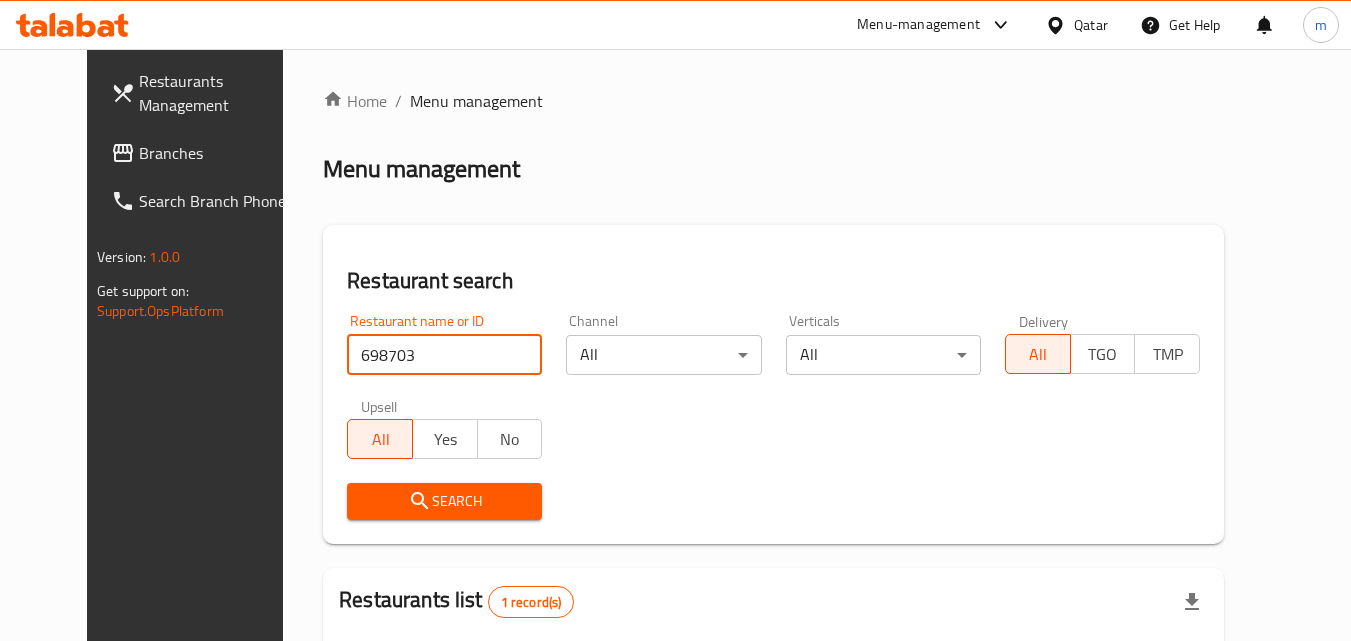 scroll, scrollTop: 234, scrollLeft: 0, axis: vertical 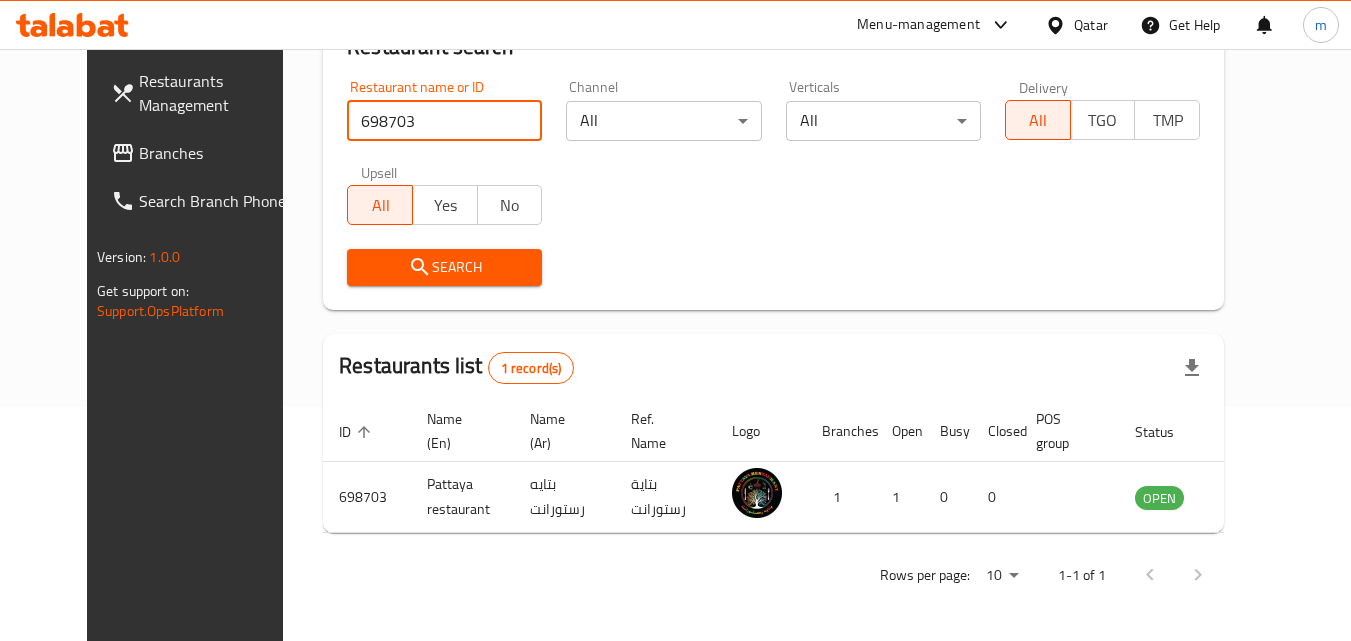 click at bounding box center [1059, 25] 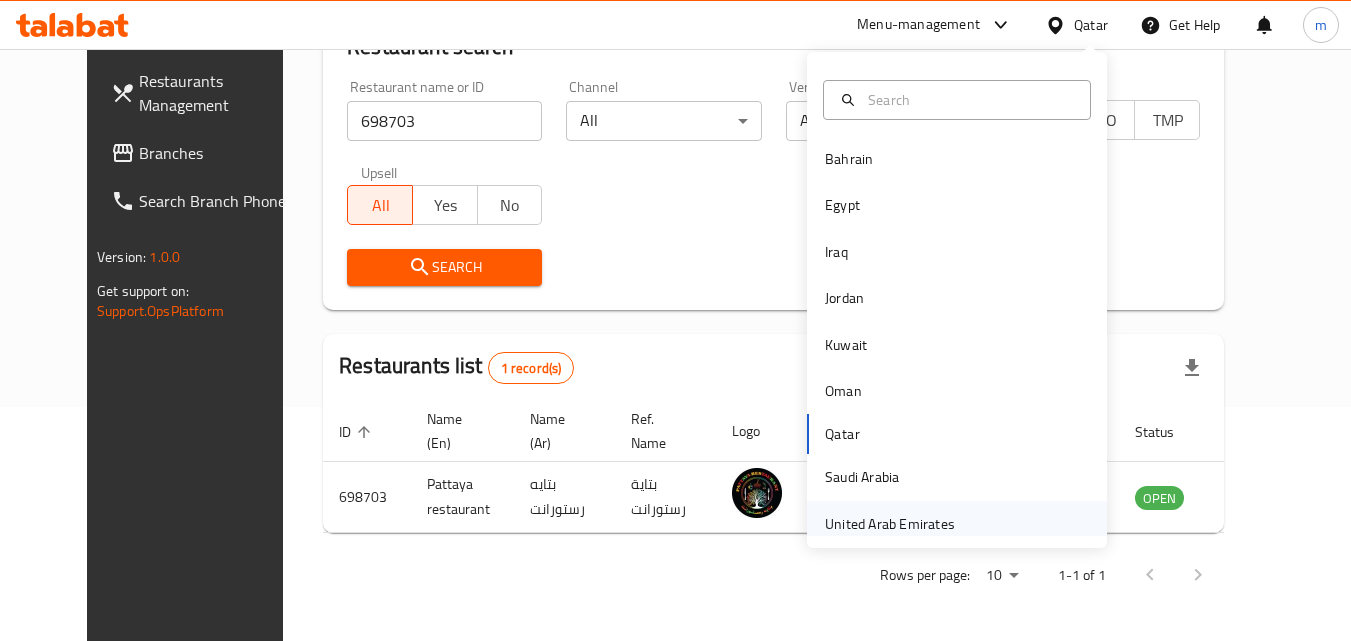 click on "United Arab Emirates" at bounding box center (890, 524) 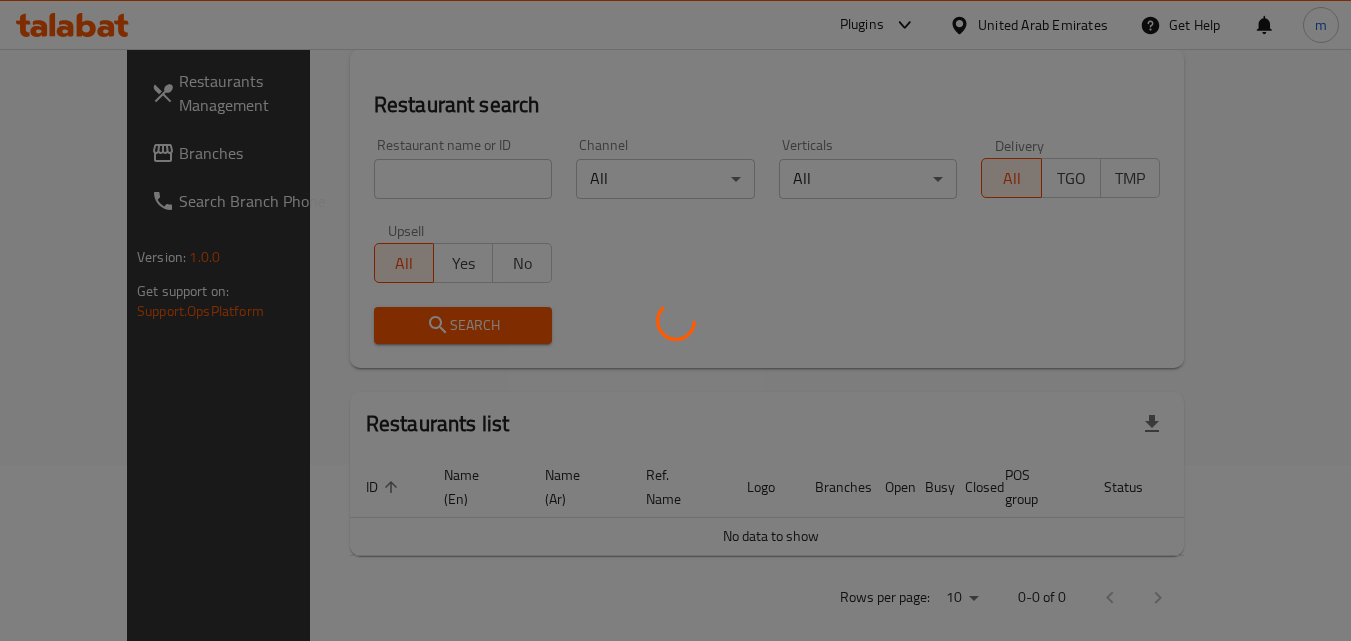 scroll, scrollTop: 234, scrollLeft: 0, axis: vertical 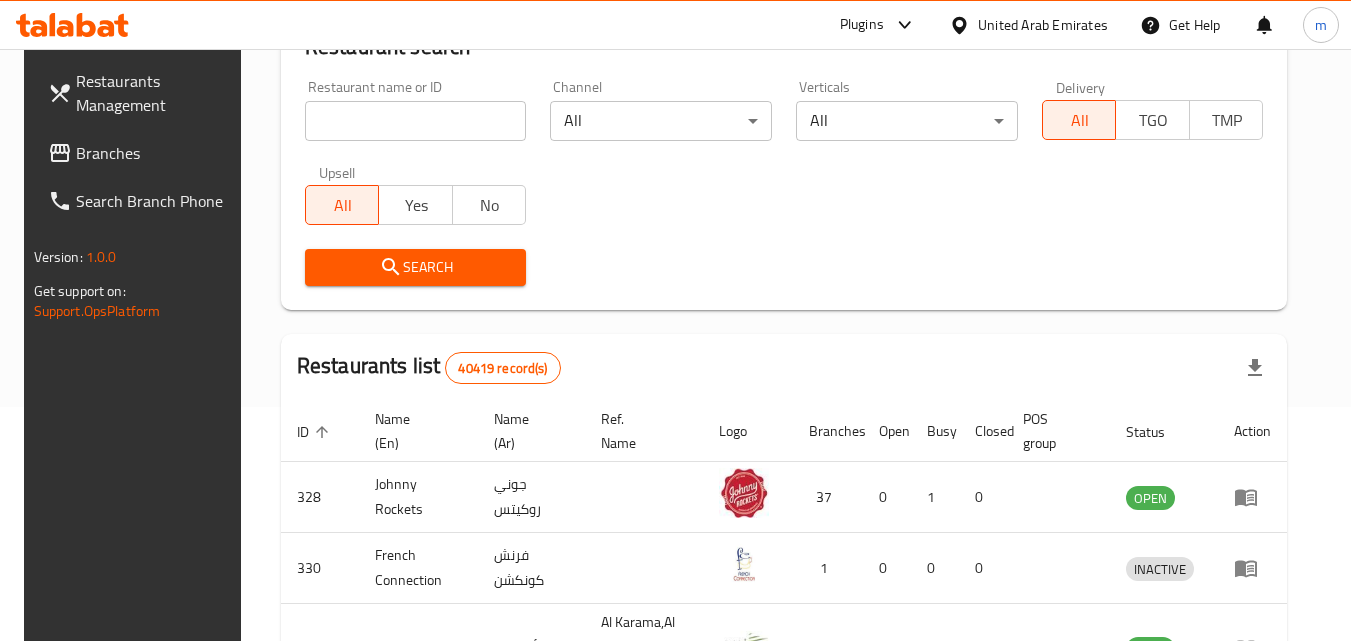 click on "Branches" at bounding box center [155, 153] 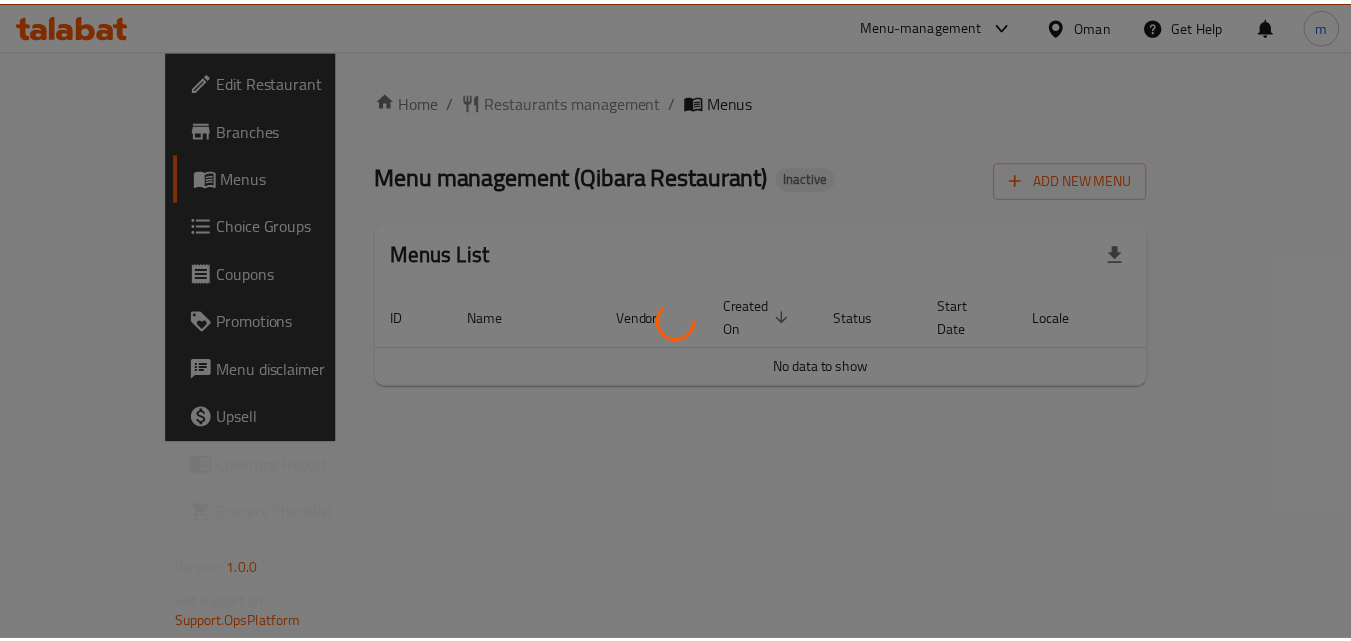 scroll, scrollTop: 0, scrollLeft: 0, axis: both 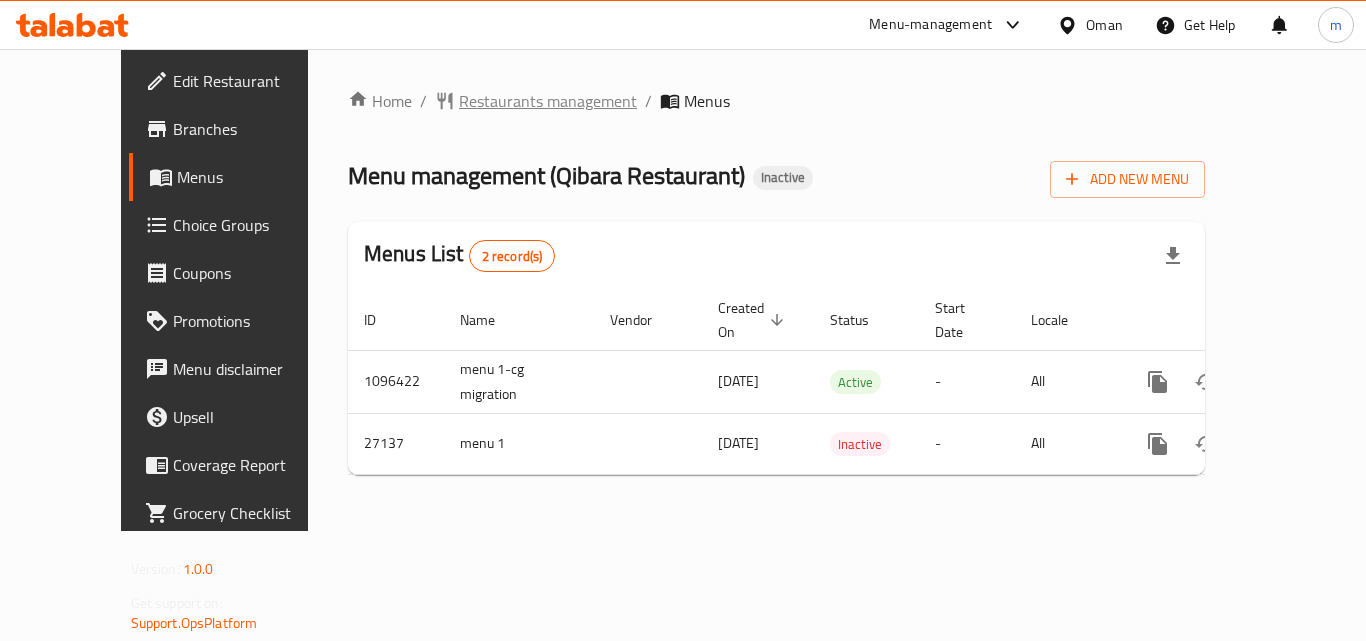 click on "Restaurants management" at bounding box center [548, 101] 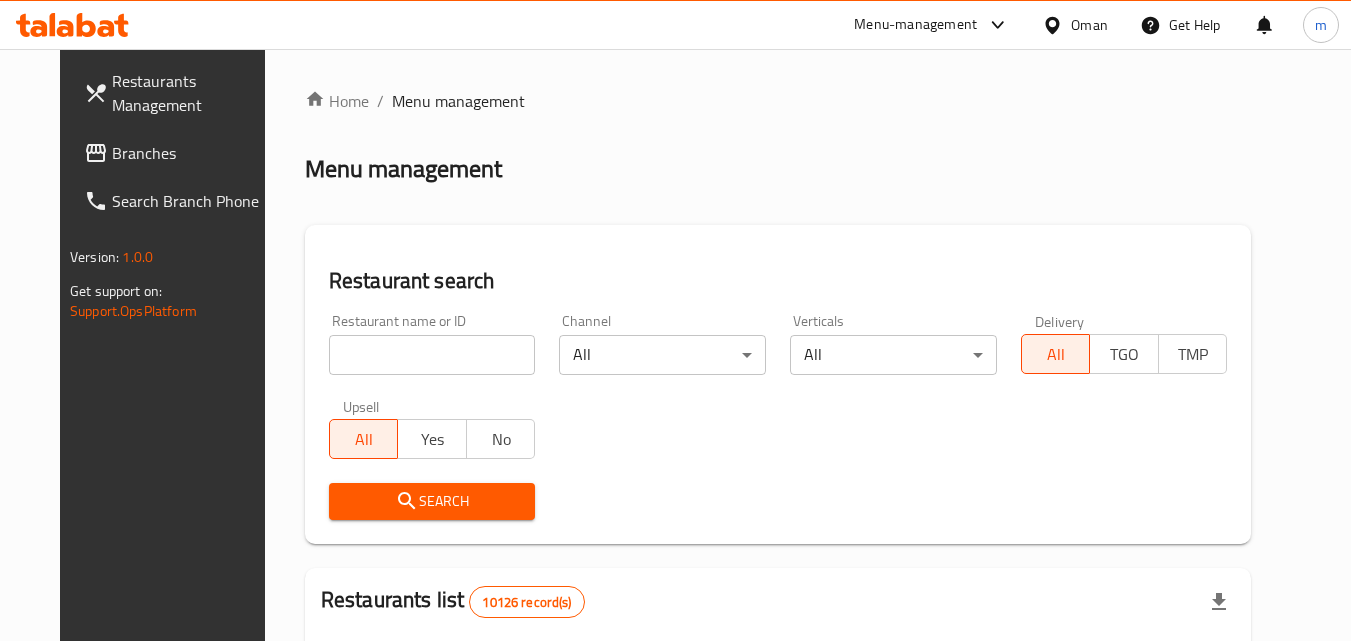 click at bounding box center [675, 320] 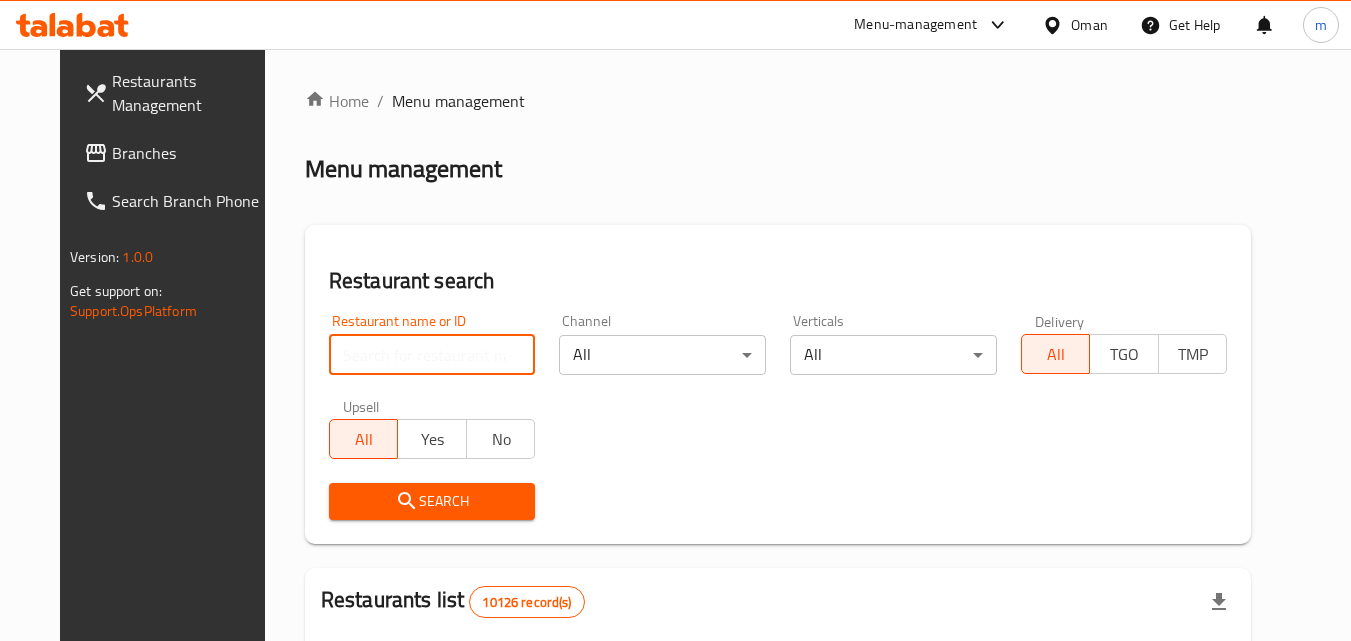 paste on "14184" 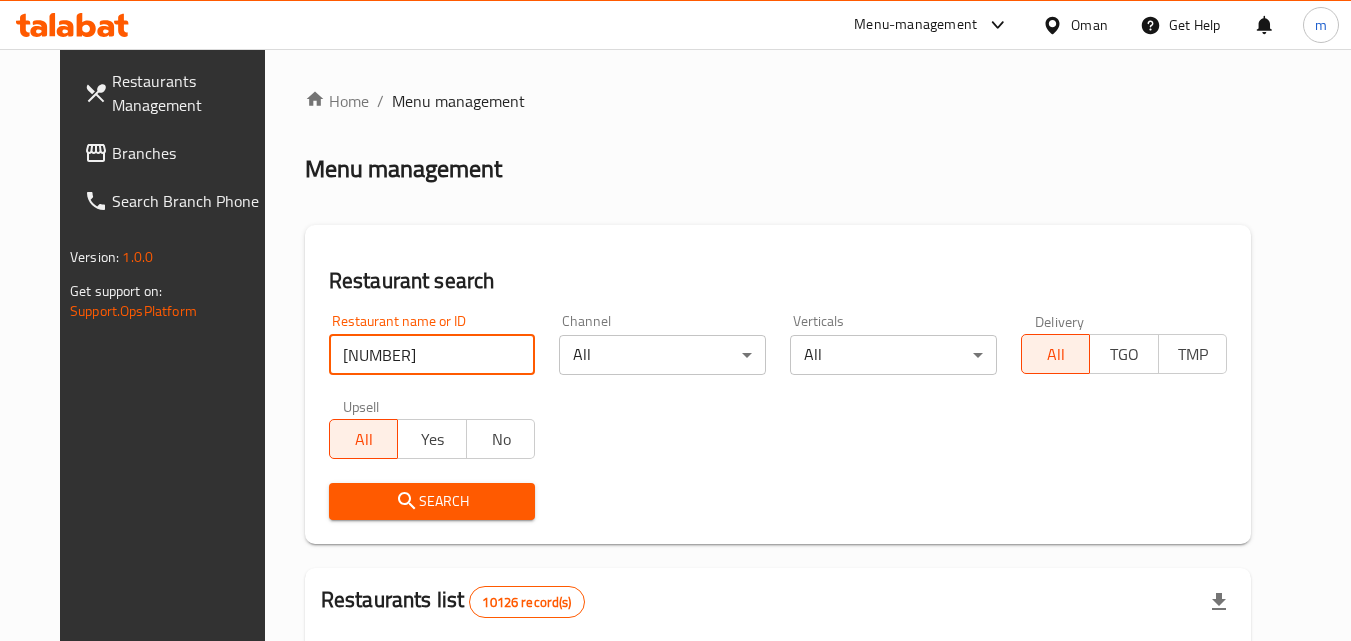 type on "14184" 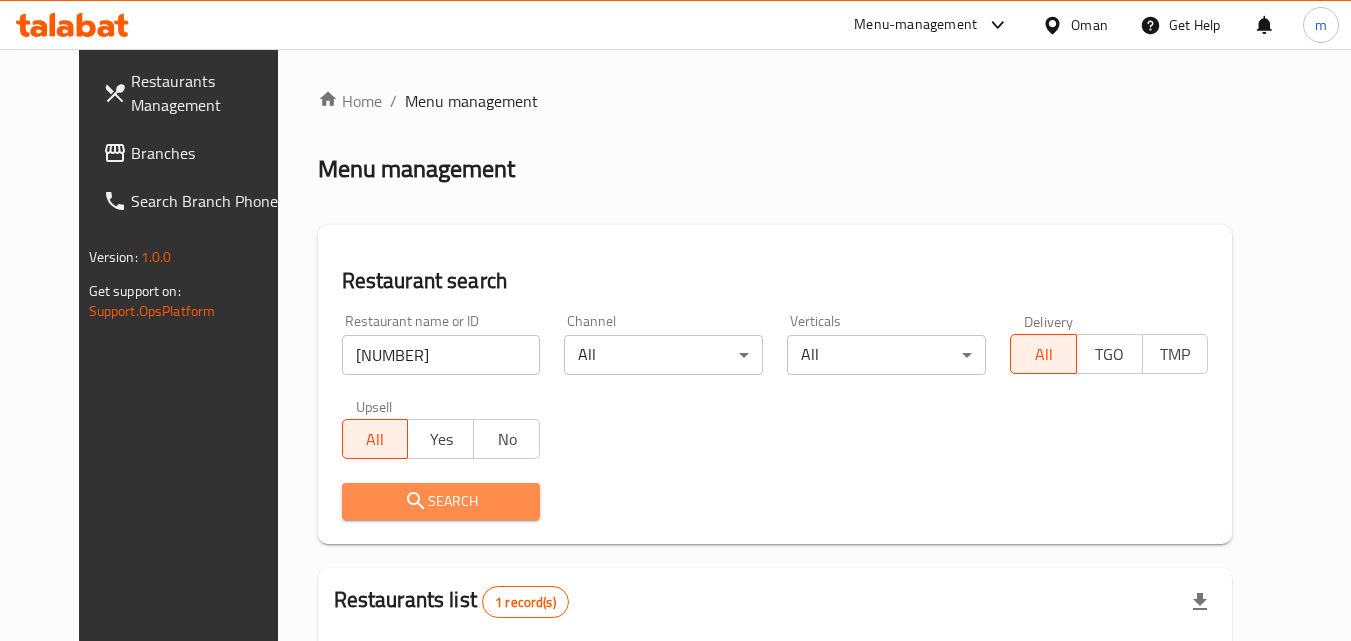 click on "Search" at bounding box center (441, 501) 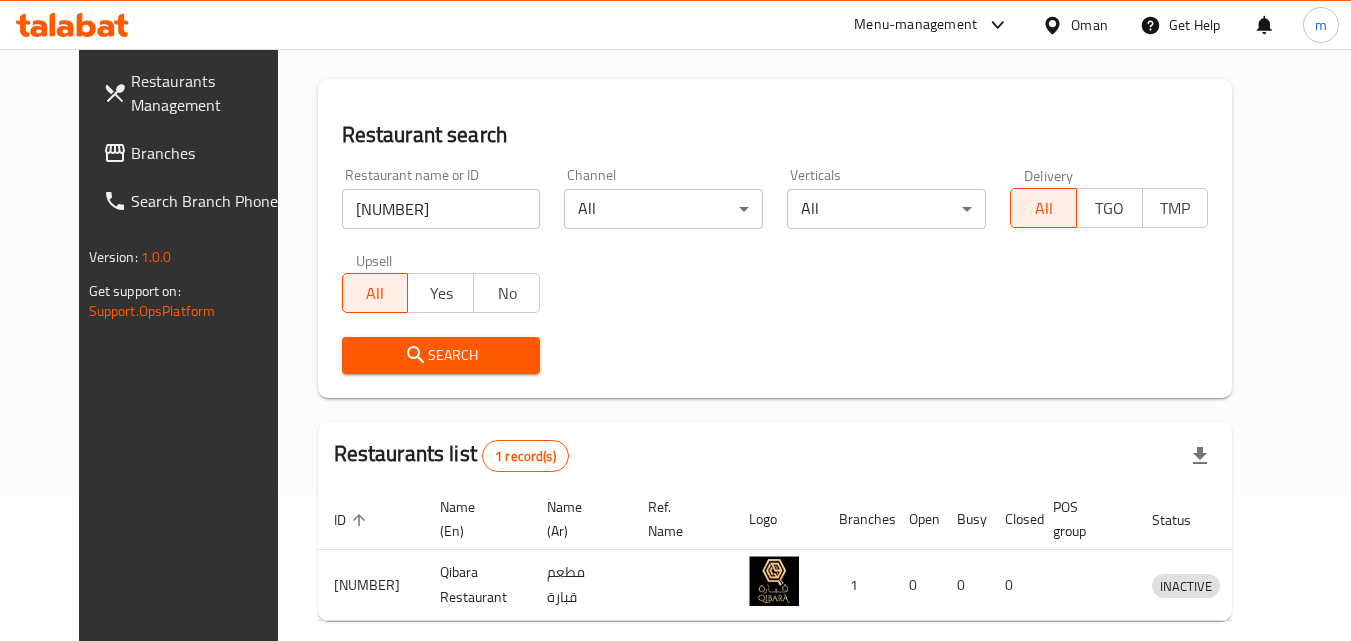 scroll, scrollTop: 234, scrollLeft: 0, axis: vertical 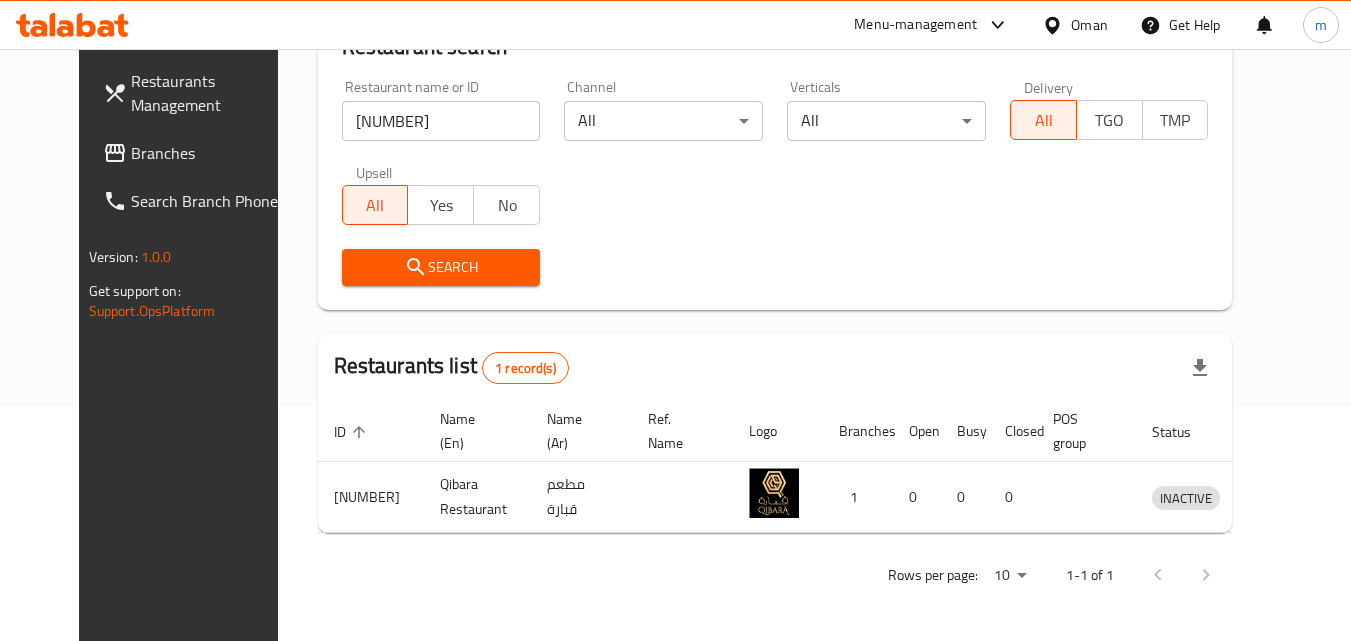 click at bounding box center (1056, 25) 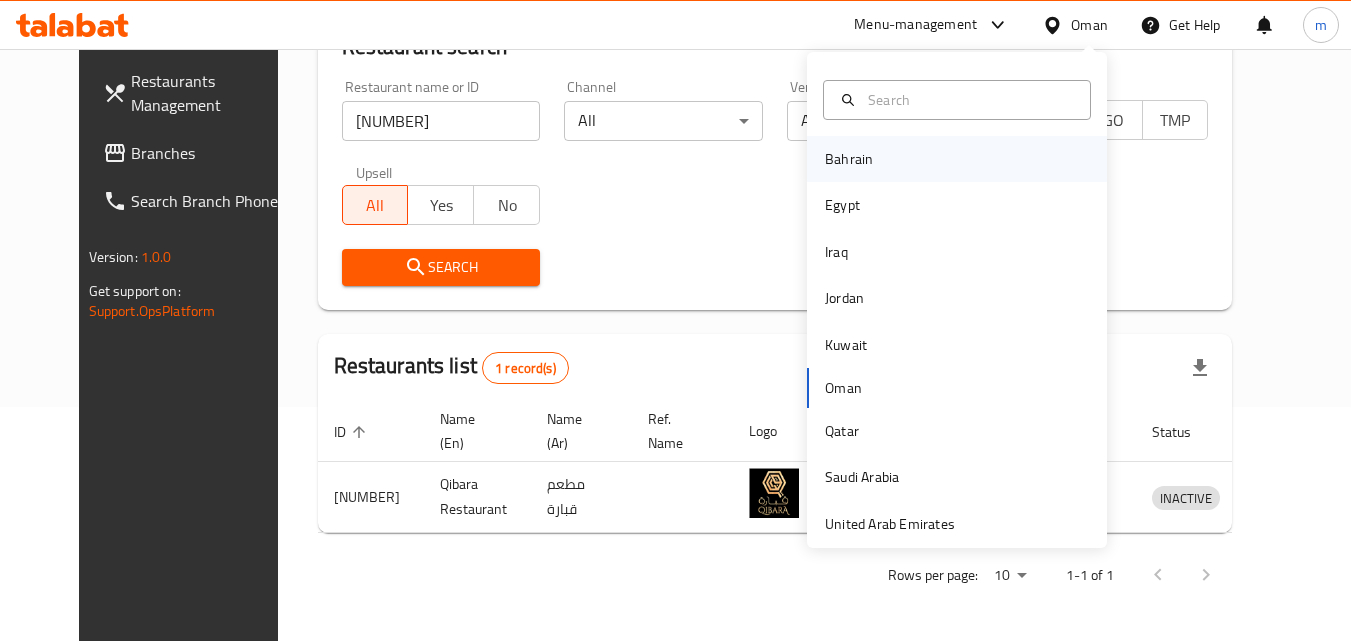 click on "Bahrain" at bounding box center (849, 159) 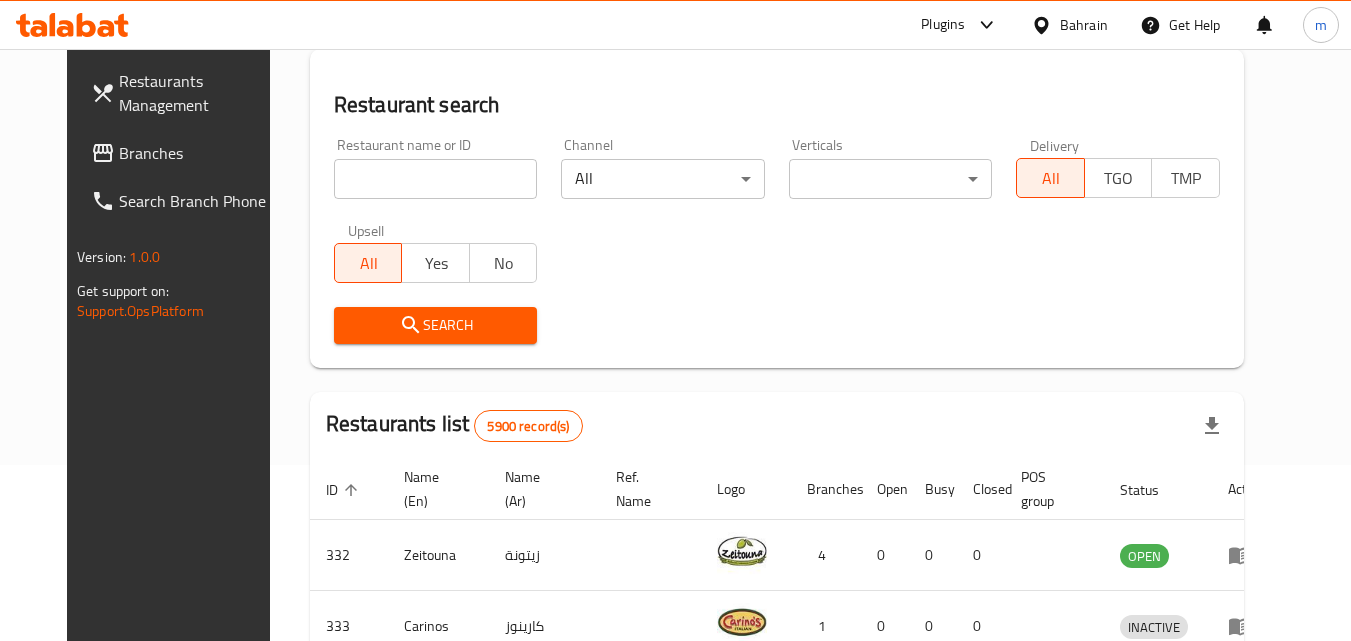 scroll, scrollTop: 234, scrollLeft: 0, axis: vertical 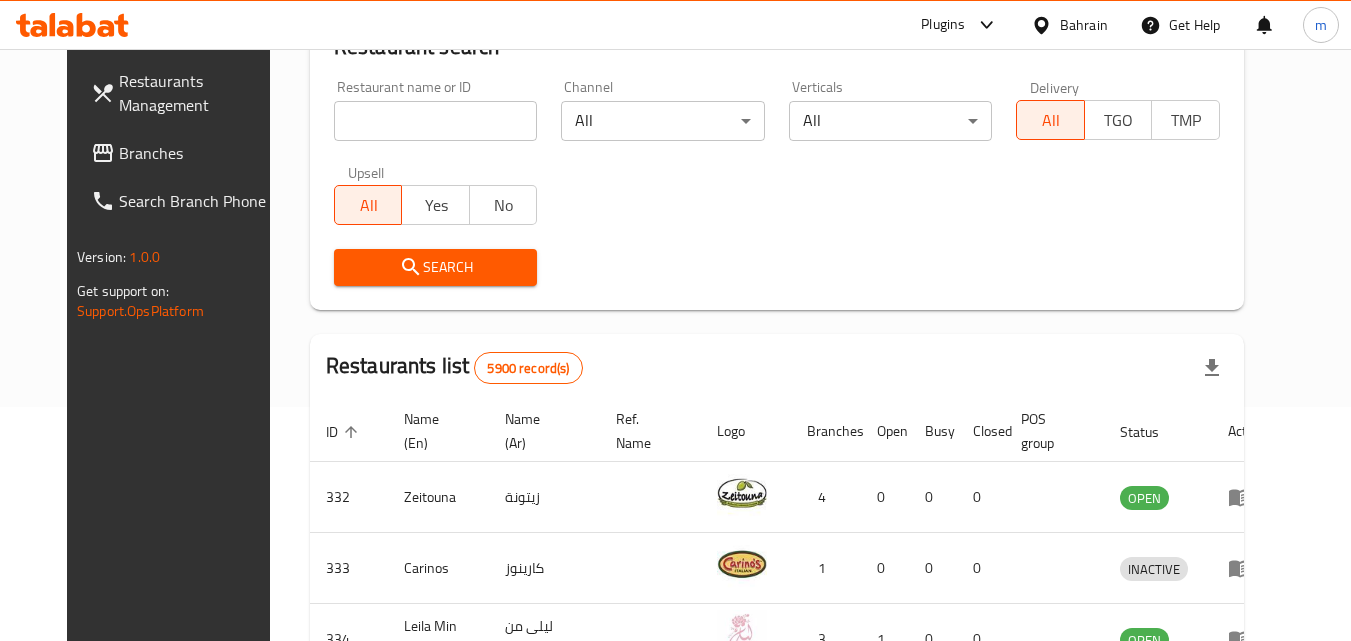 click on "Branches" at bounding box center (198, 153) 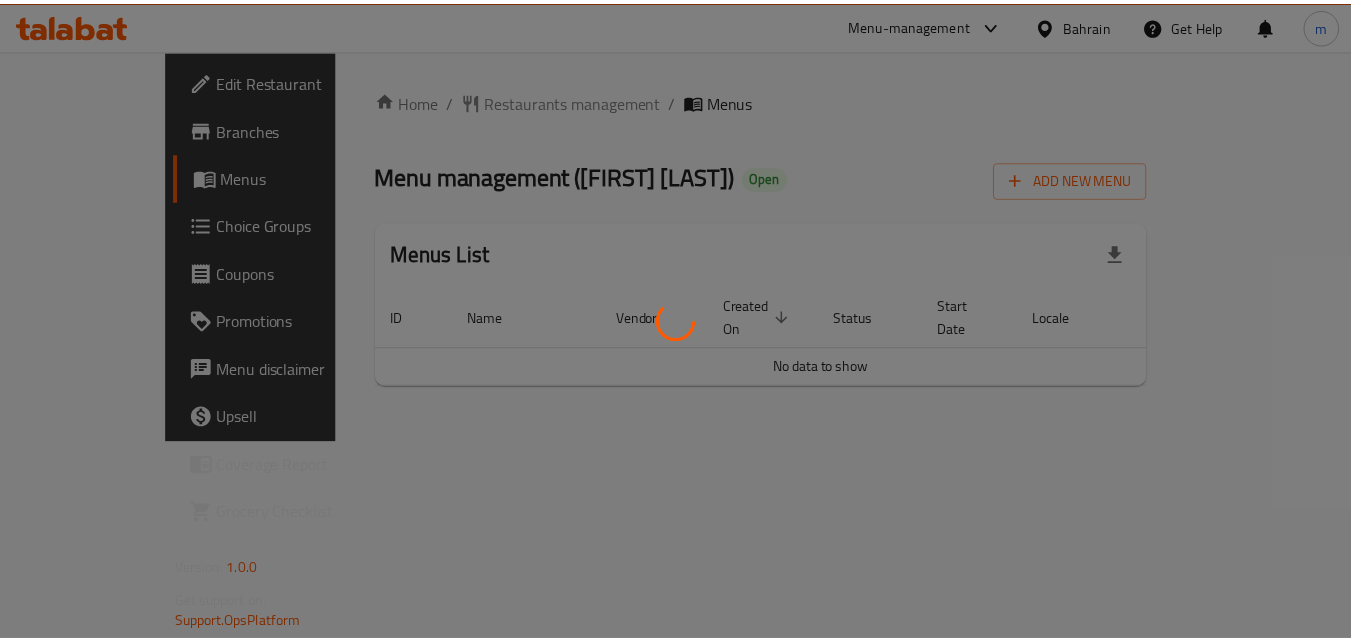 scroll, scrollTop: 0, scrollLeft: 0, axis: both 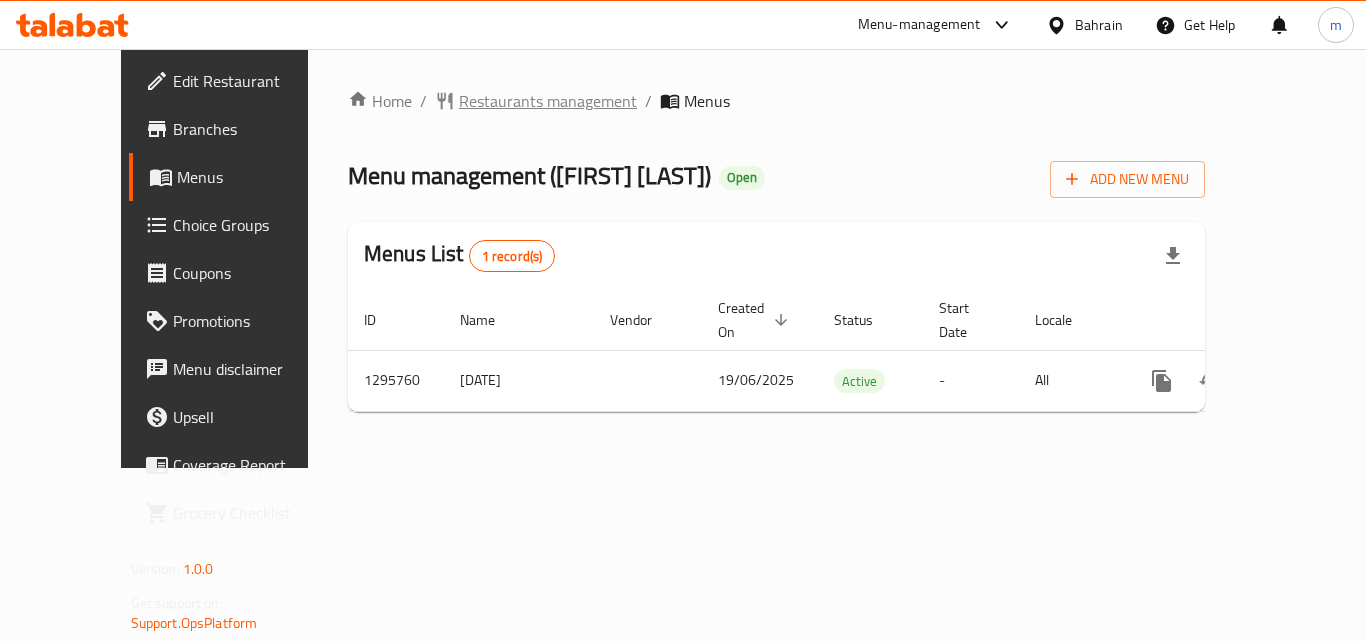 click on "Restaurants management" at bounding box center [548, 101] 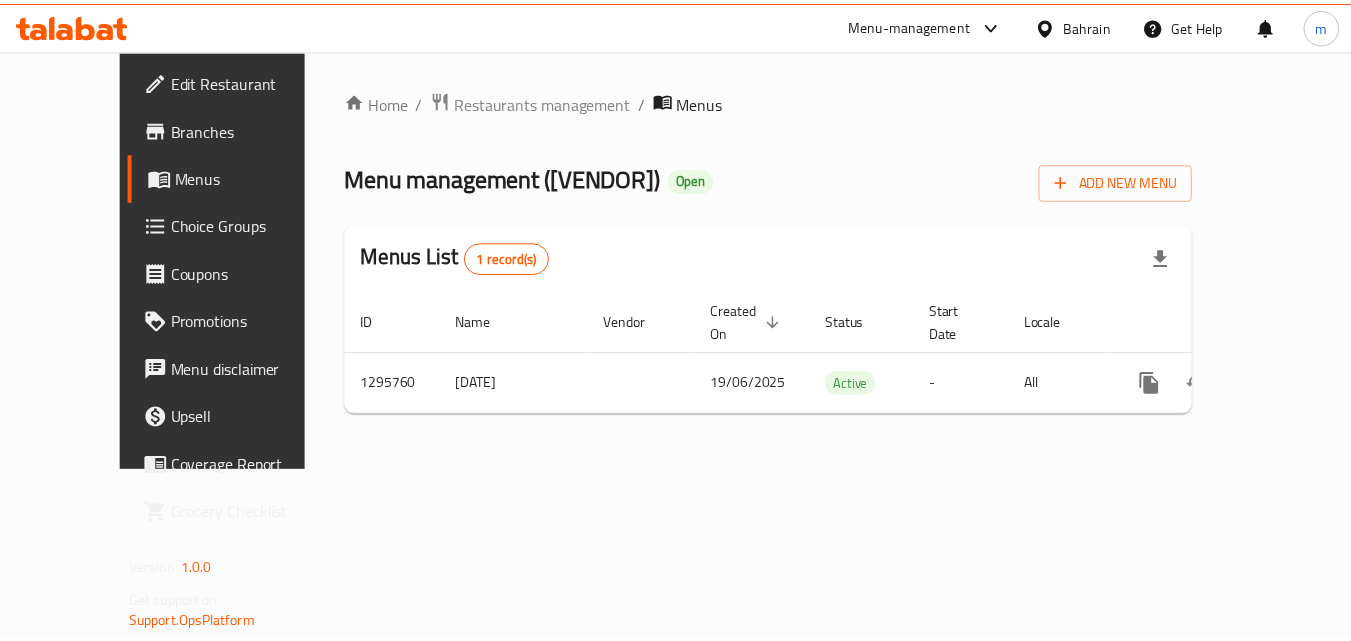 scroll, scrollTop: 0, scrollLeft: 0, axis: both 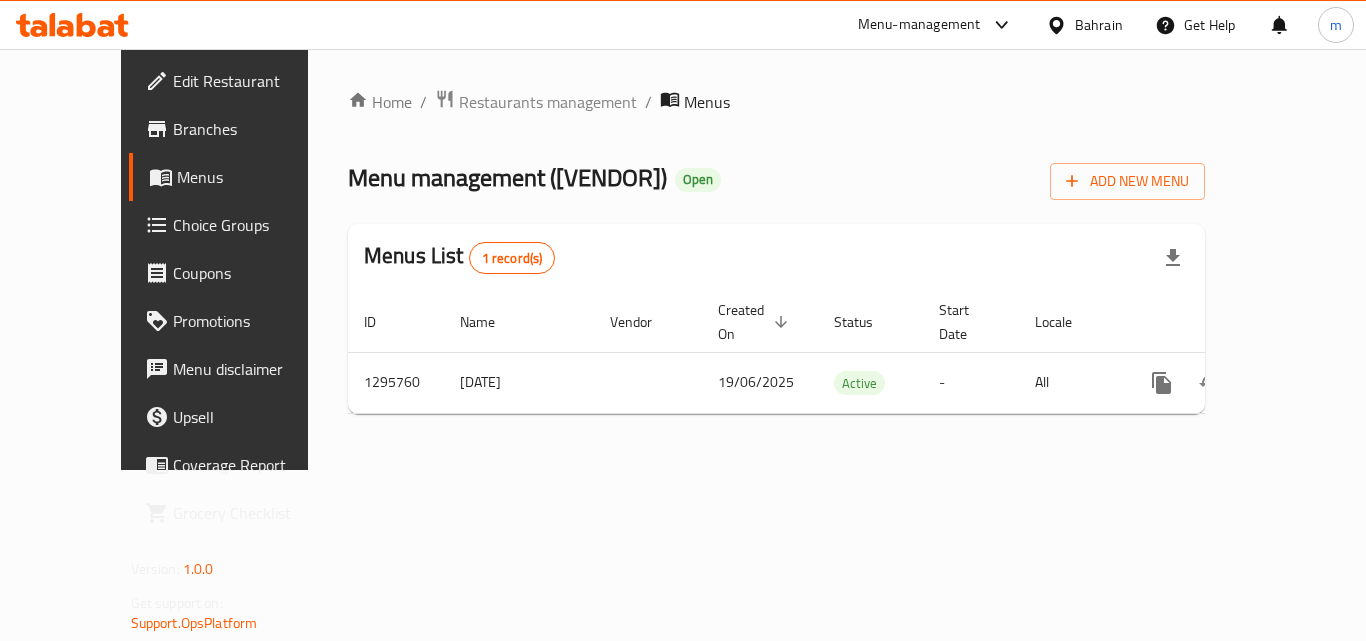 click on "Home / Restaurants management / Menus Menu management ( [VENDOR] )  Open Add New Menu Menus List   1 record(s) ID Name Vendor Created On sorted descending Status Start Date Locale Actions 1295760 [DATE] [DATE] Active - All" at bounding box center [776, 259] 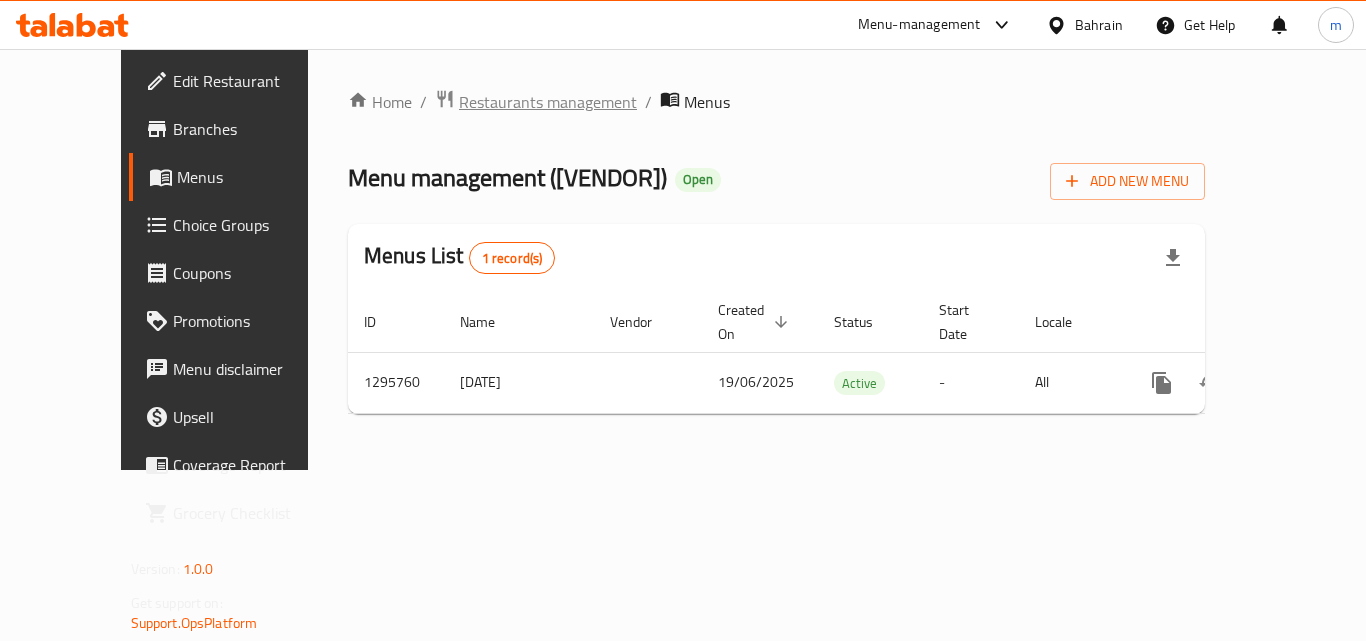click on "Restaurants management" at bounding box center [548, 102] 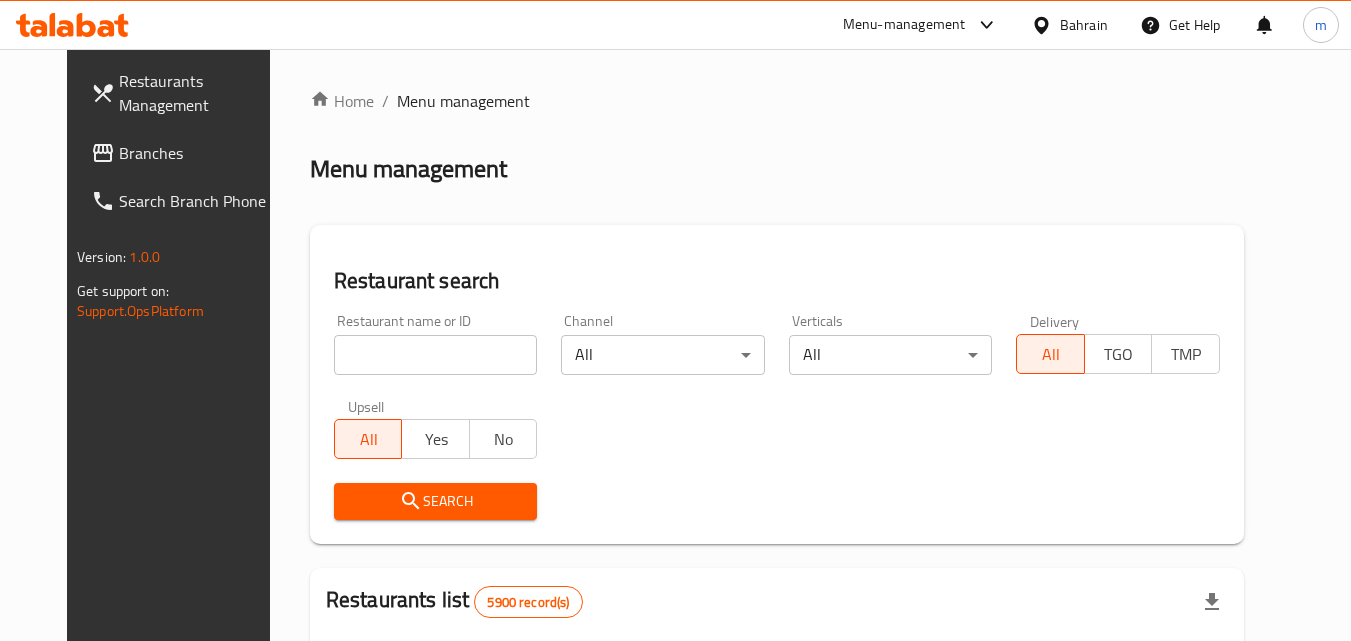 click at bounding box center (436, 355) 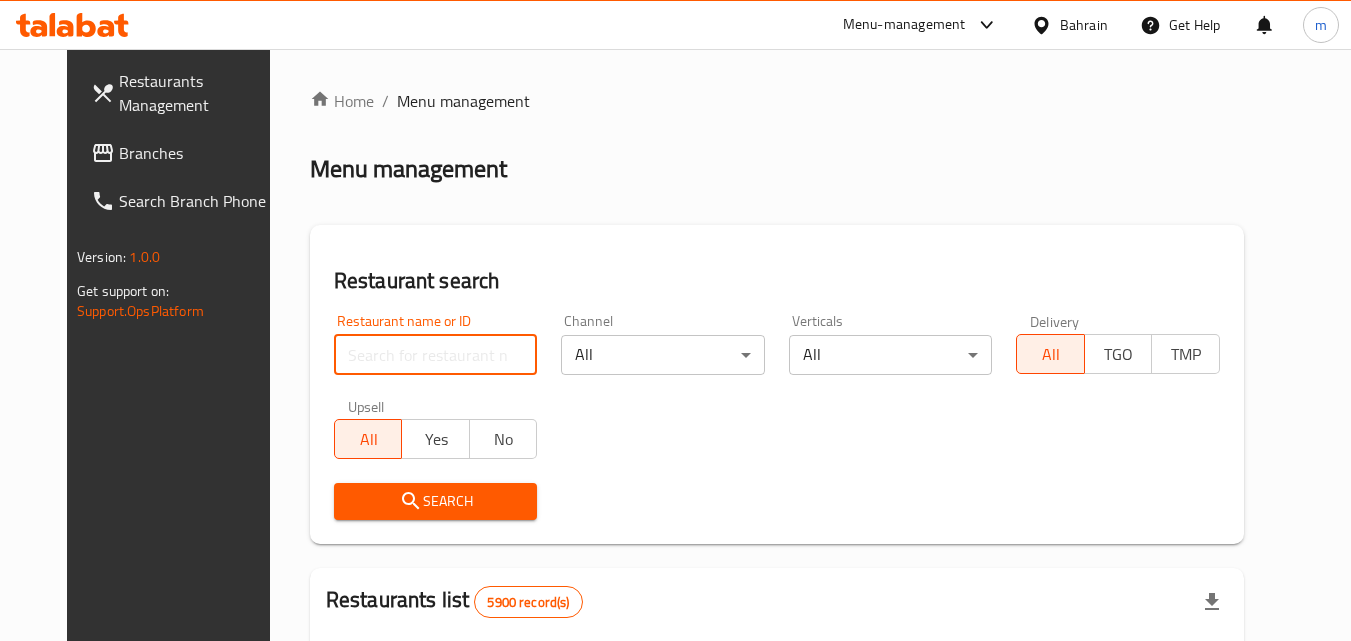 paste on "699882" 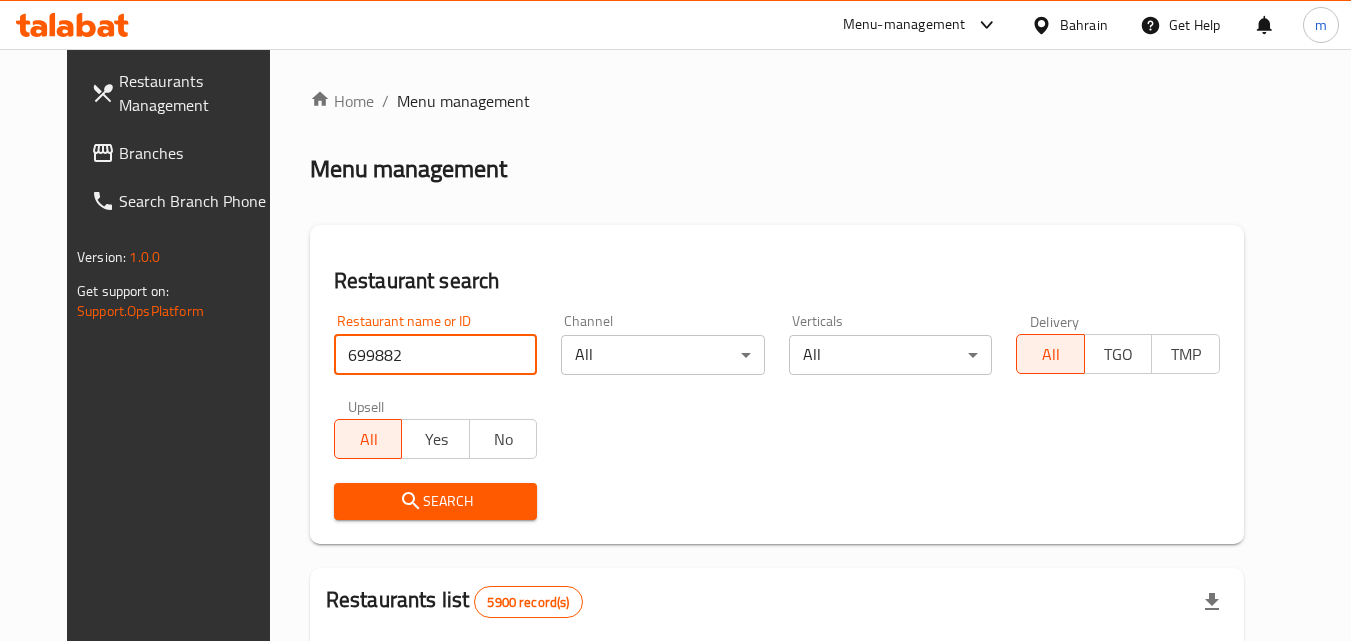 type on "699882" 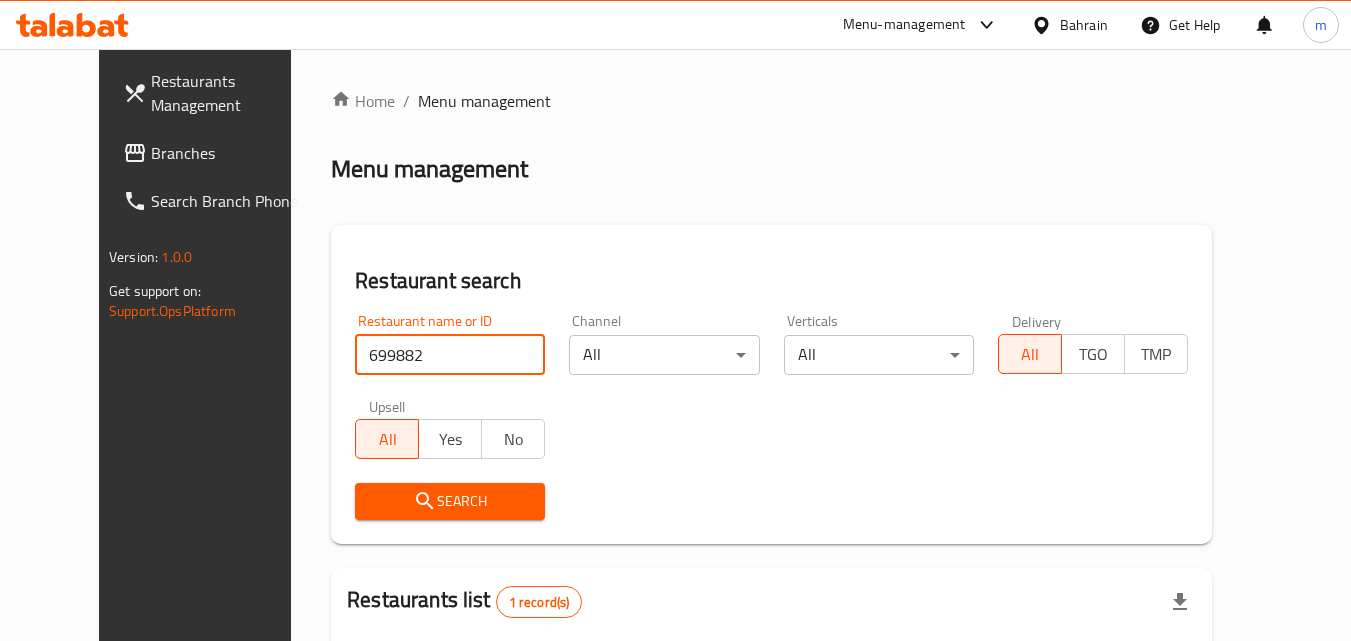 scroll, scrollTop: 234, scrollLeft: 0, axis: vertical 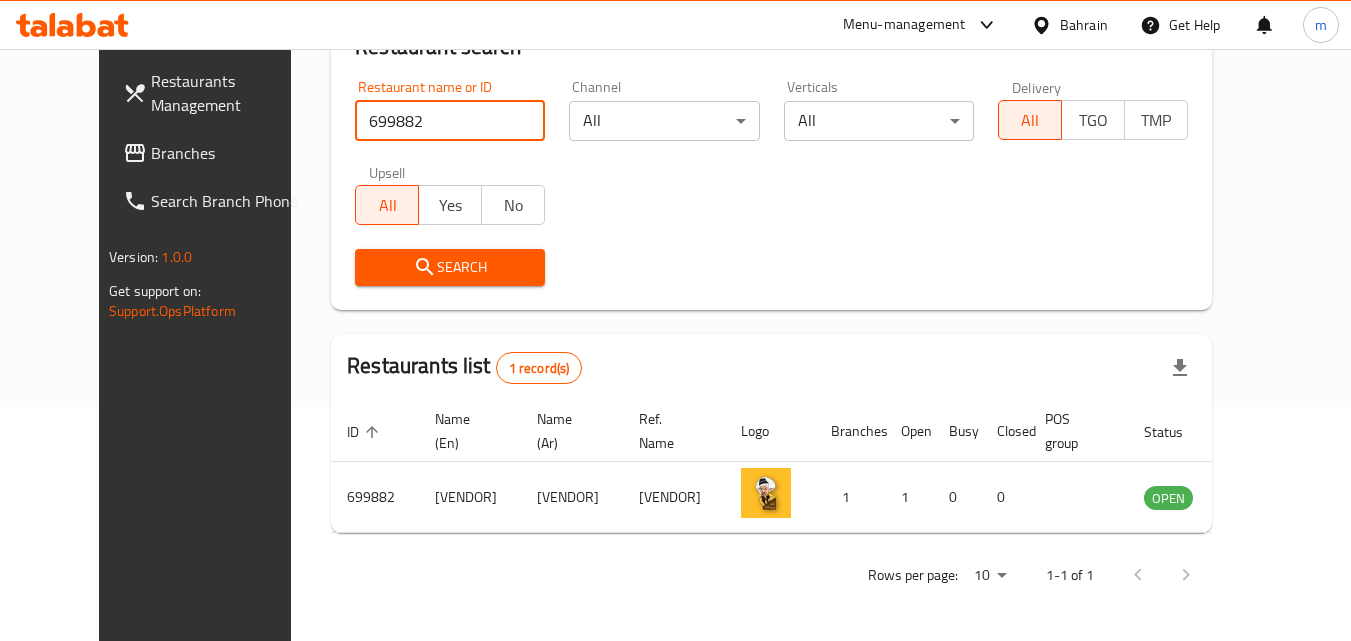 click on "Bahrain" at bounding box center (1084, 25) 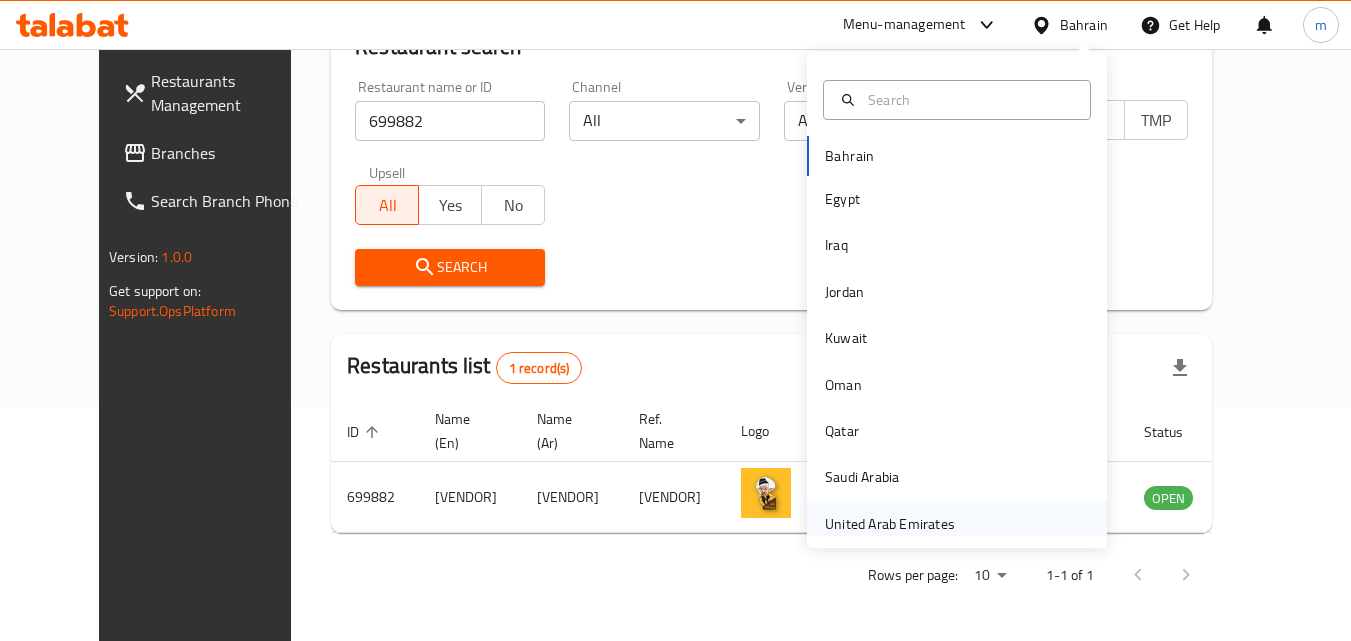 click on "United Arab Emirates" at bounding box center (890, 524) 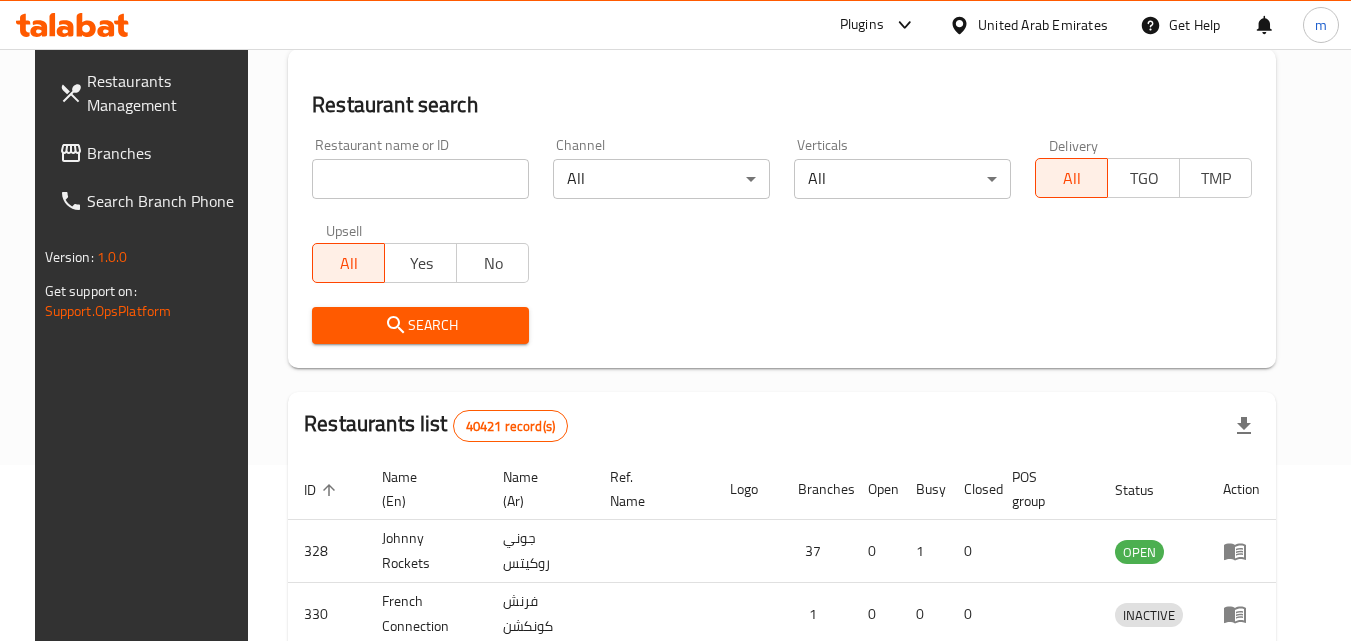 scroll, scrollTop: 234, scrollLeft: 0, axis: vertical 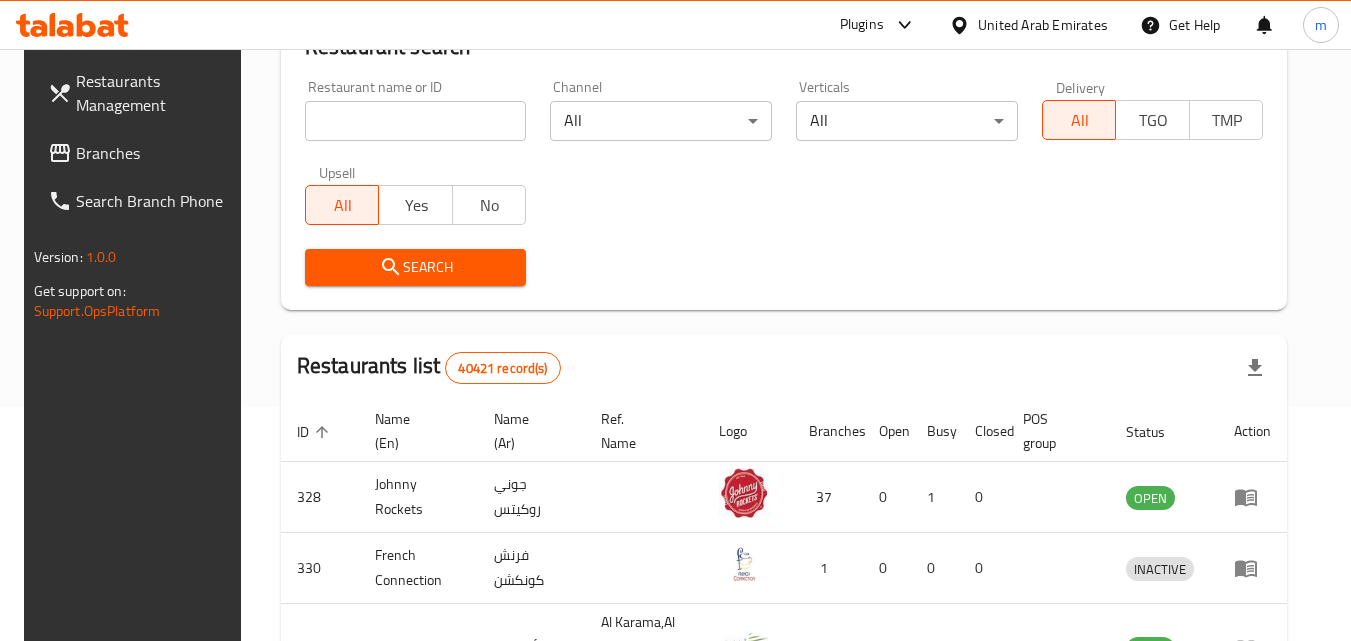 click on "Branches" at bounding box center [155, 153] 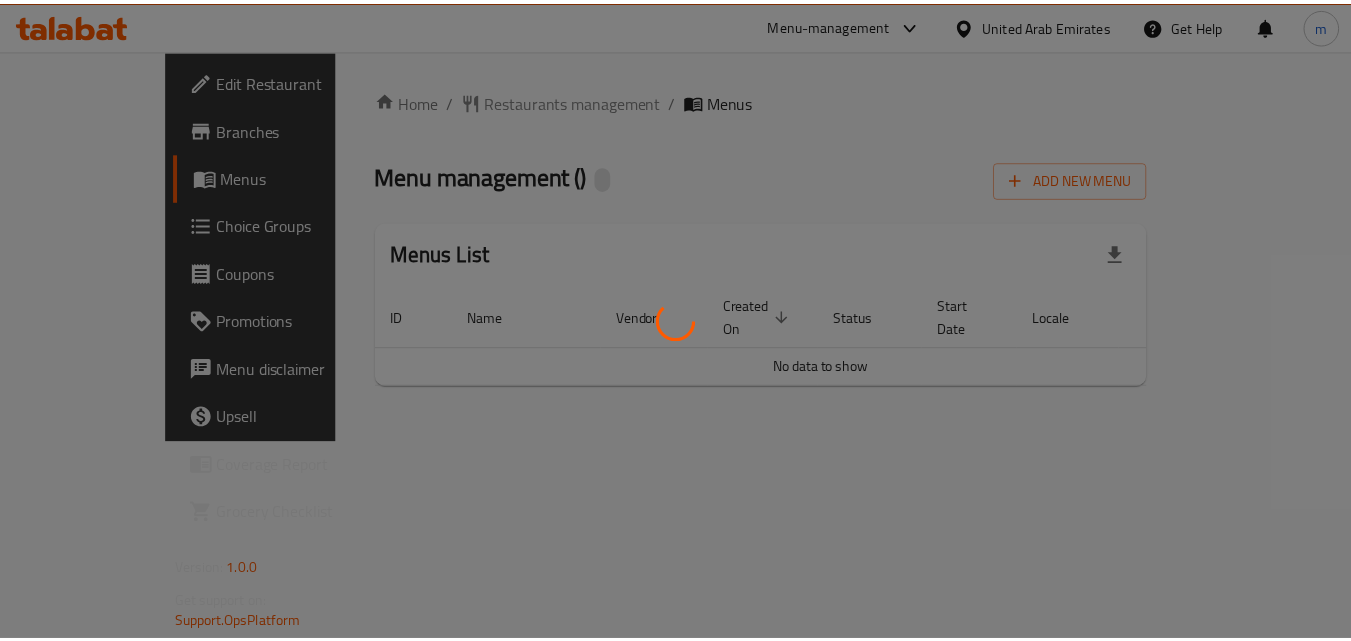 scroll, scrollTop: 0, scrollLeft: 0, axis: both 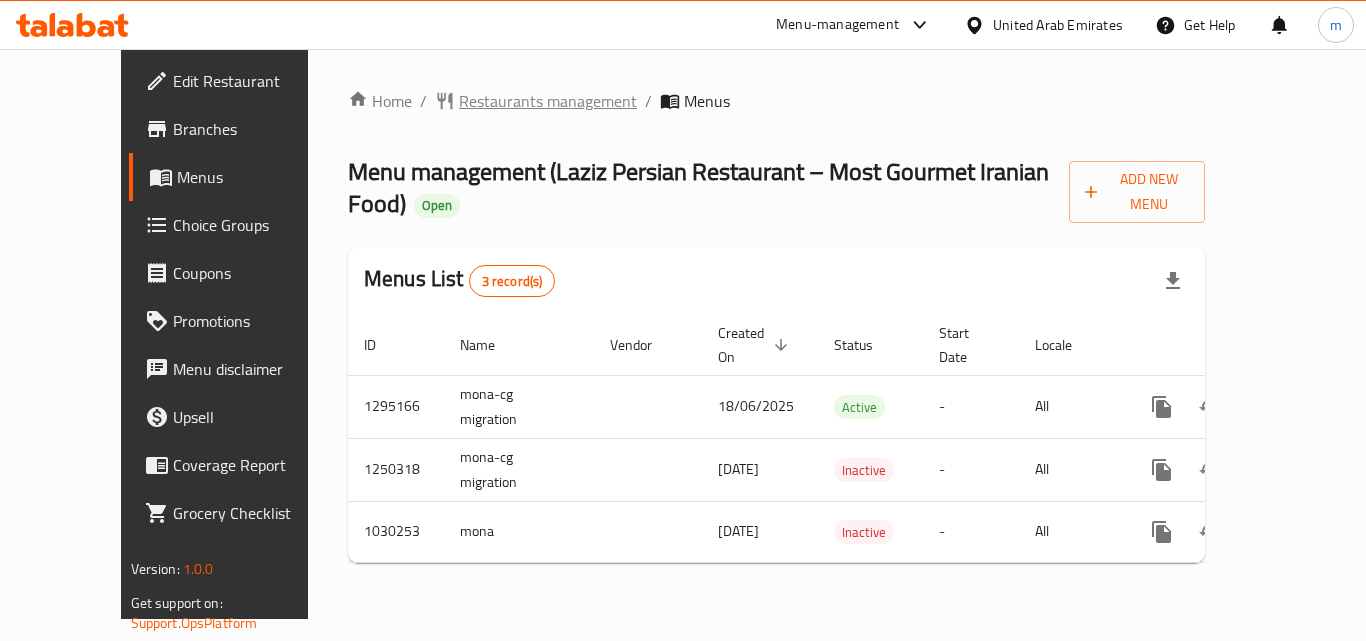 click on "Restaurants management" at bounding box center [548, 101] 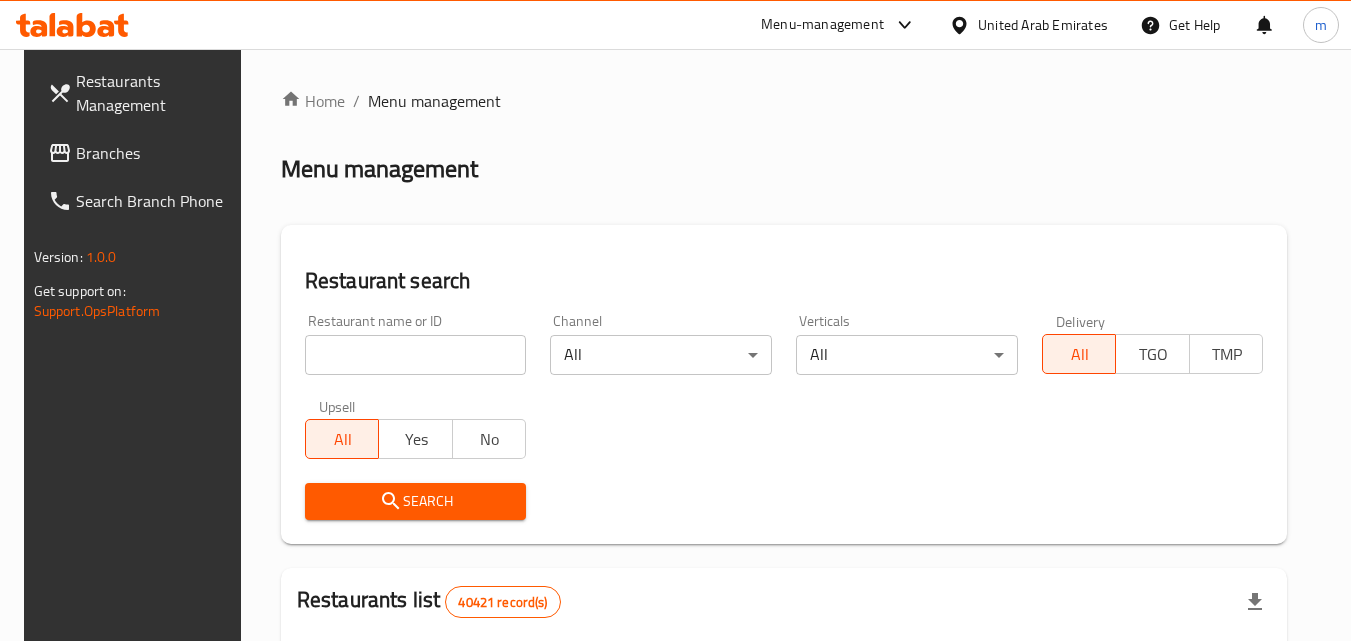 click at bounding box center [416, 355] 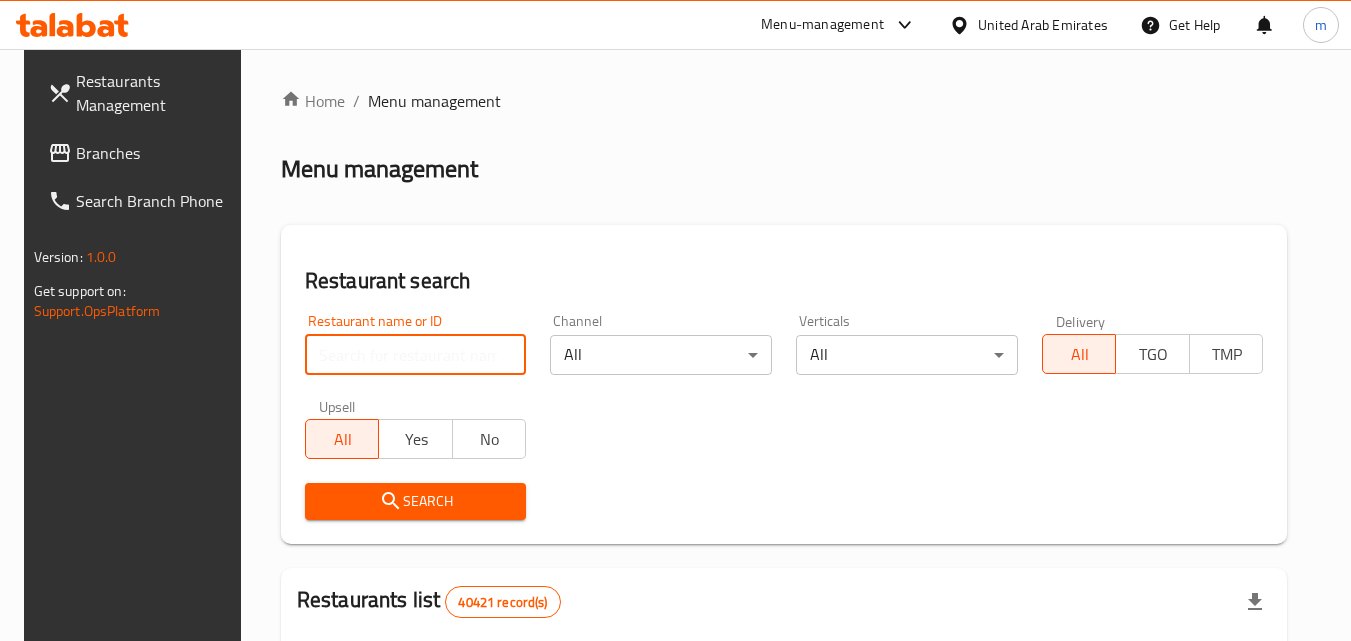 paste on "661297" 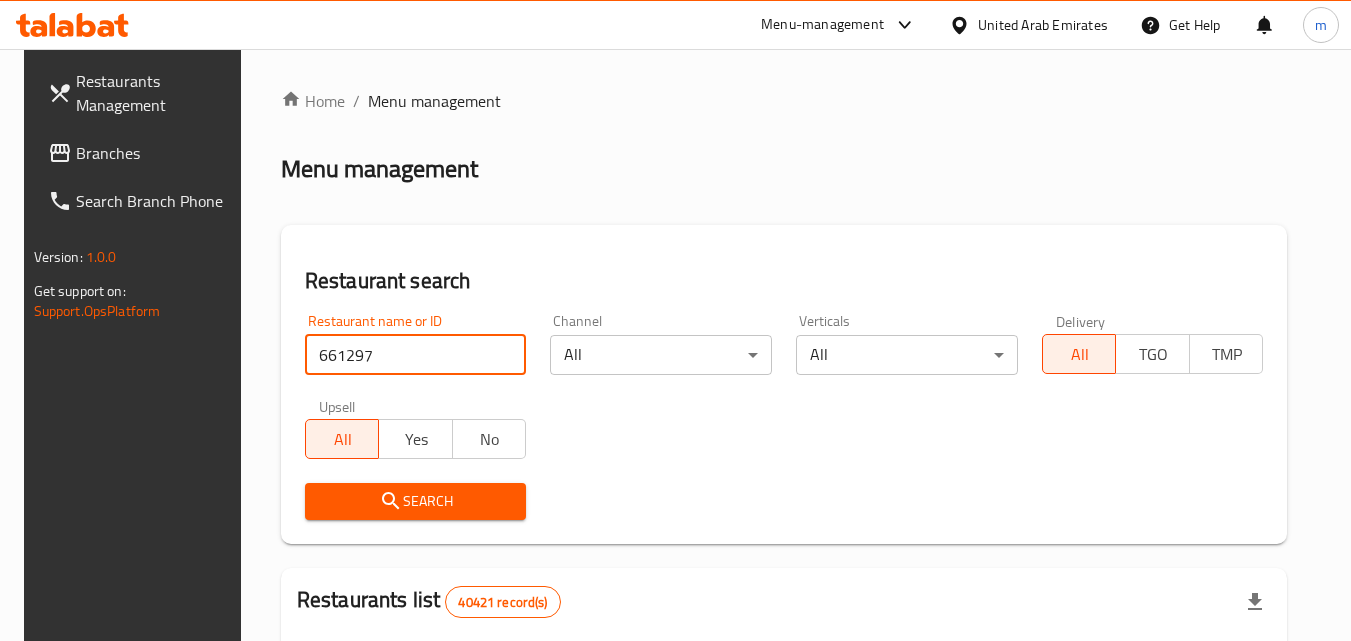 type on "661297" 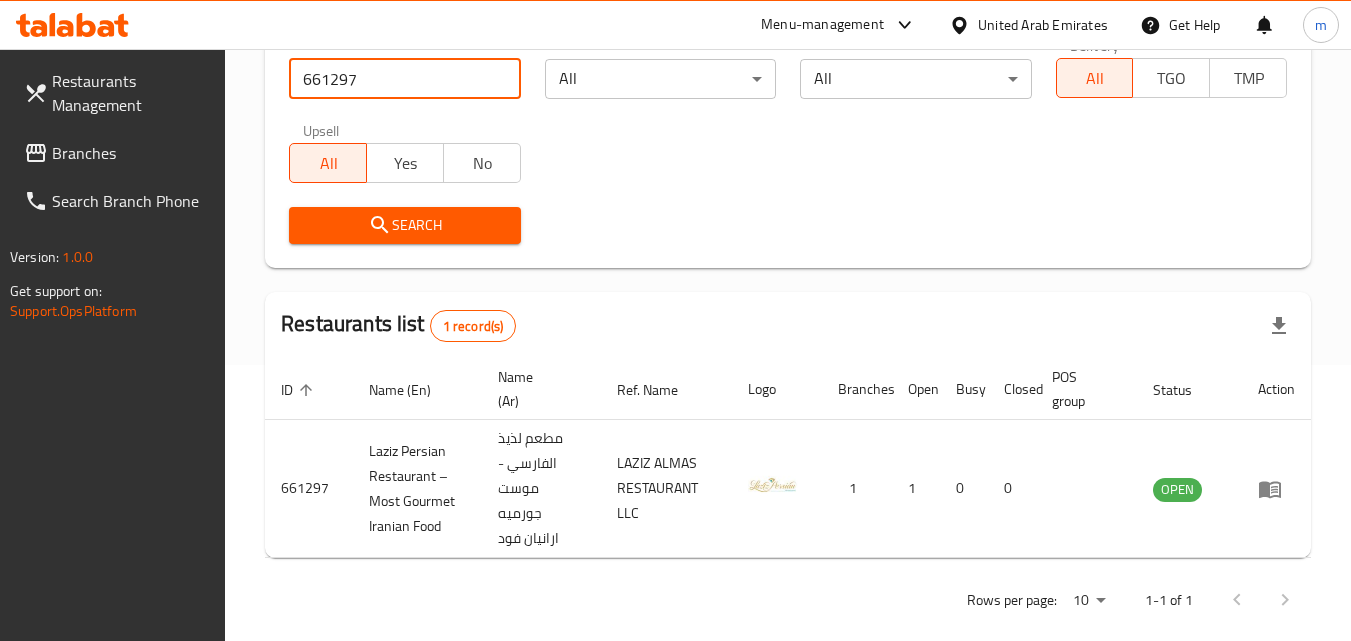 scroll, scrollTop: 301, scrollLeft: 0, axis: vertical 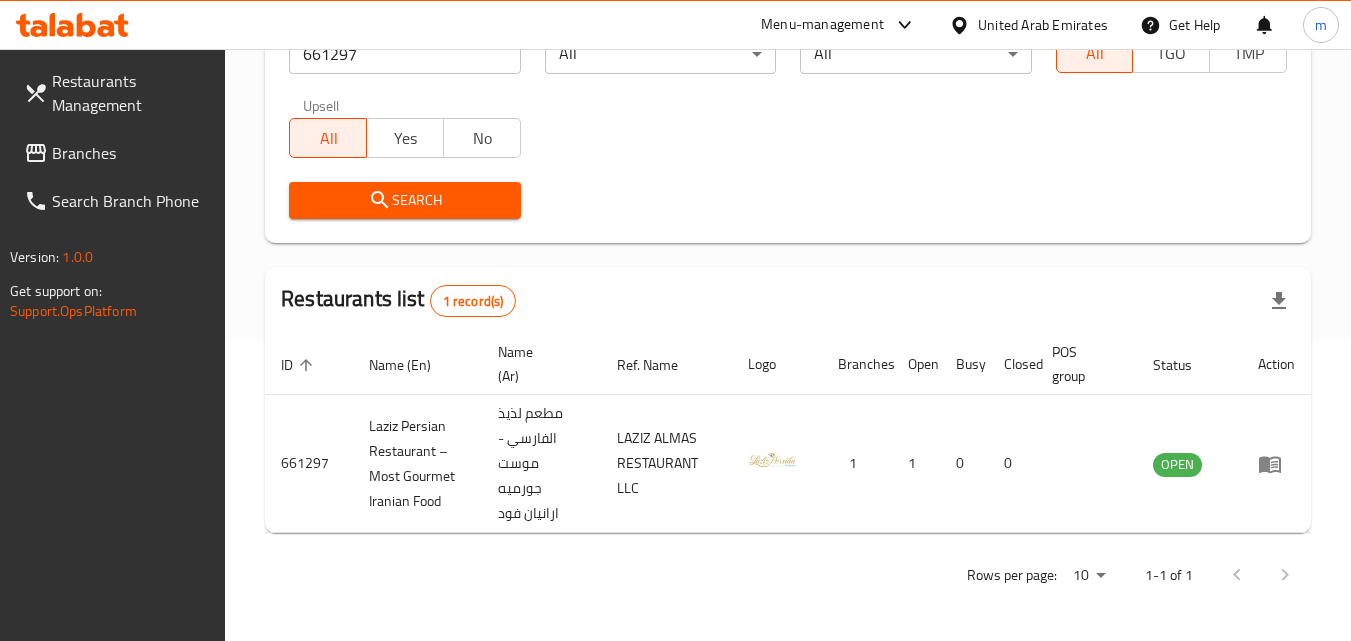 click on "United Arab Emirates" at bounding box center (1043, 25) 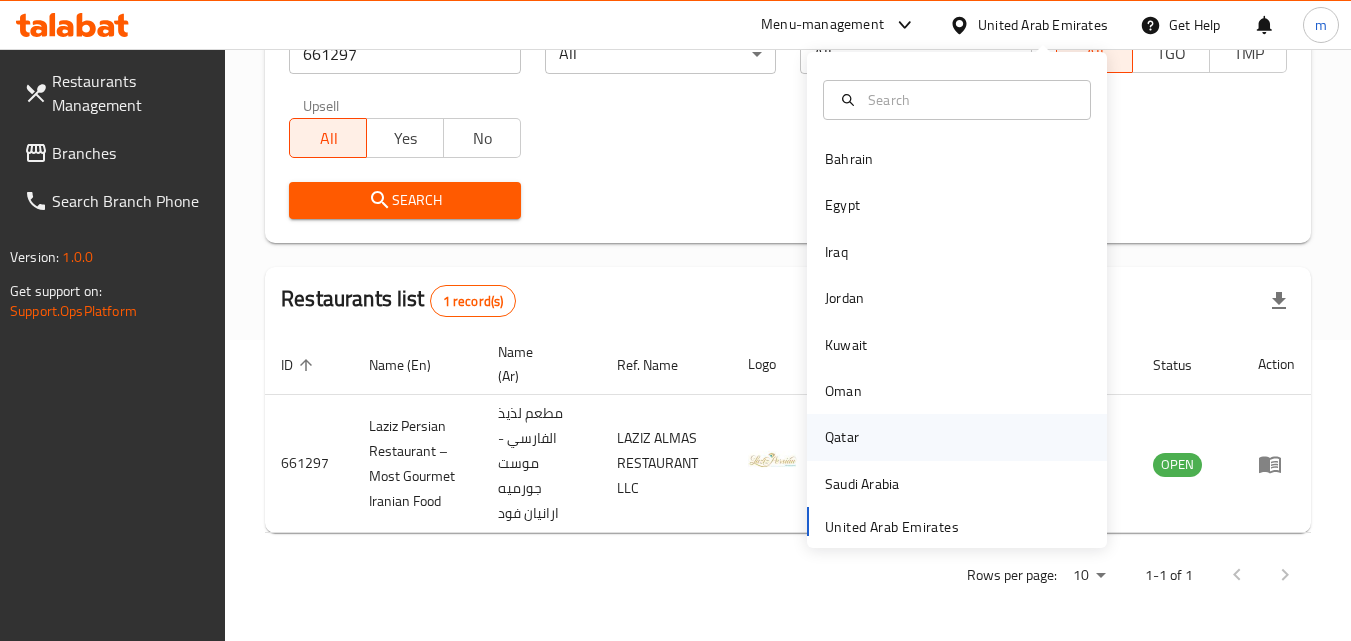 click on "Qatar" at bounding box center [842, 437] 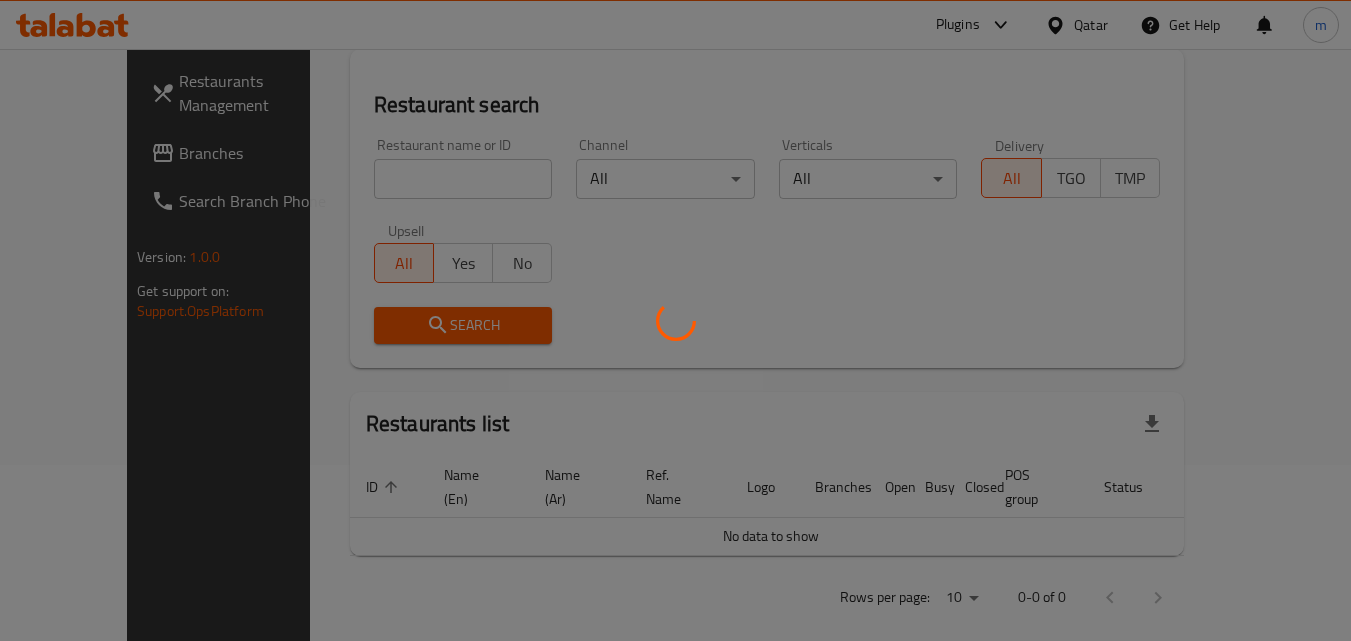 scroll, scrollTop: 301, scrollLeft: 0, axis: vertical 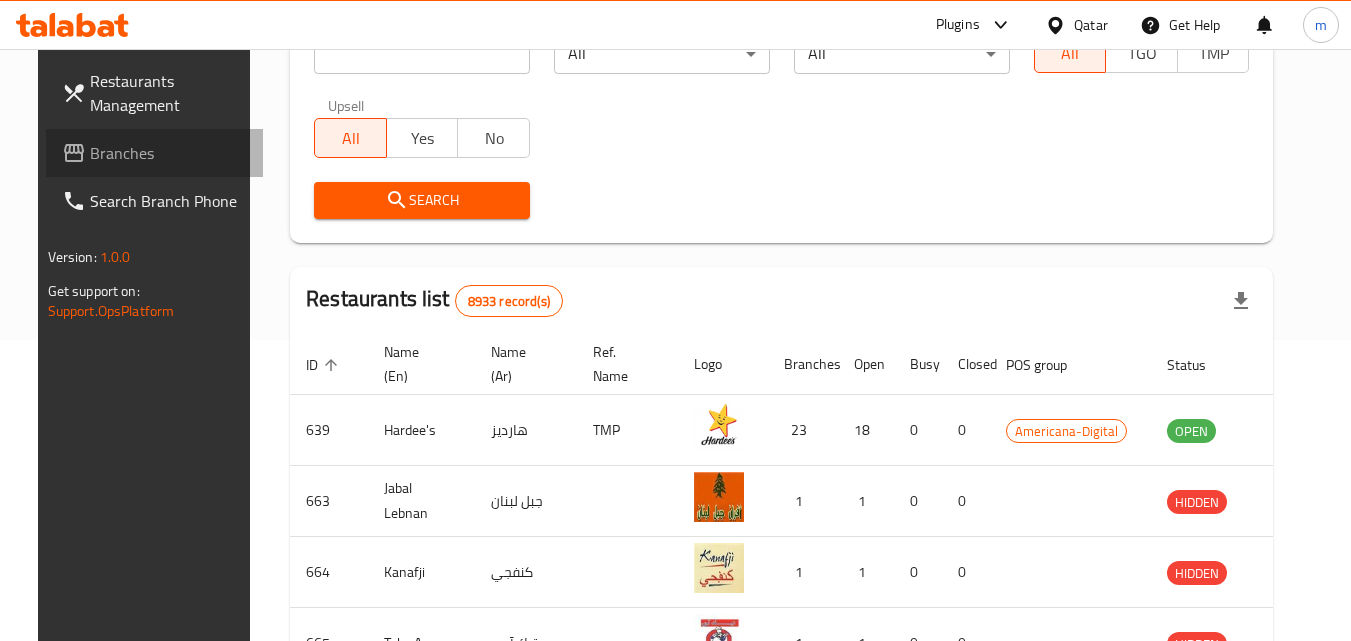 click on "Branches" at bounding box center [169, 153] 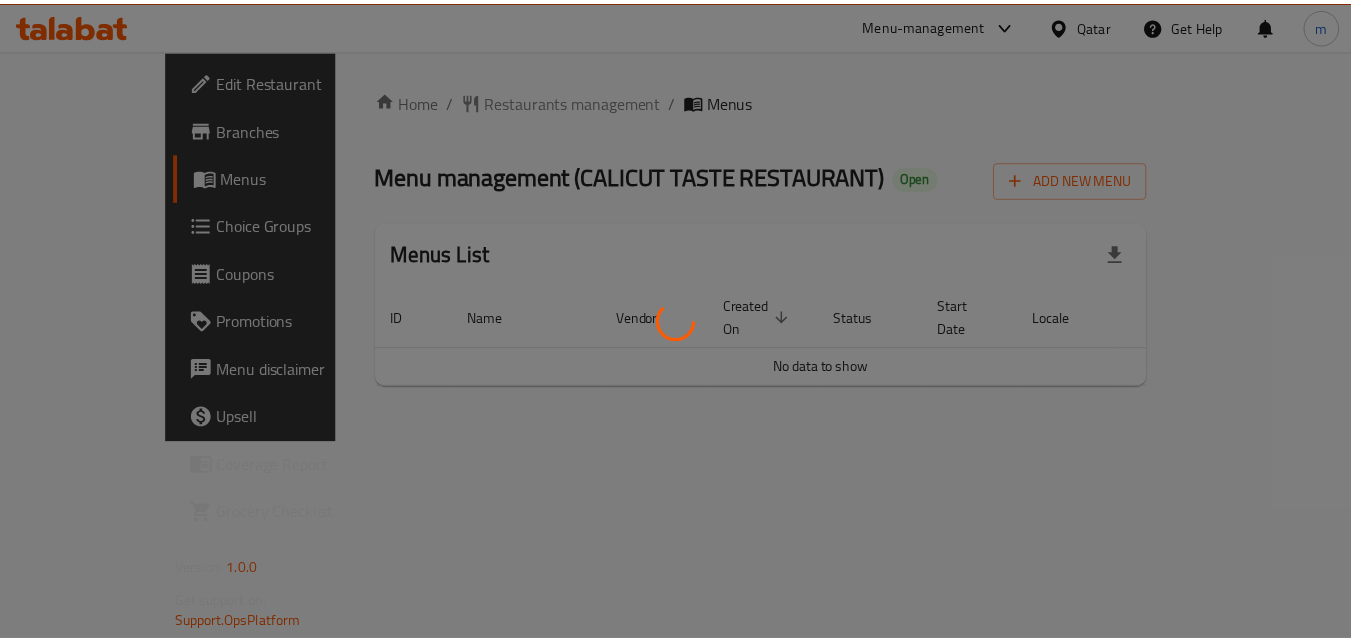 scroll, scrollTop: 0, scrollLeft: 0, axis: both 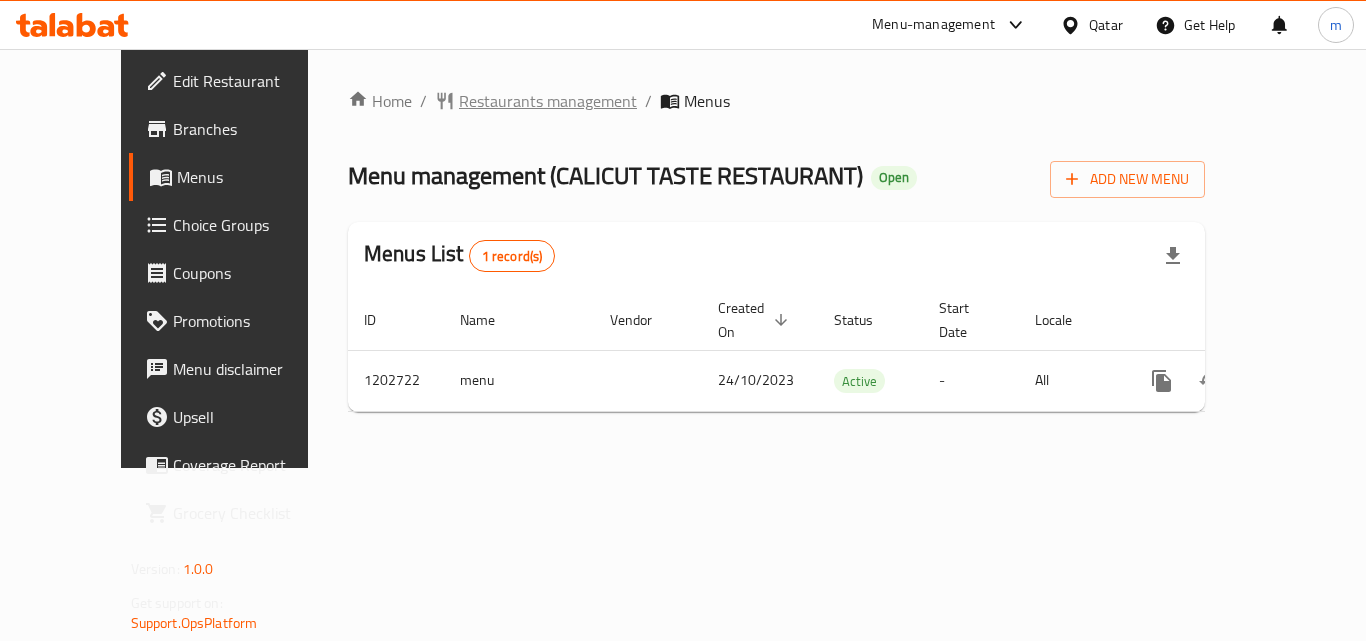 click on "Restaurants management" at bounding box center (548, 101) 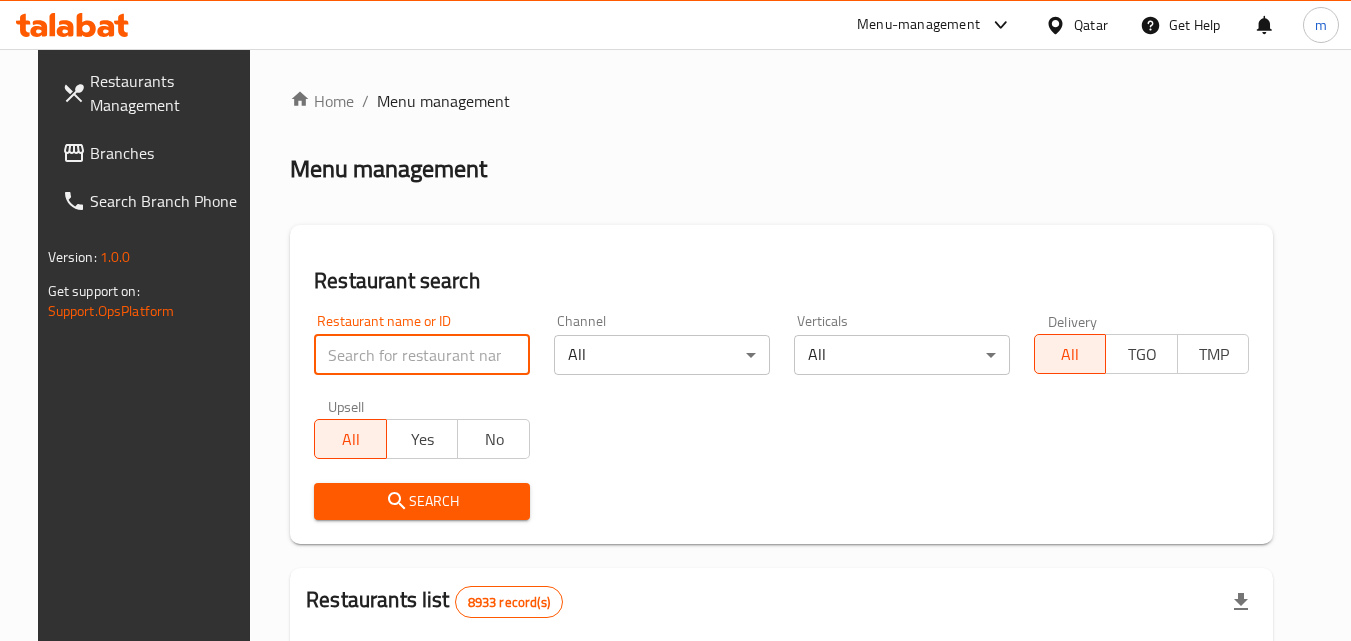 click at bounding box center [422, 355] 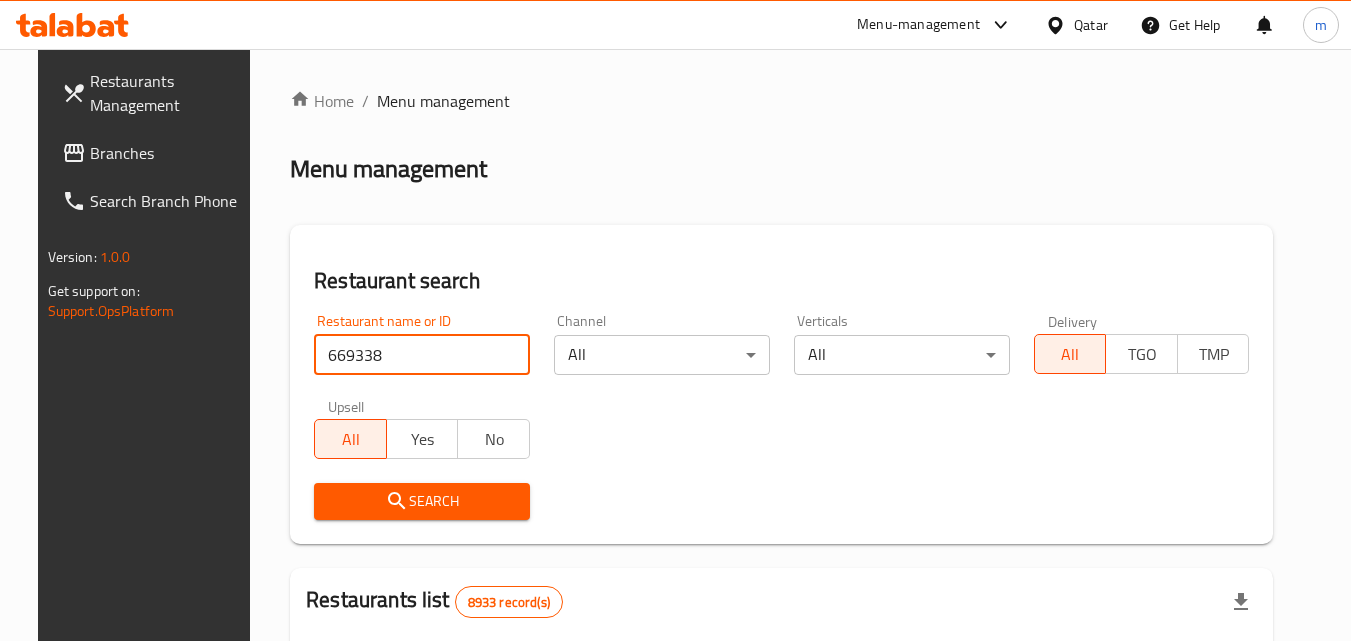 type on "669338" 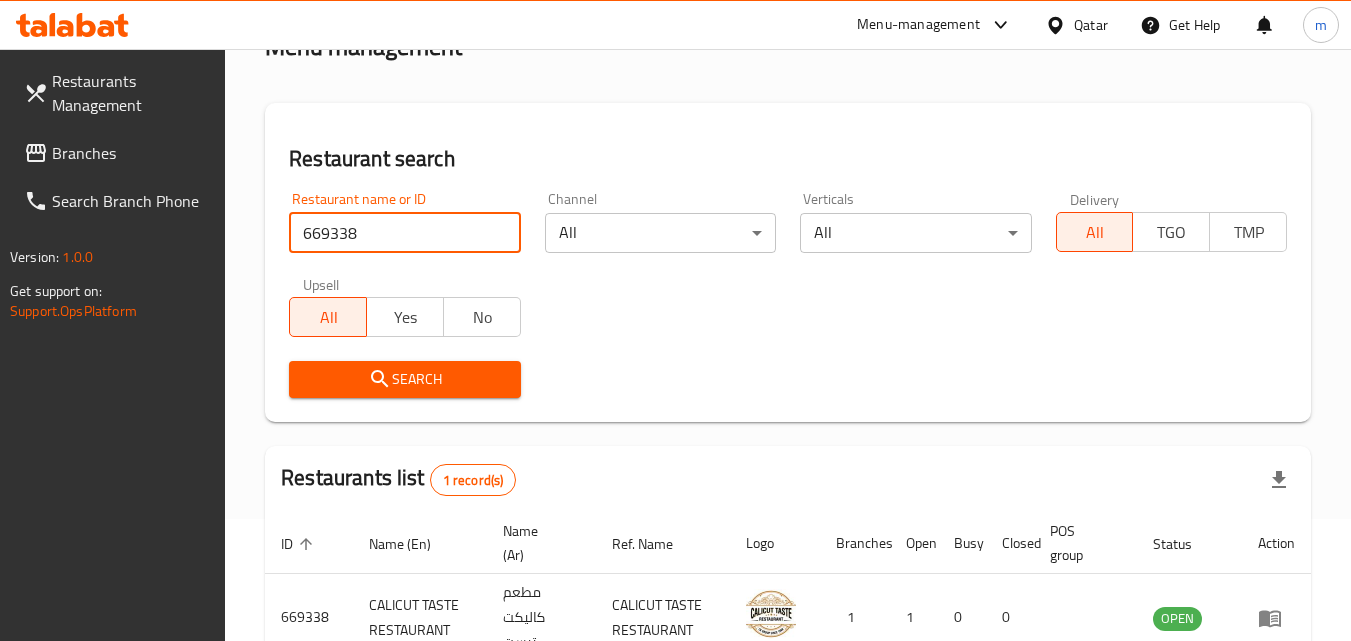 scroll, scrollTop: 0, scrollLeft: 0, axis: both 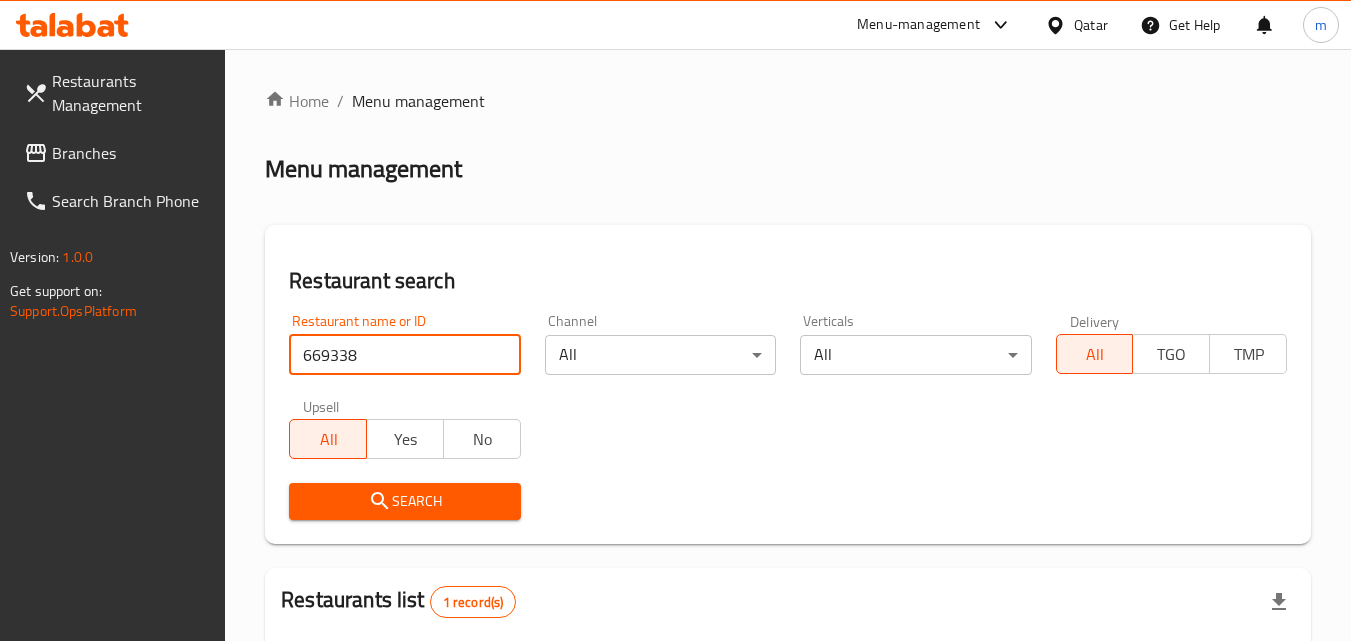 click 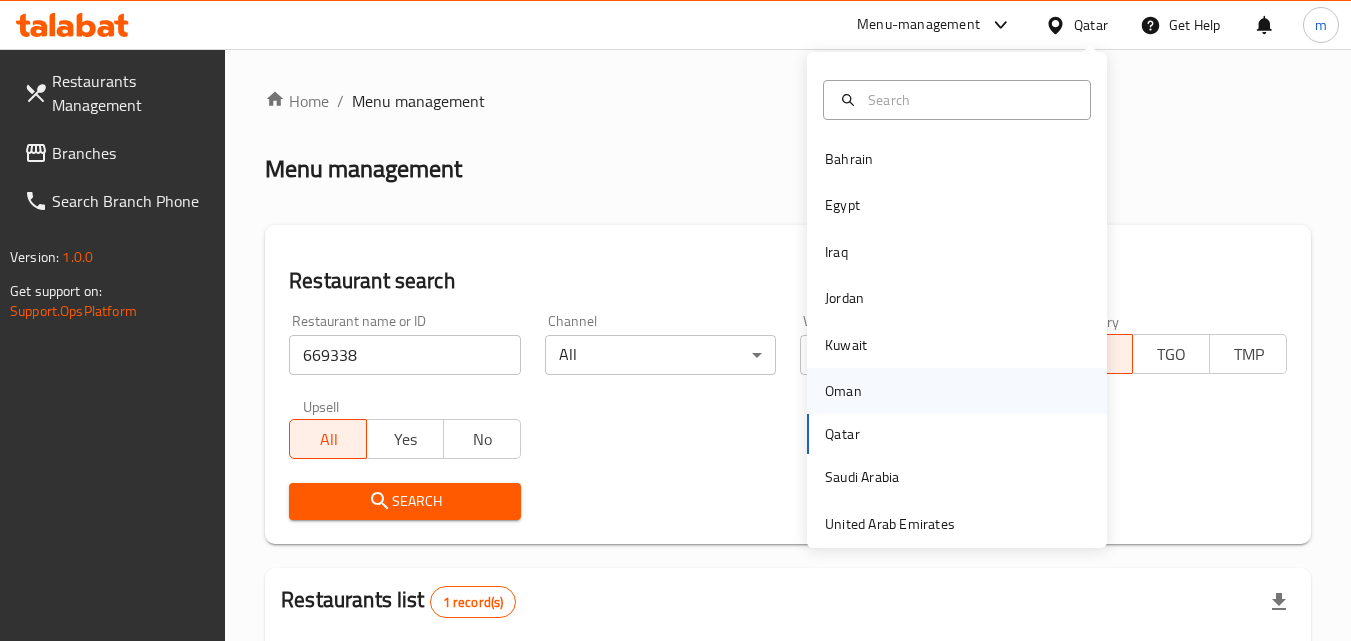 click on "Oman" at bounding box center (843, 391) 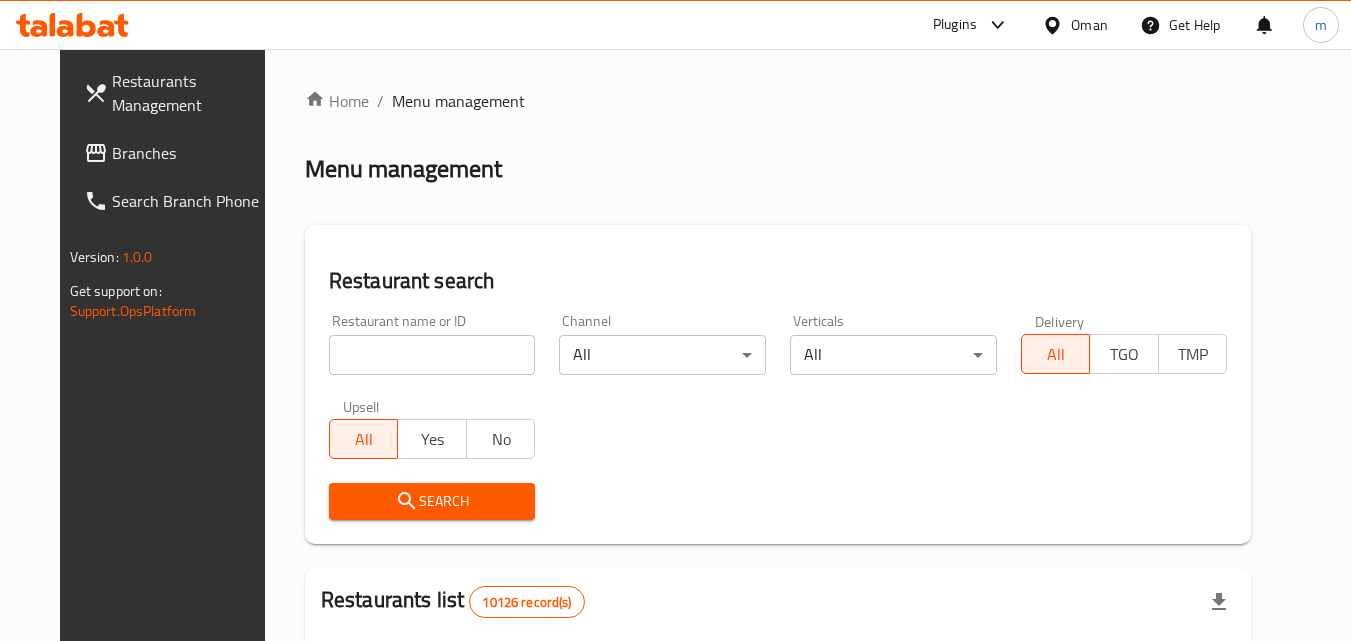 click on "Branches" at bounding box center (191, 153) 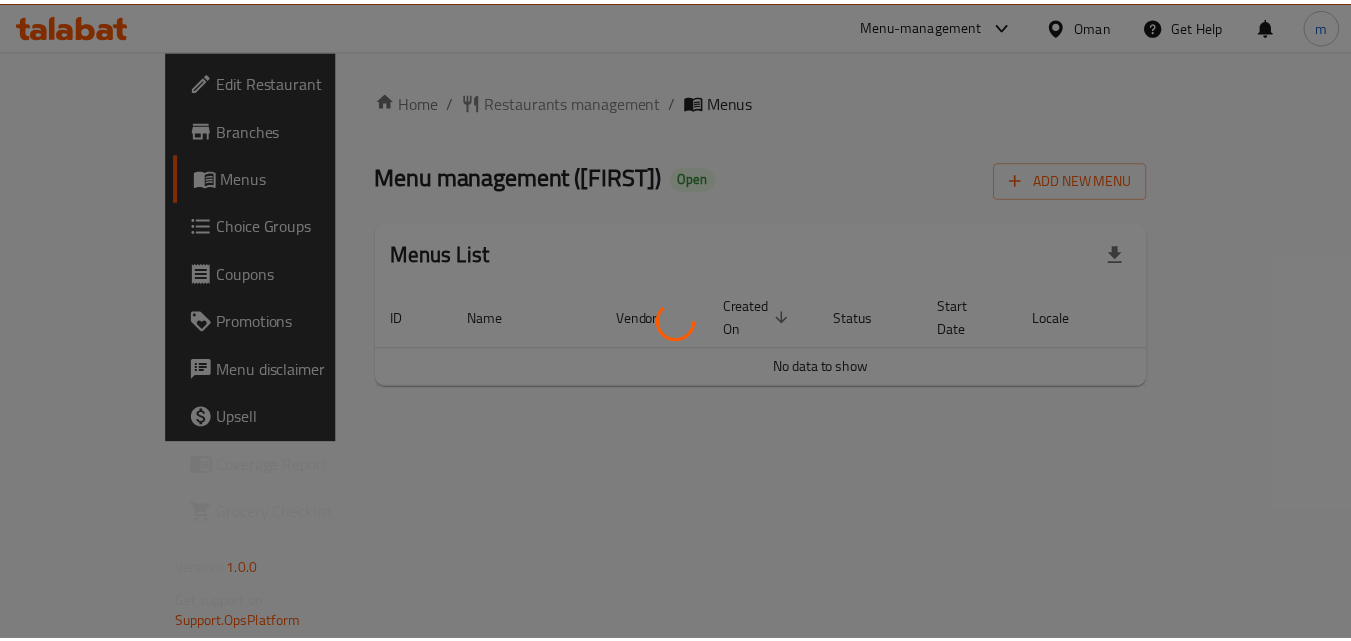 scroll, scrollTop: 0, scrollLeft: 0, axis: both 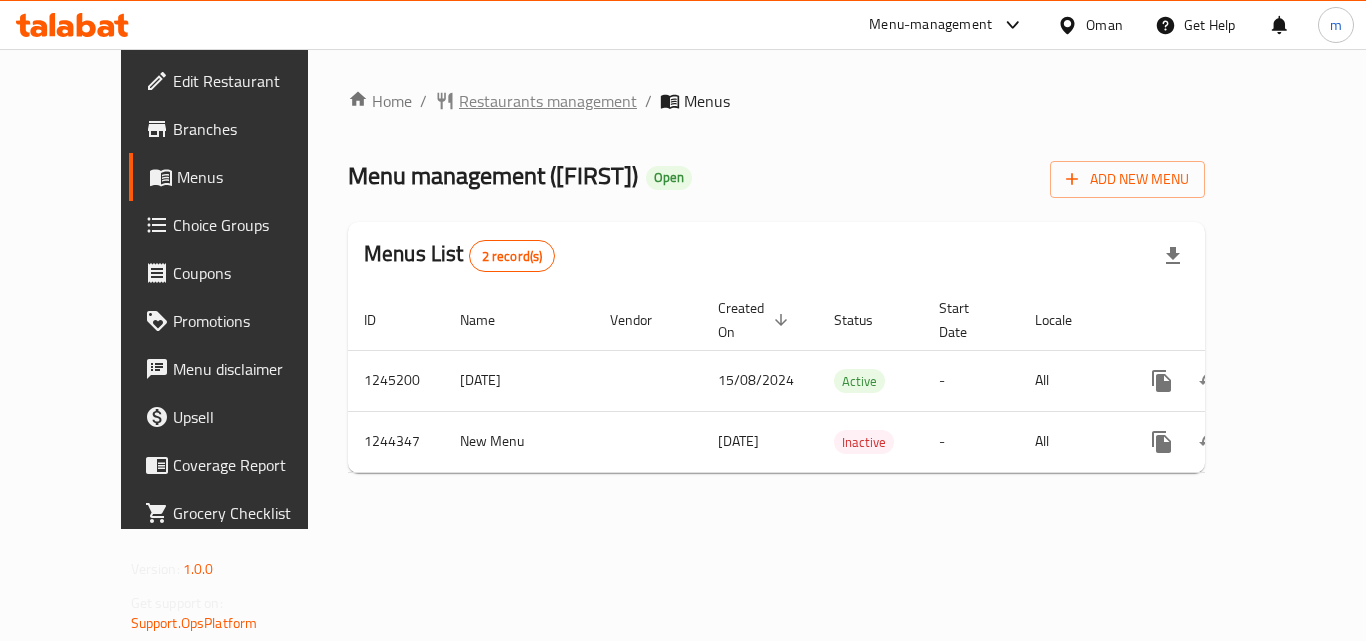 click on "Restaurants management" at bounding box center (548, 101) 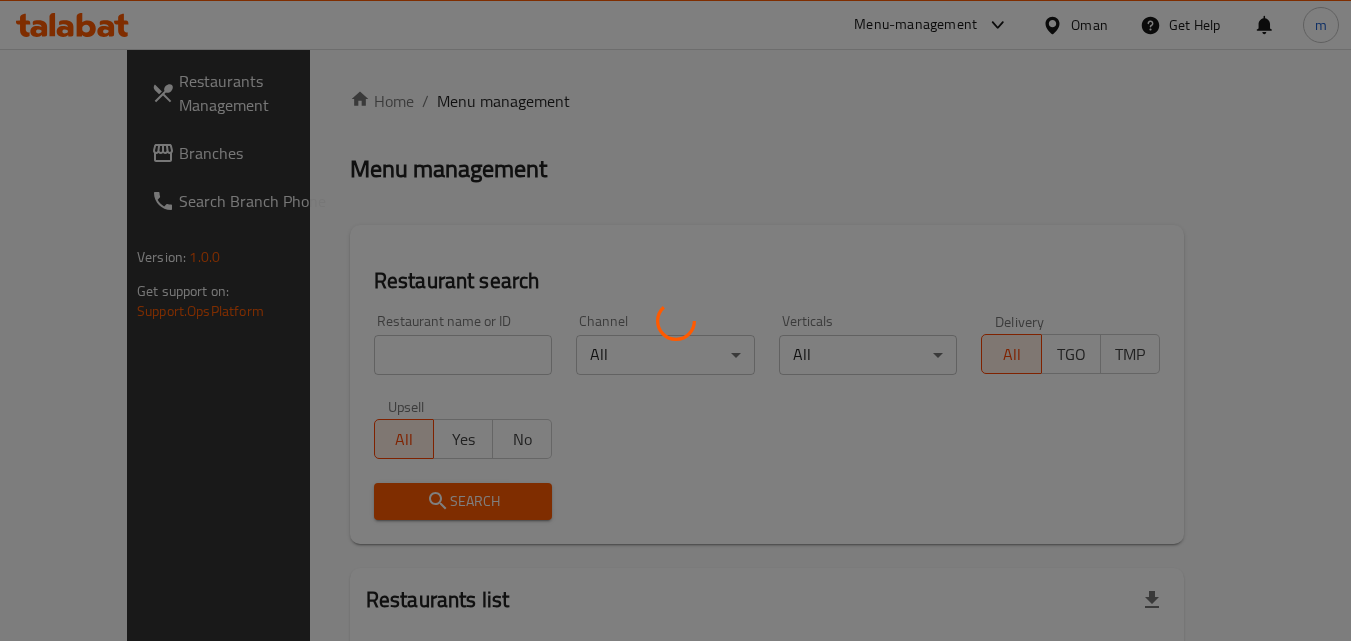 click at bounding box center (675, 320) 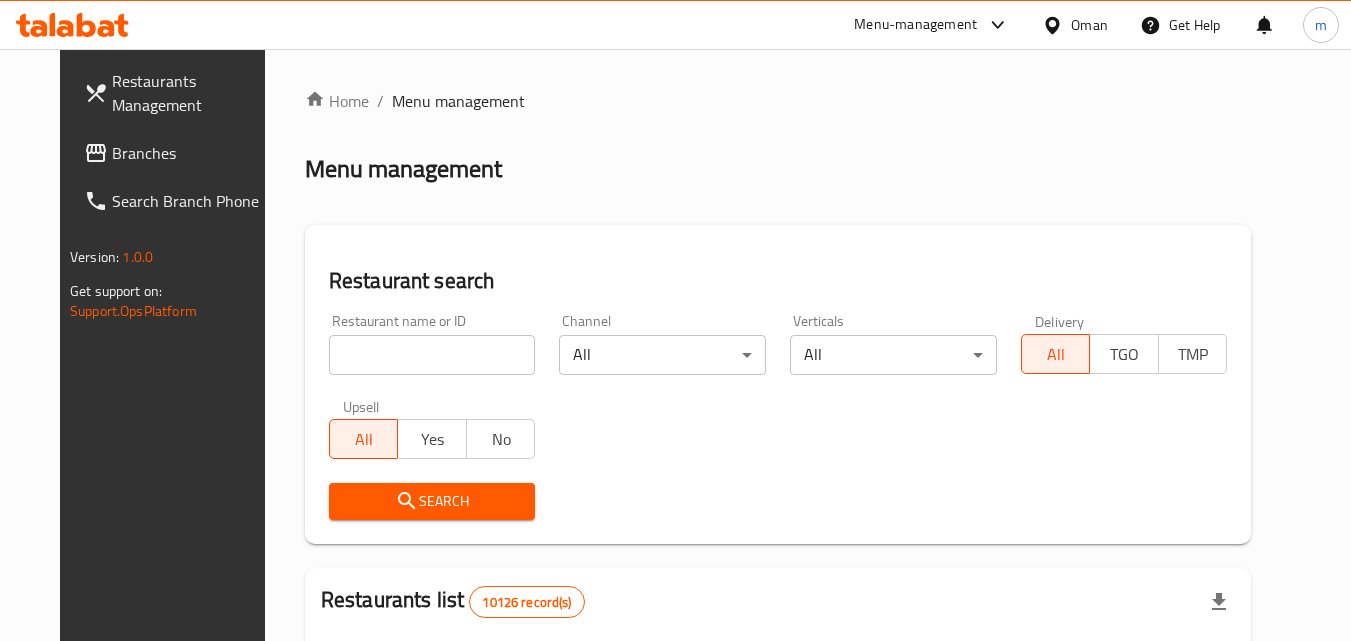click at bounding box center [432, 355] 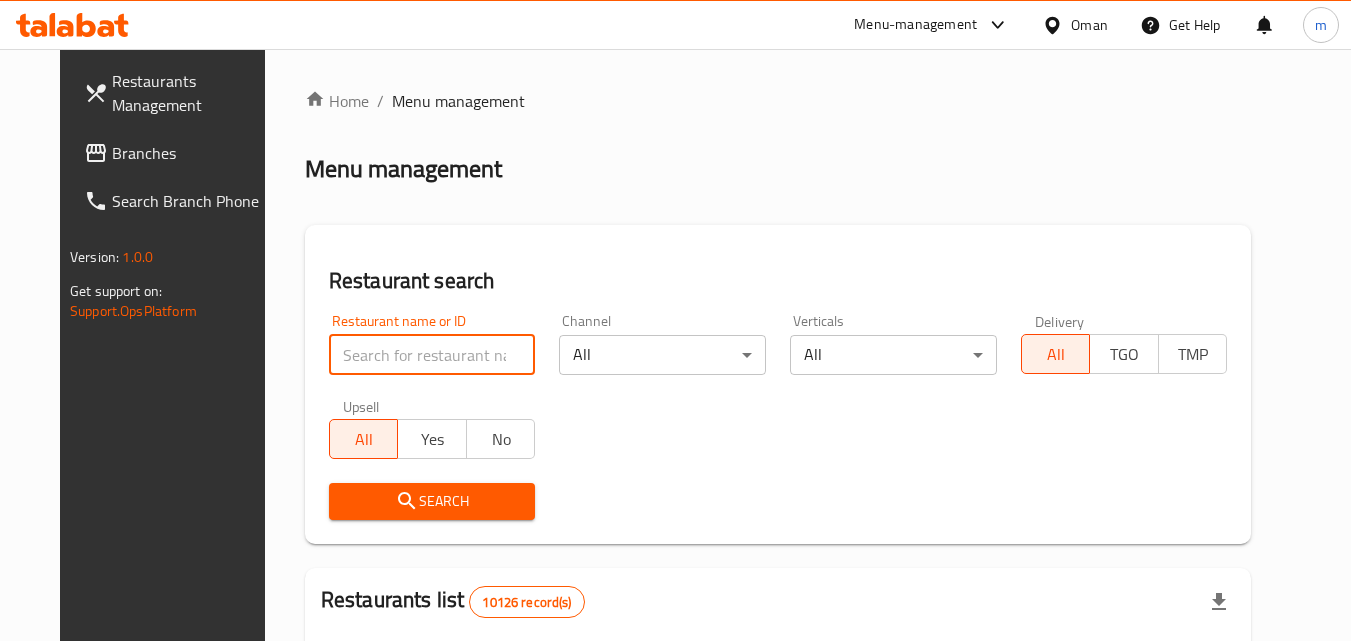 click at bounding box center [432, 355] 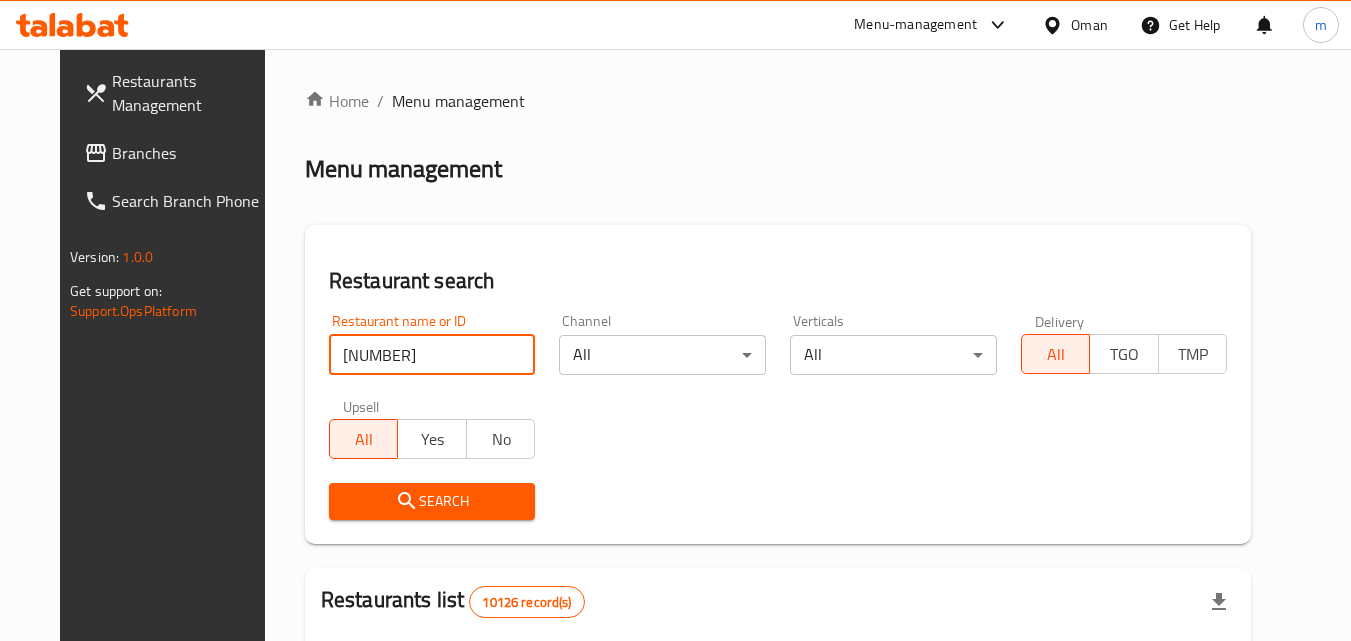 type on "681994" 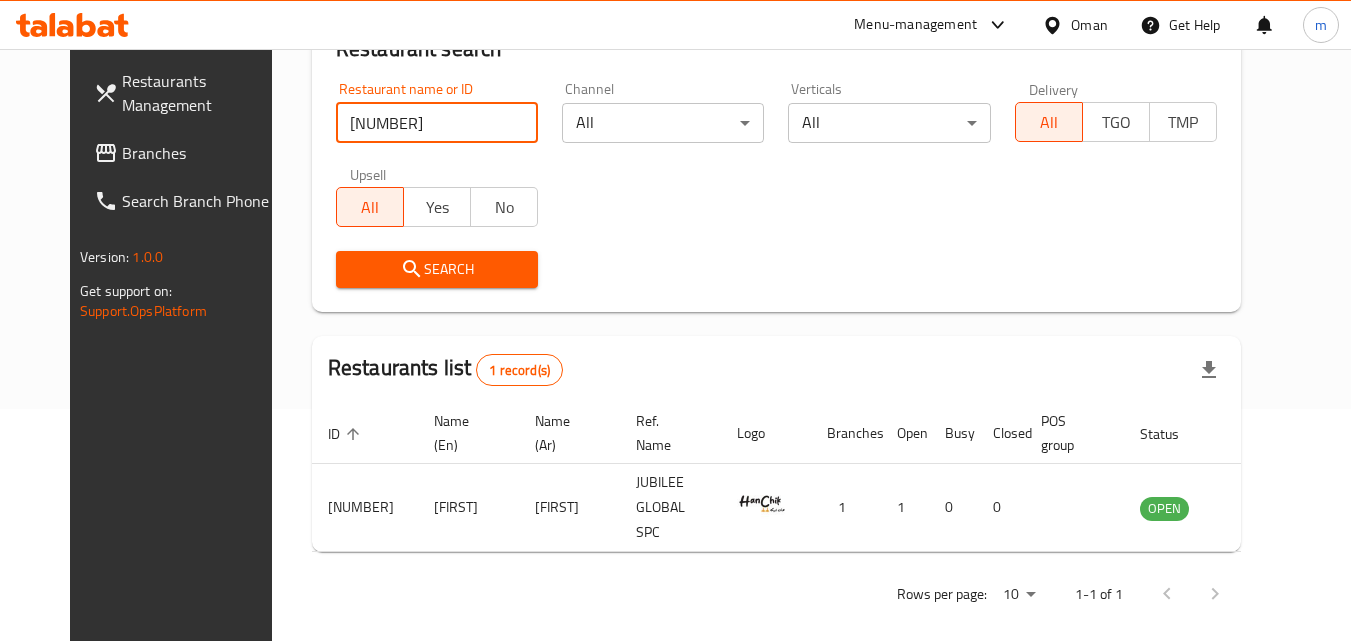 scroll, scrollTop: 234, scrollLeft: 0, axis: vertical 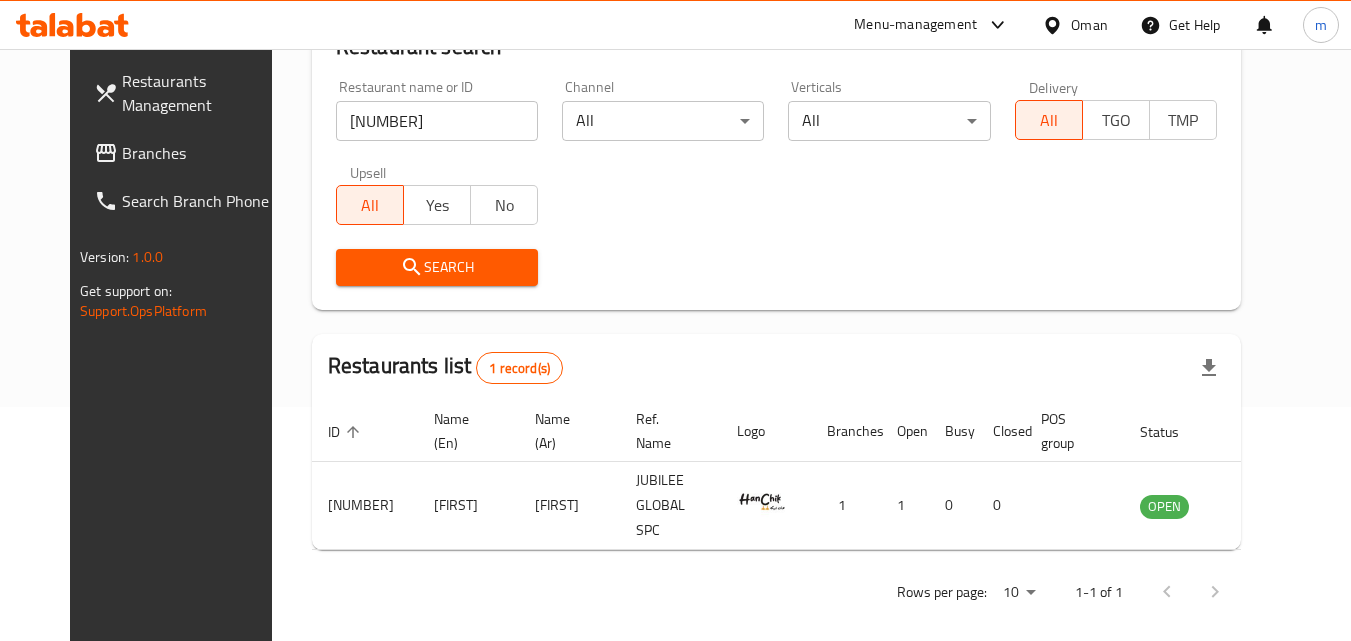 click on "Oman" at bounding box center [1089, 25] 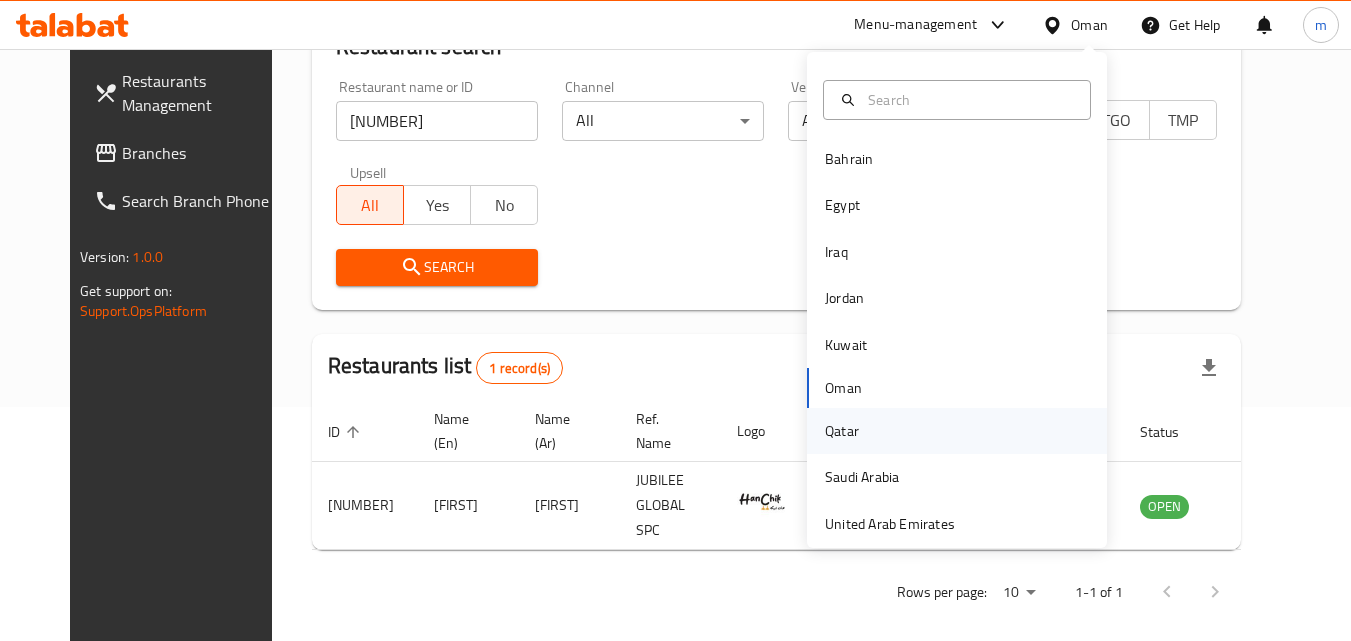 click on "Qatar" at bounding box center (842, 431) 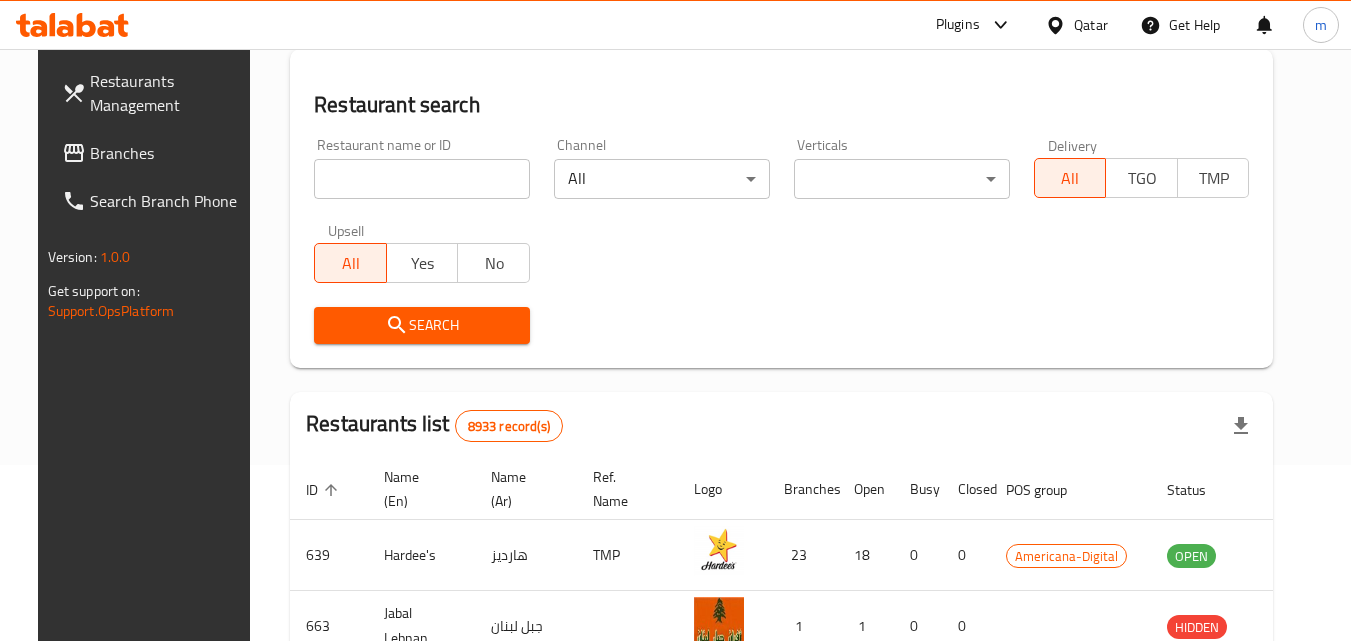 scroll, scrollTop: 234, scrollLeft: 0, axis: vertical 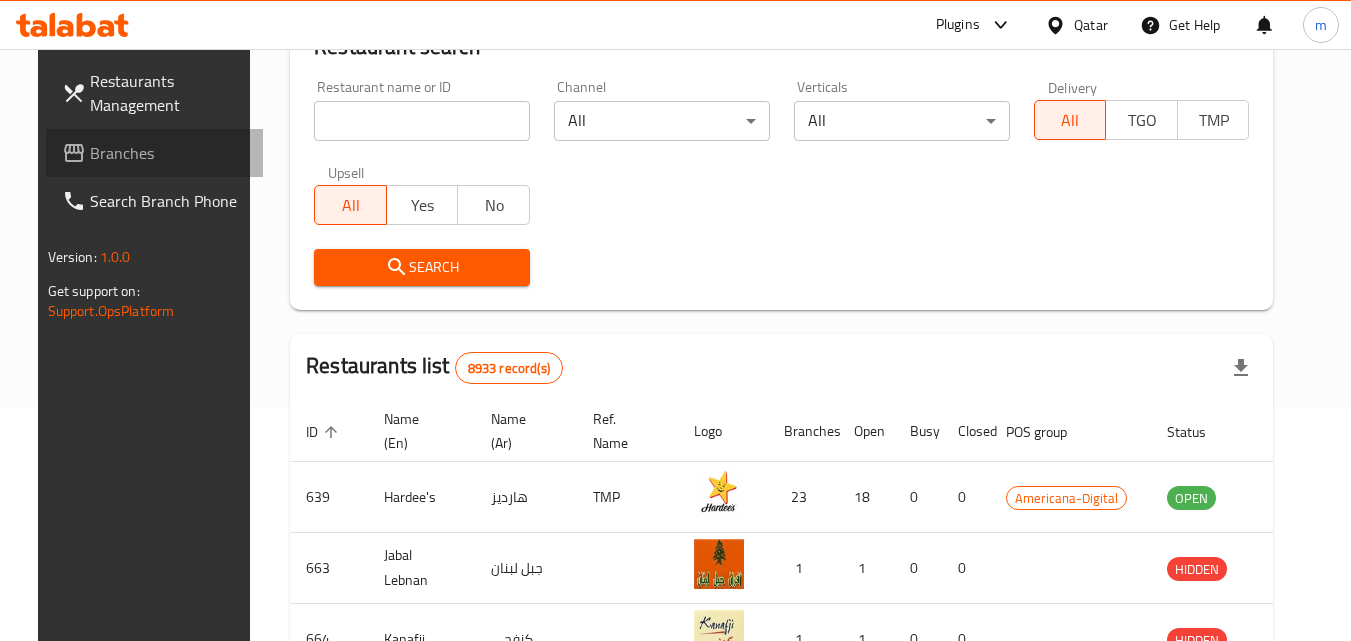 click on "Branches" at bounding box center [169, 153] 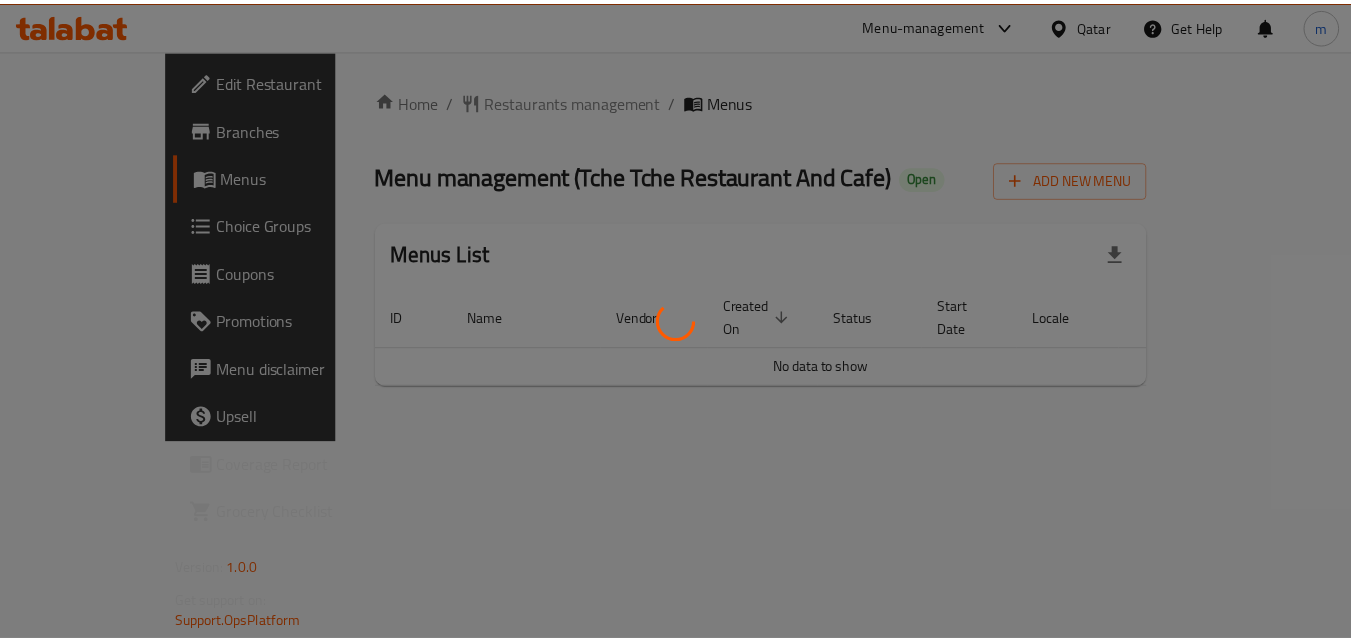 scroll, scrollTop: 0, scrollLeft: 0, axis: both 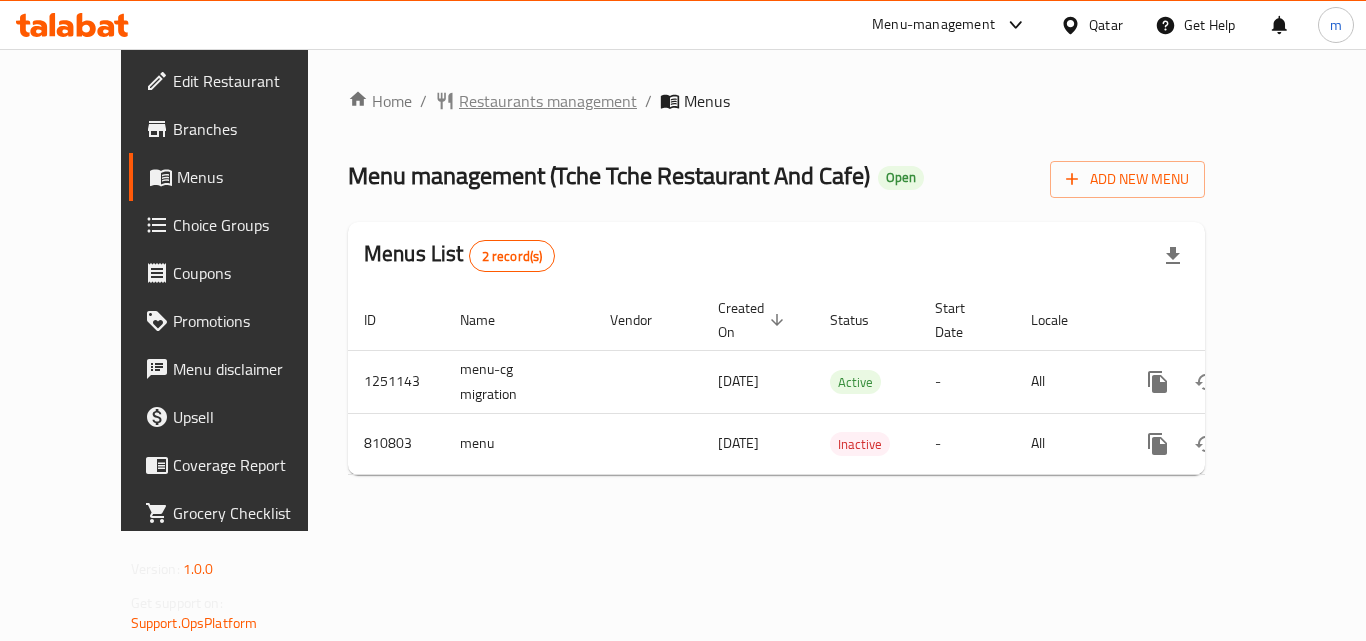 click on "Restaurants management" at bounding box center (548, 101) 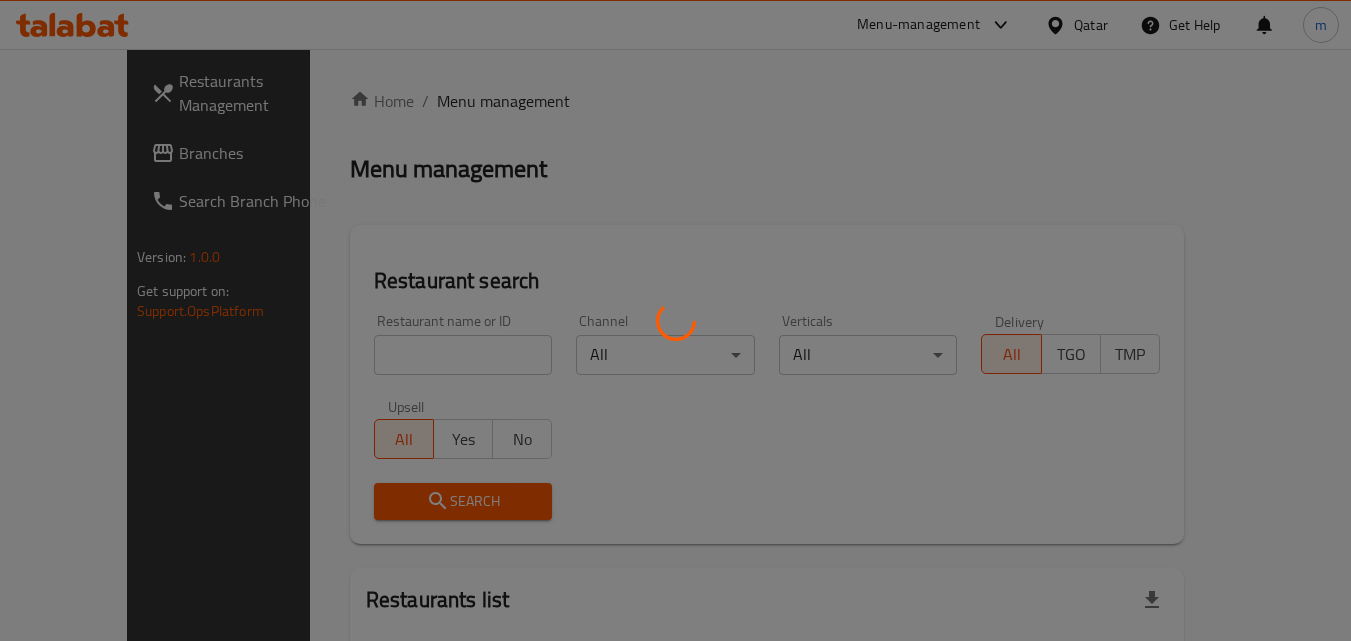click at bounding box center [675, 320] 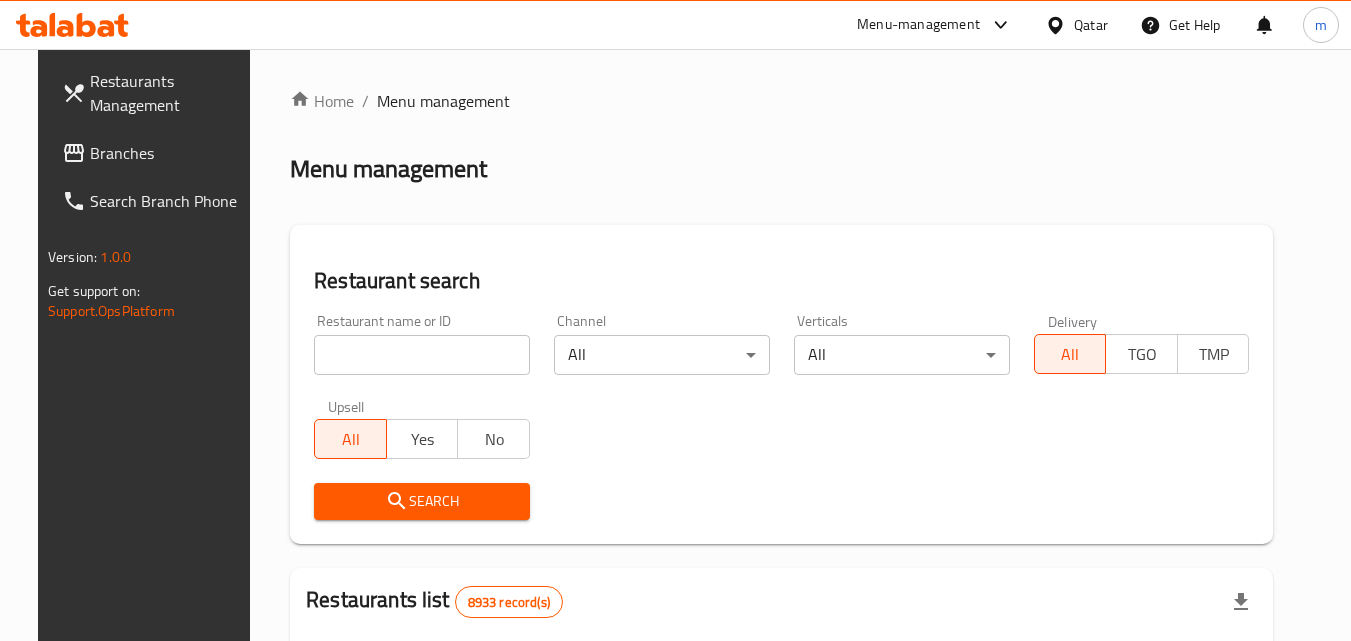 click at bounding box center [422, 355] 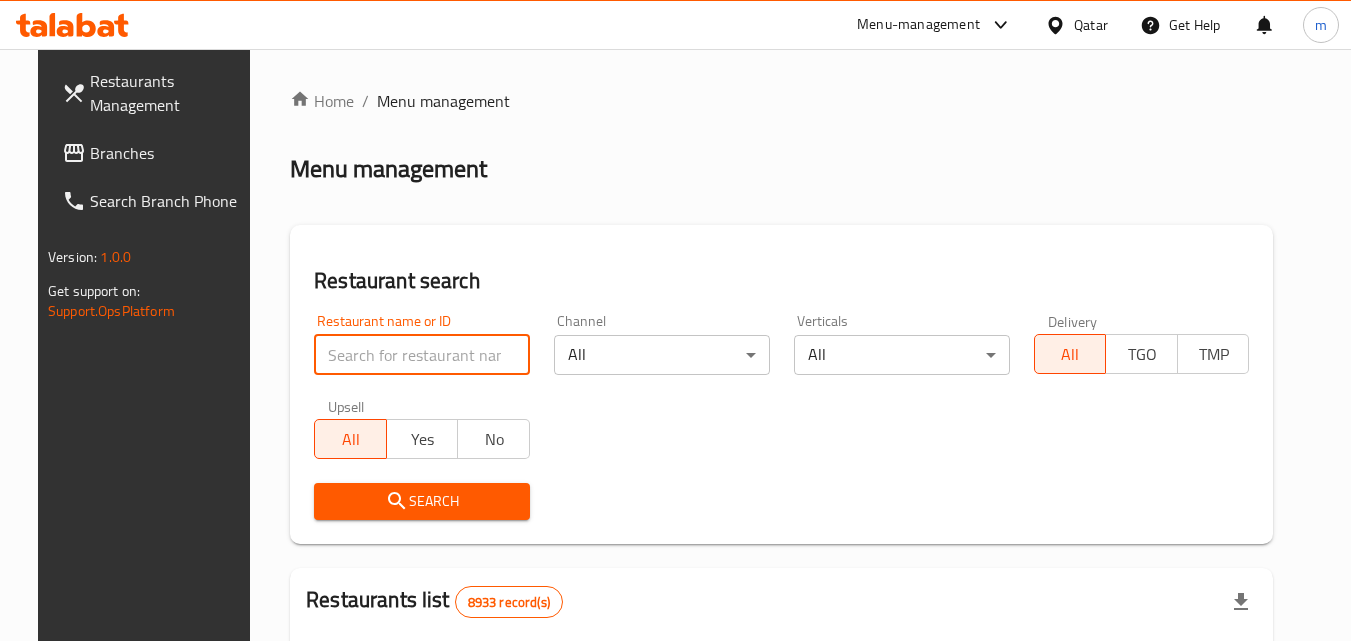 click at bounding box center (422, 355) 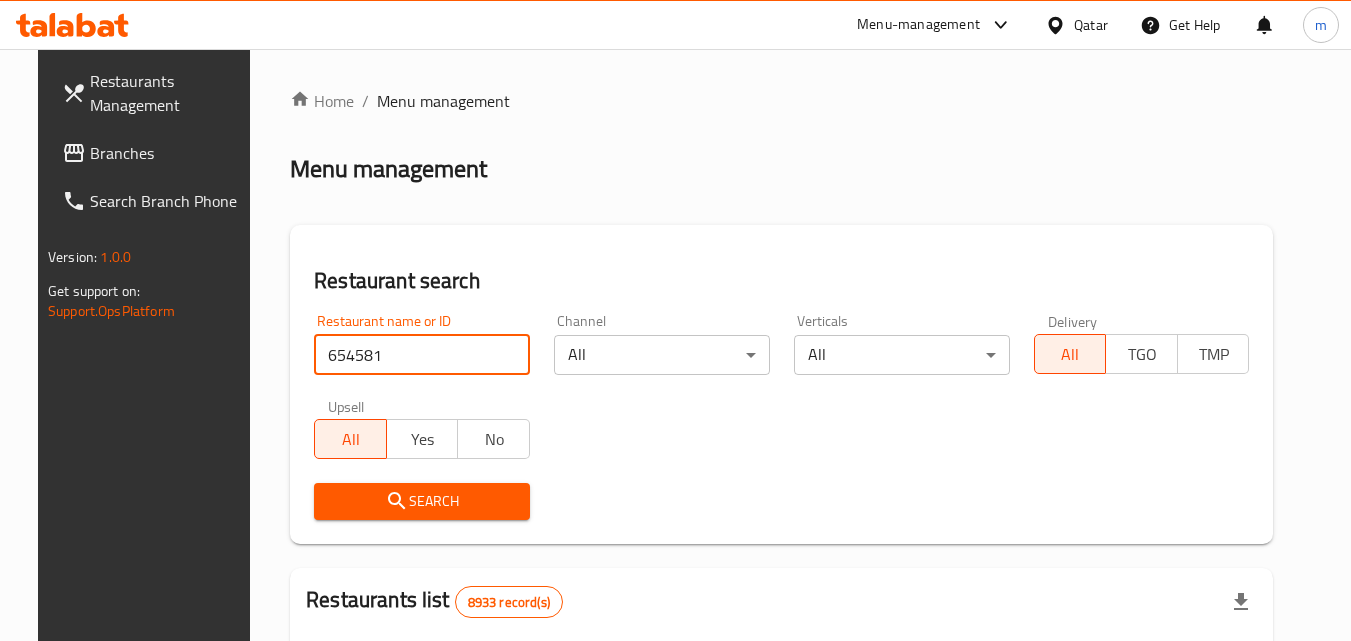 type on "654581" 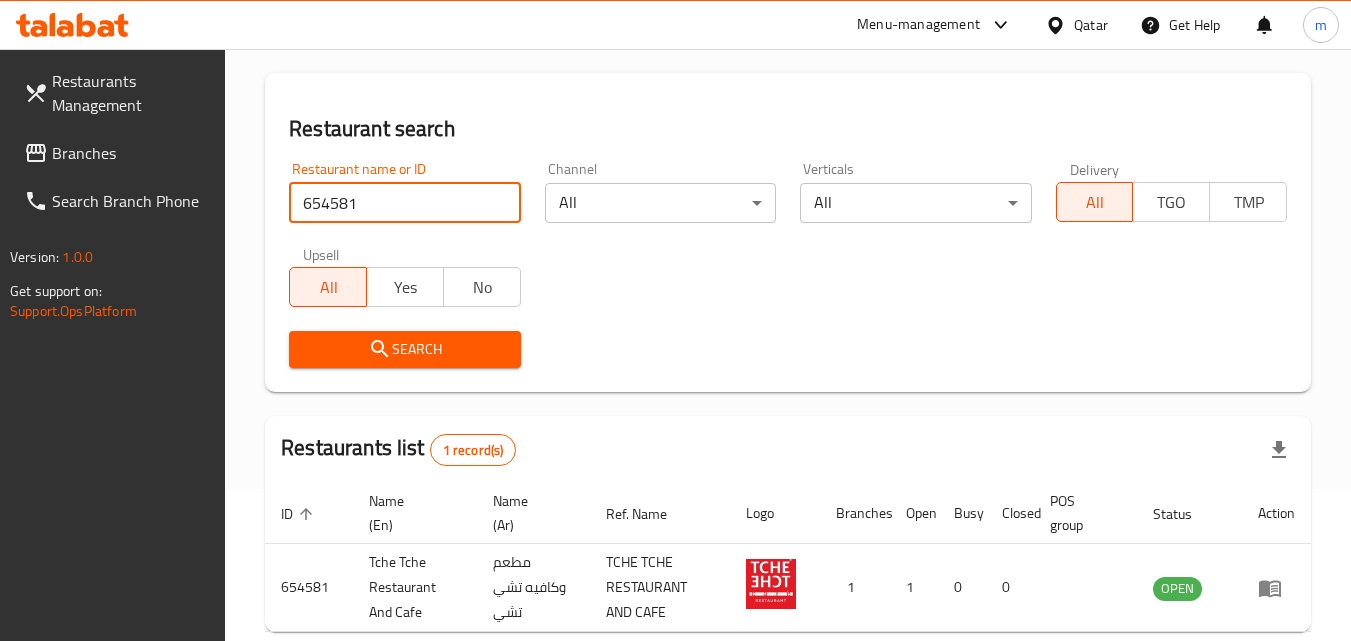 scroll, scrollTop: 251, scrollLeft: 0, axis: vertical 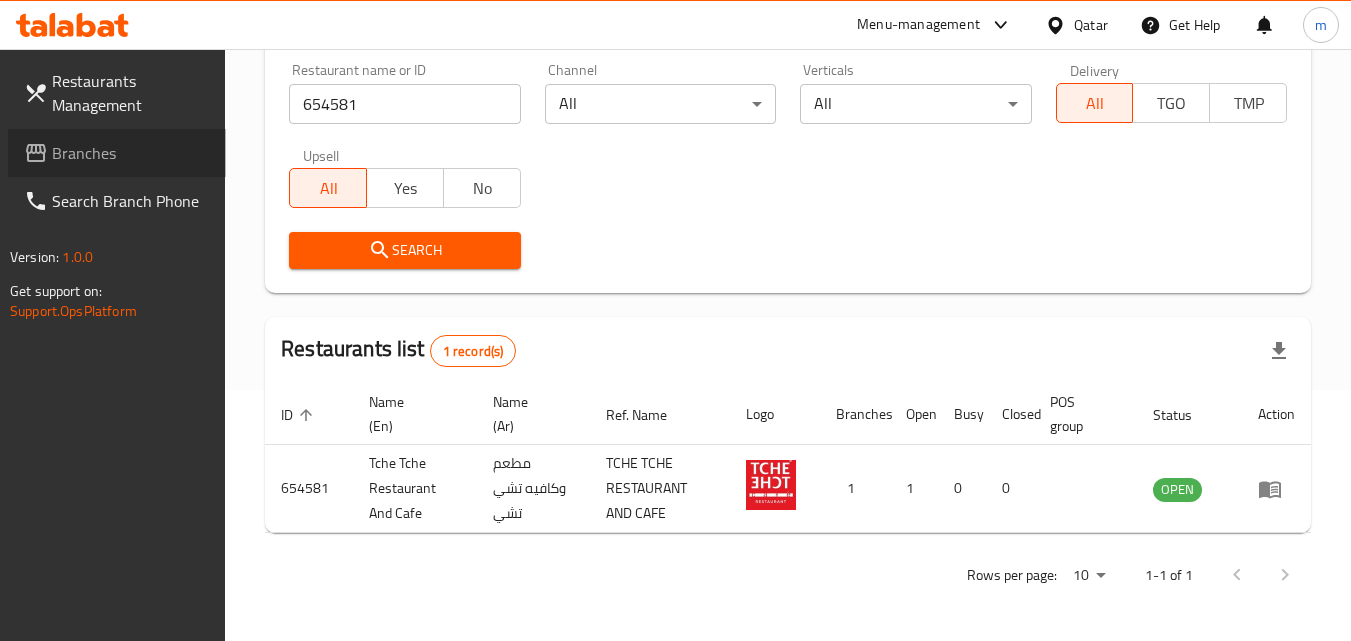 click on "Branches" at bounding box center [131, 153] 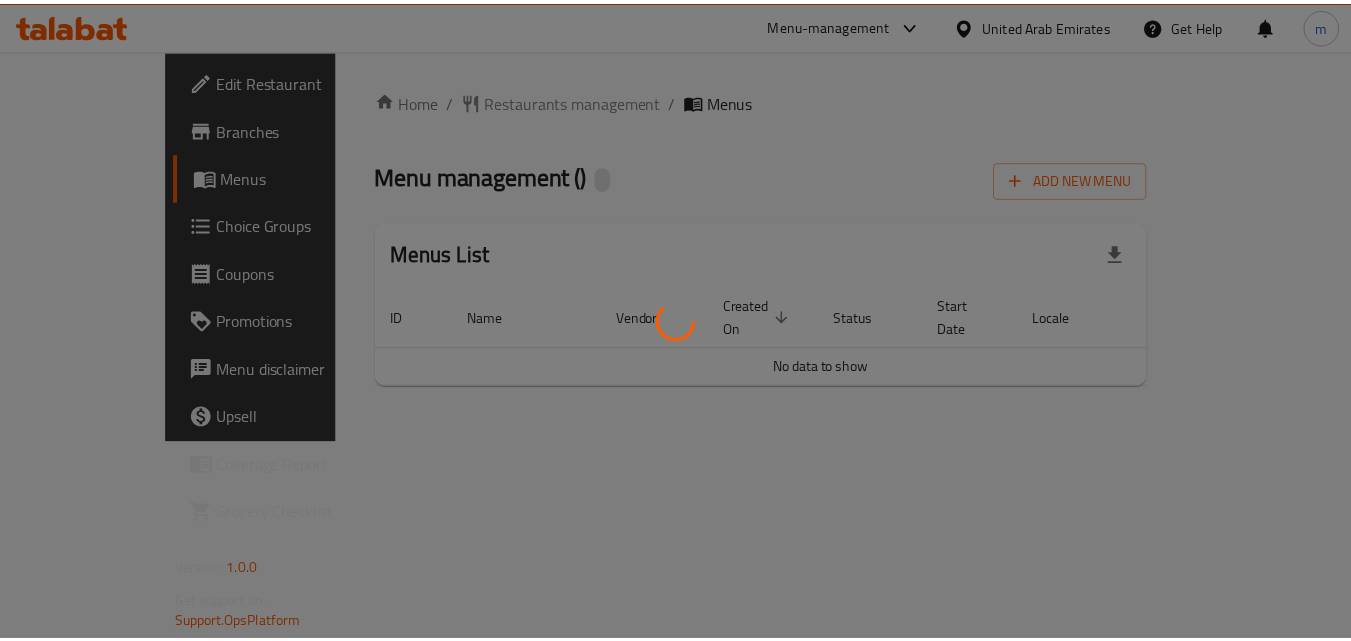 scroll, scrollTop: 0, scrollLeft: 0, axis: both 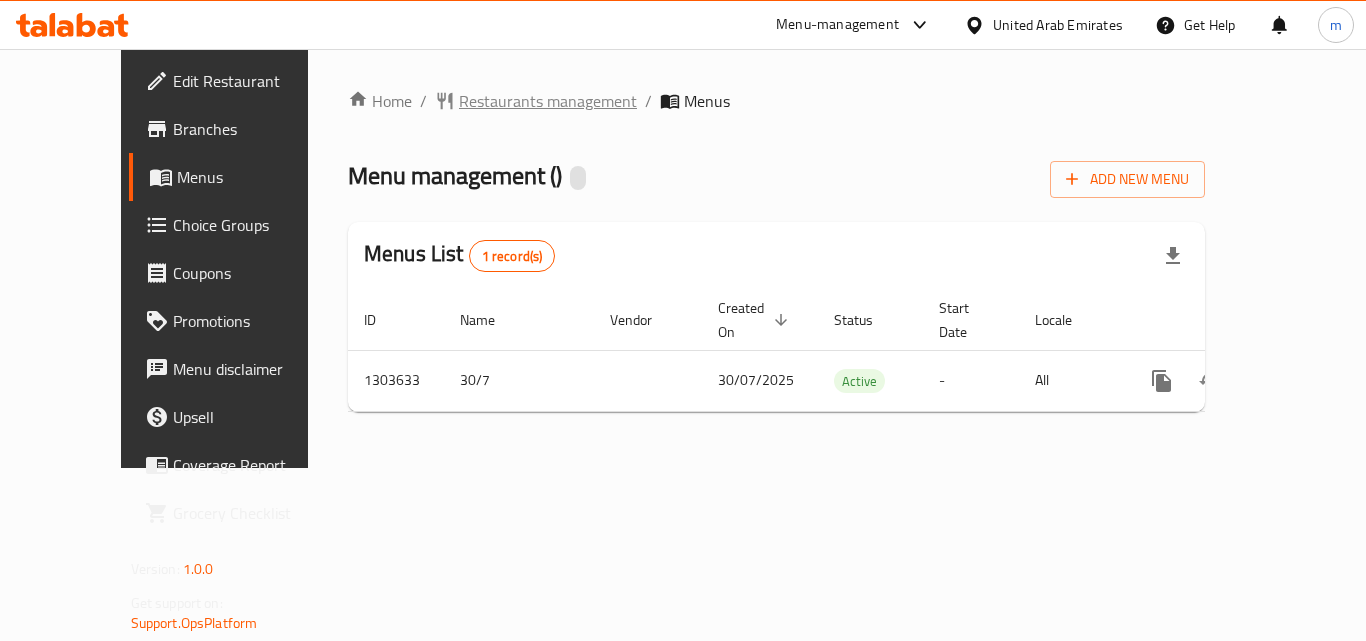 click on "Restaurants management" at bounding box center (548, 101) 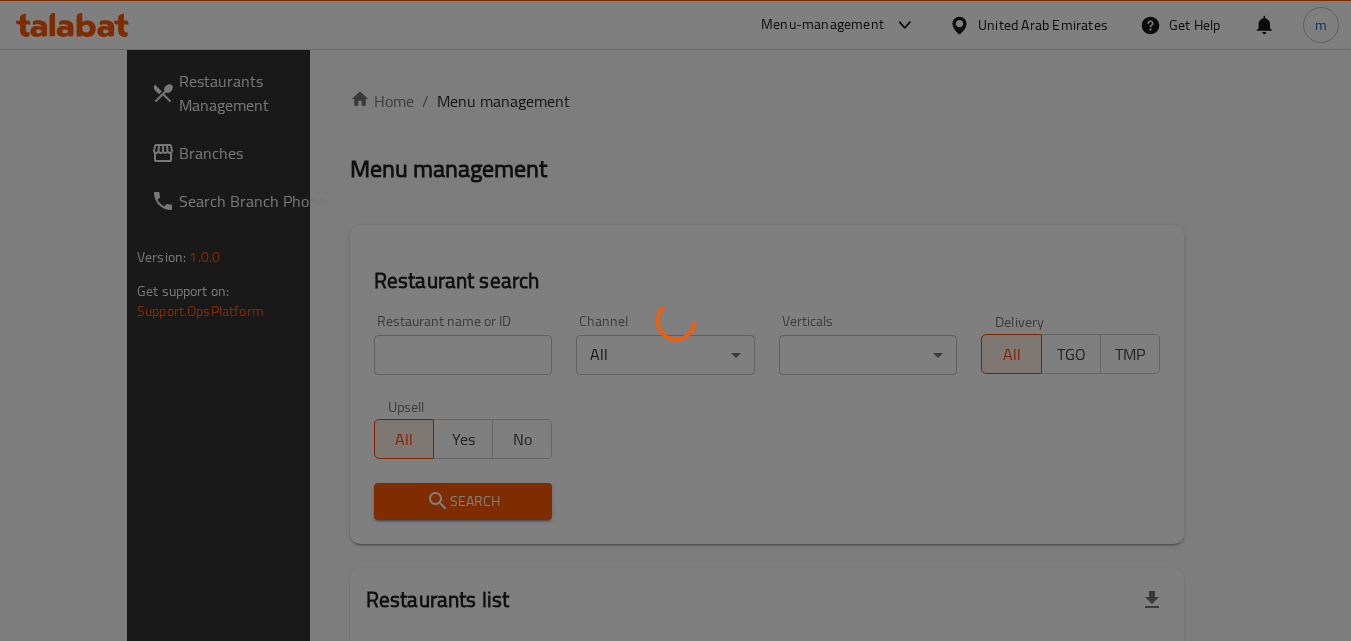 click at bounding box center [675, 320] 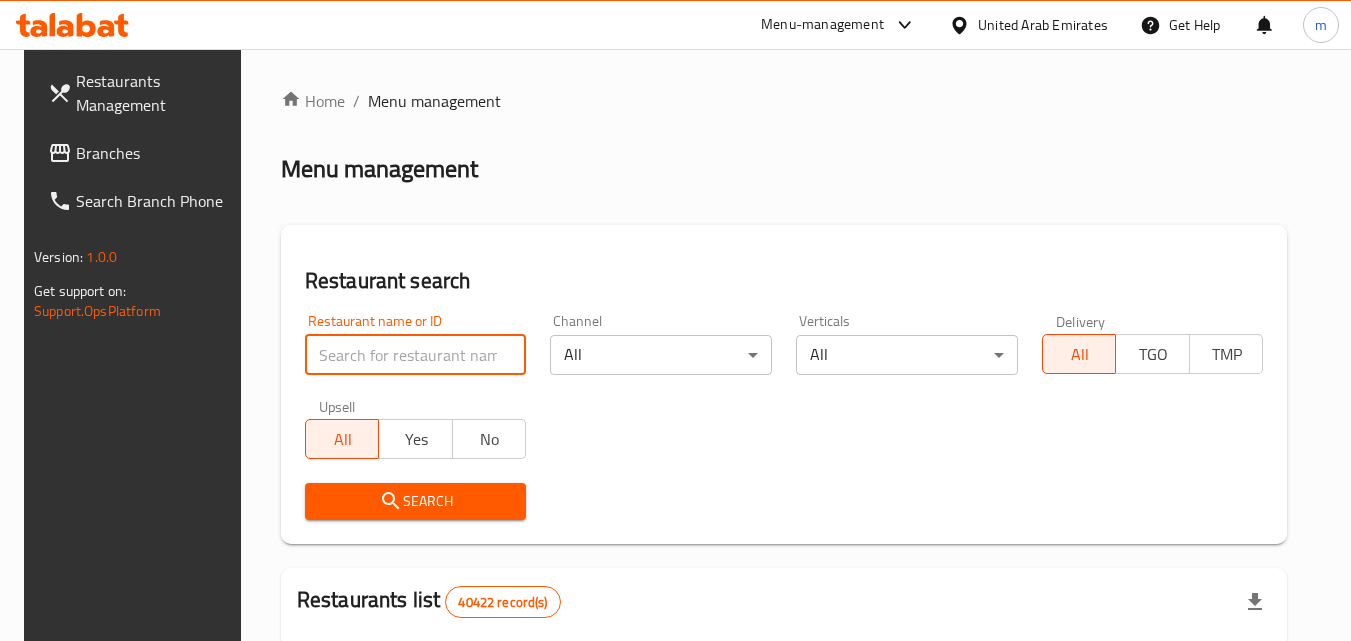 click at bounding box center [416, 355] 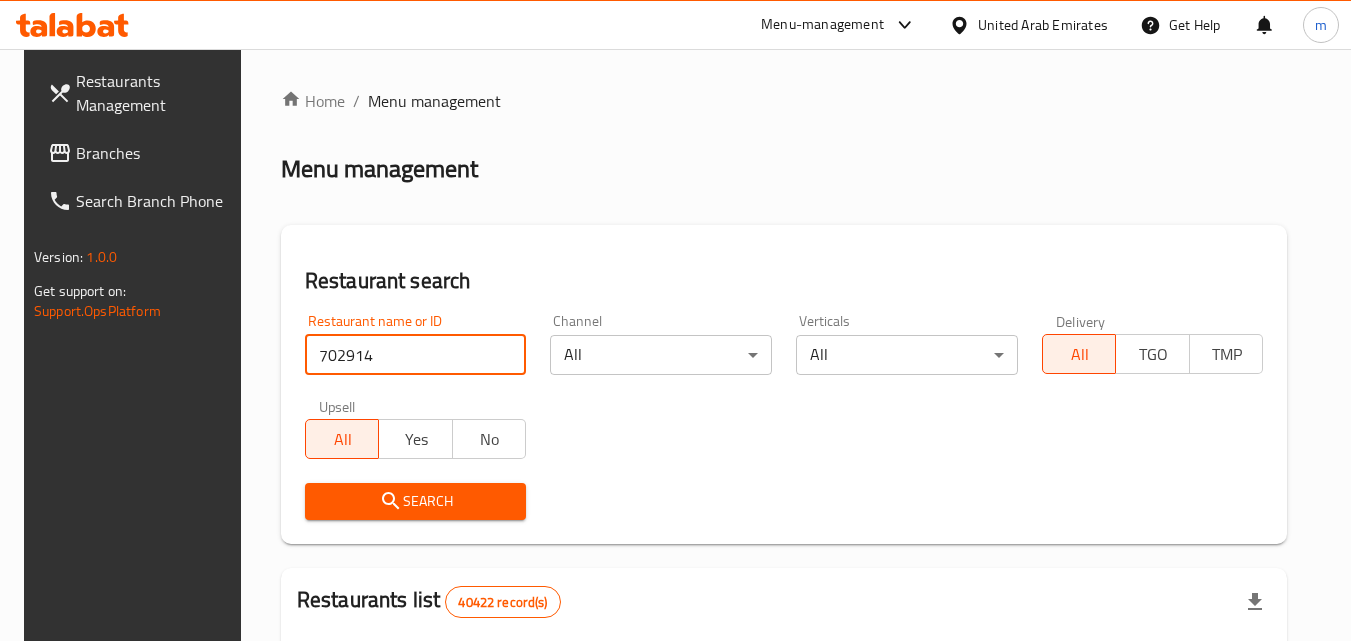 type on "702914" 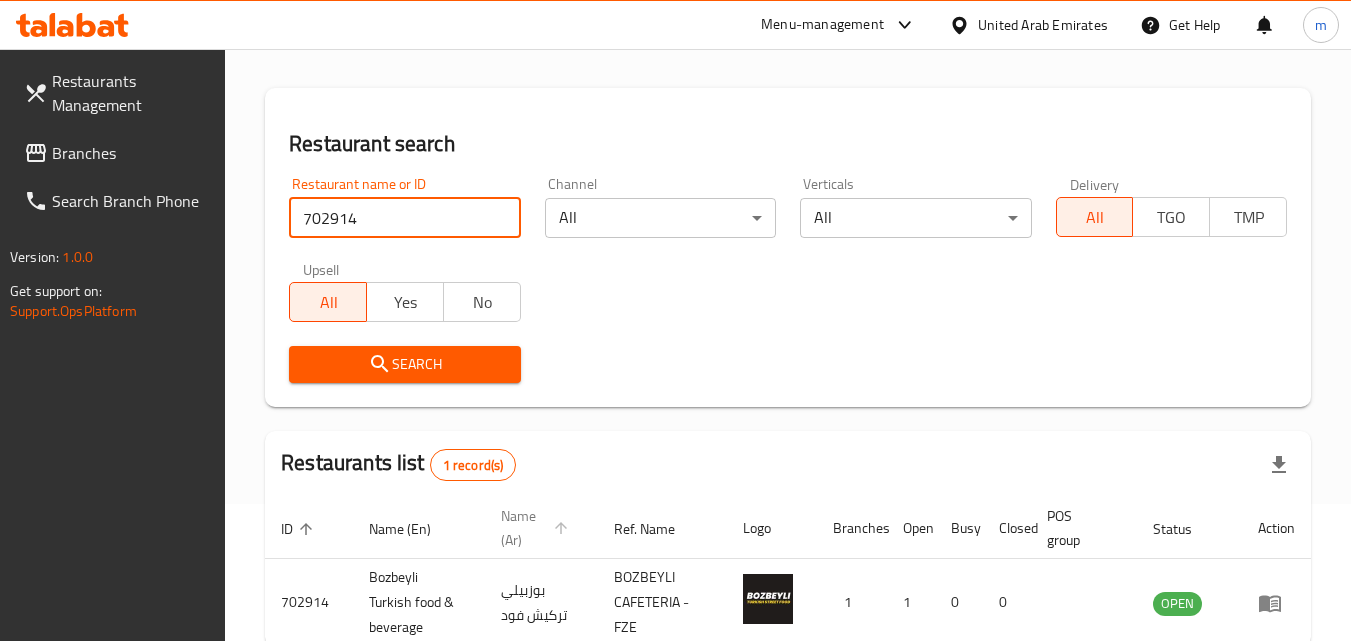 scroll, scrollTop: 251, scrollLeft: 0, axis: vertical 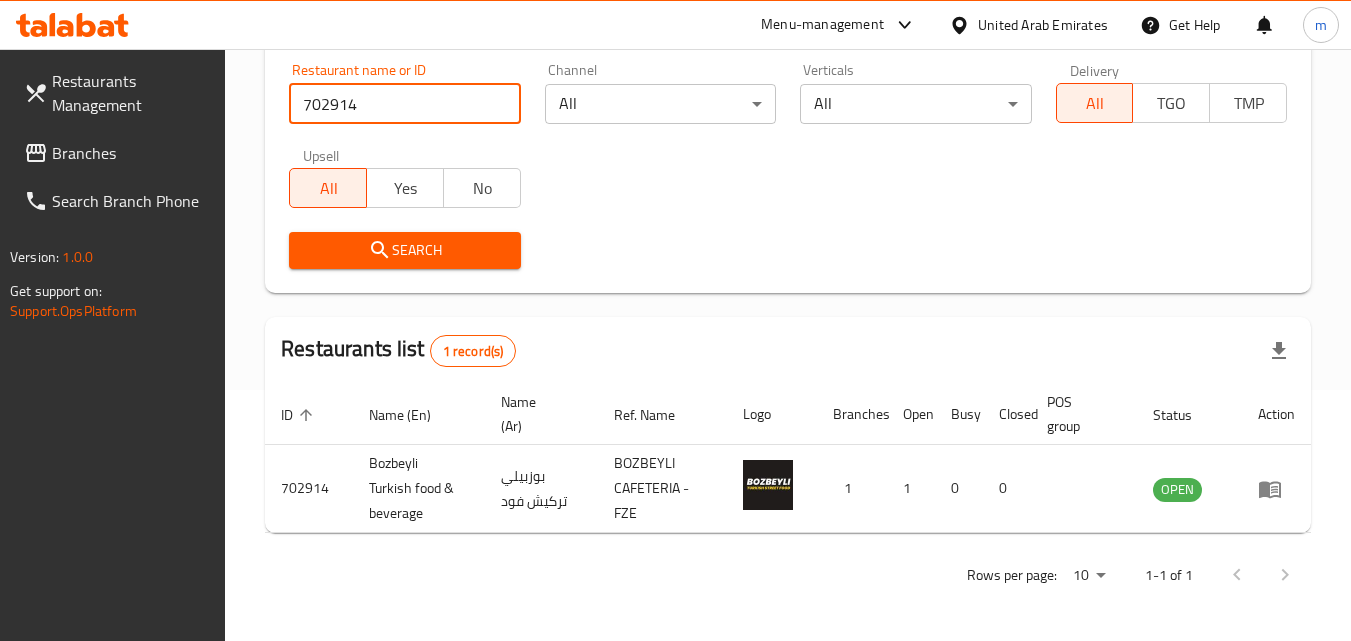 click on "Branches" at bounding box center (131, 153) 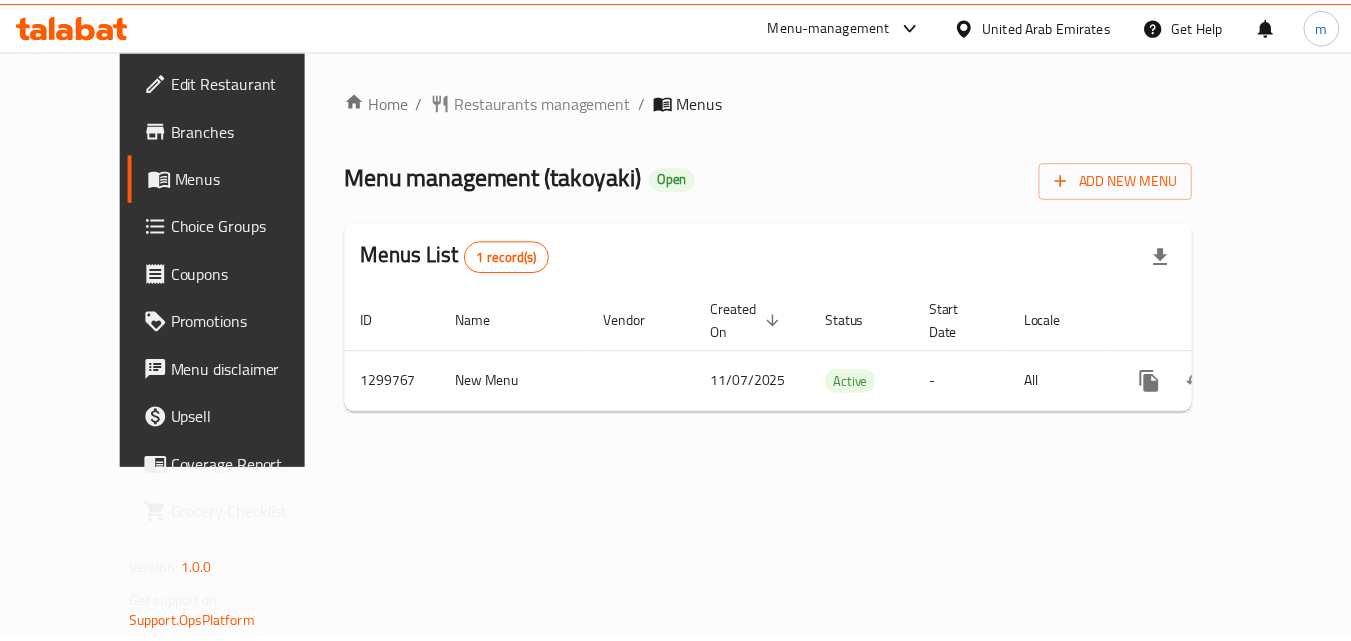 scroll, scrollTop: 0, scrollLeft: 0, axis: both 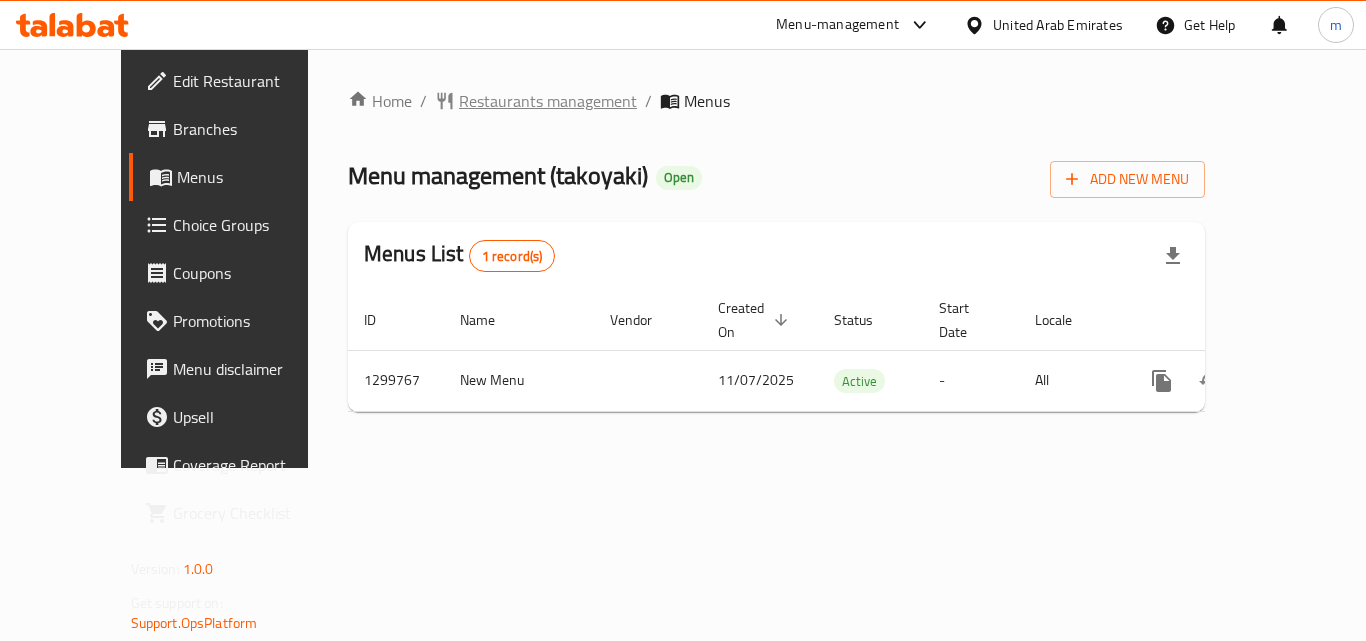click on "Restaurants management" at bounding box center [548, 101] 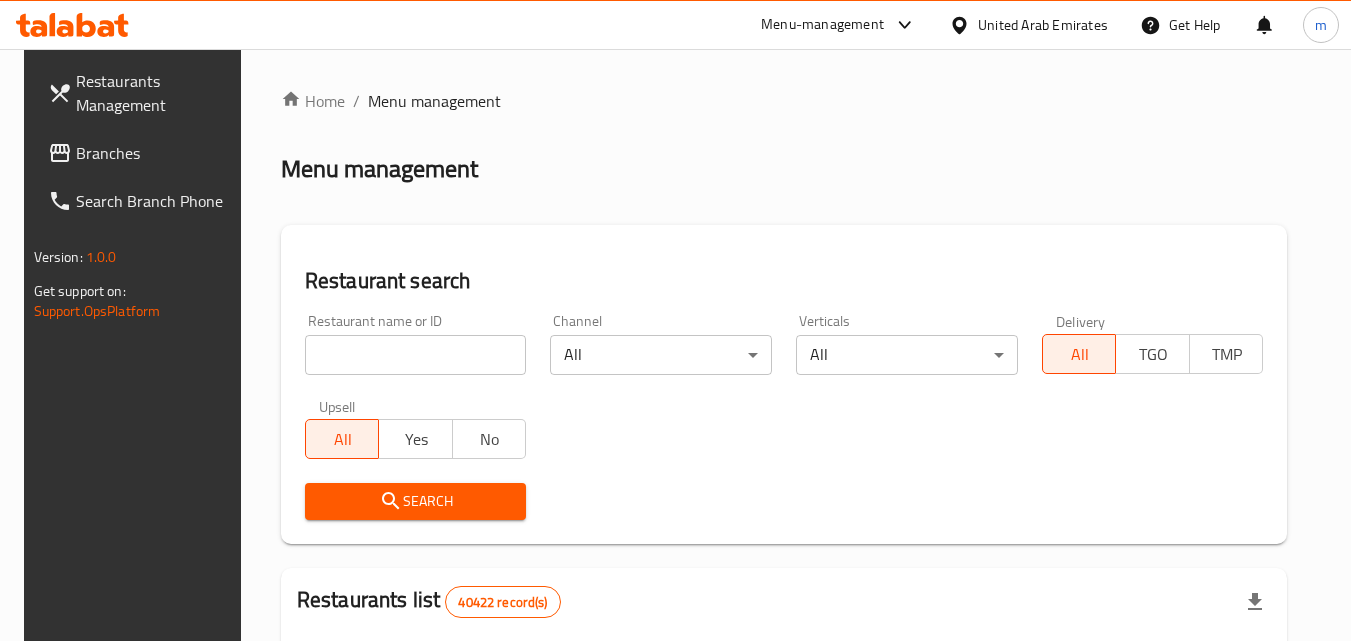 click at bounding box center (416, 355) 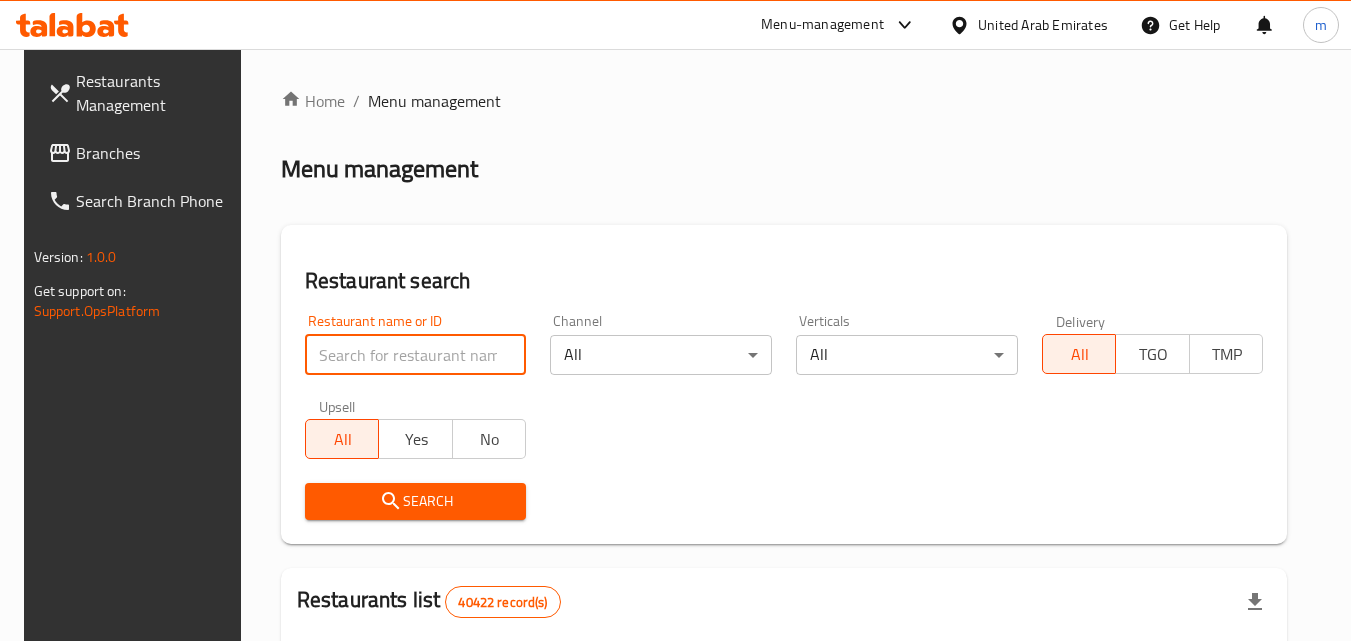 paste on "701504" 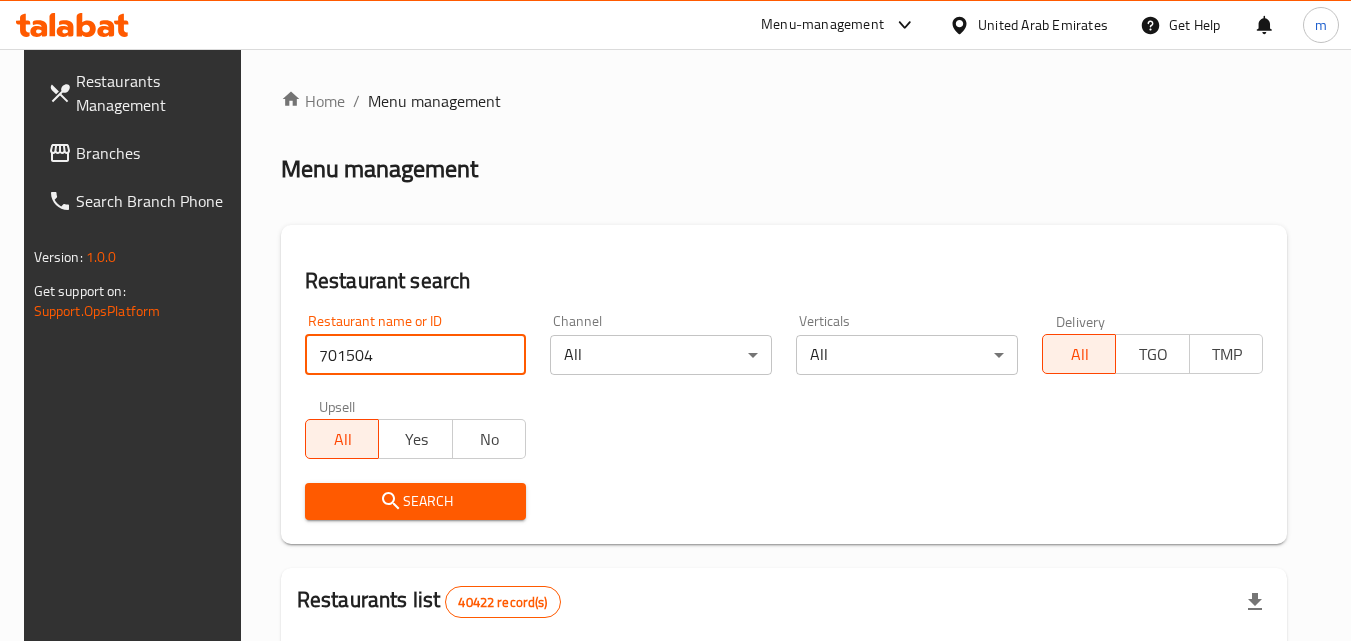 type on "701504" 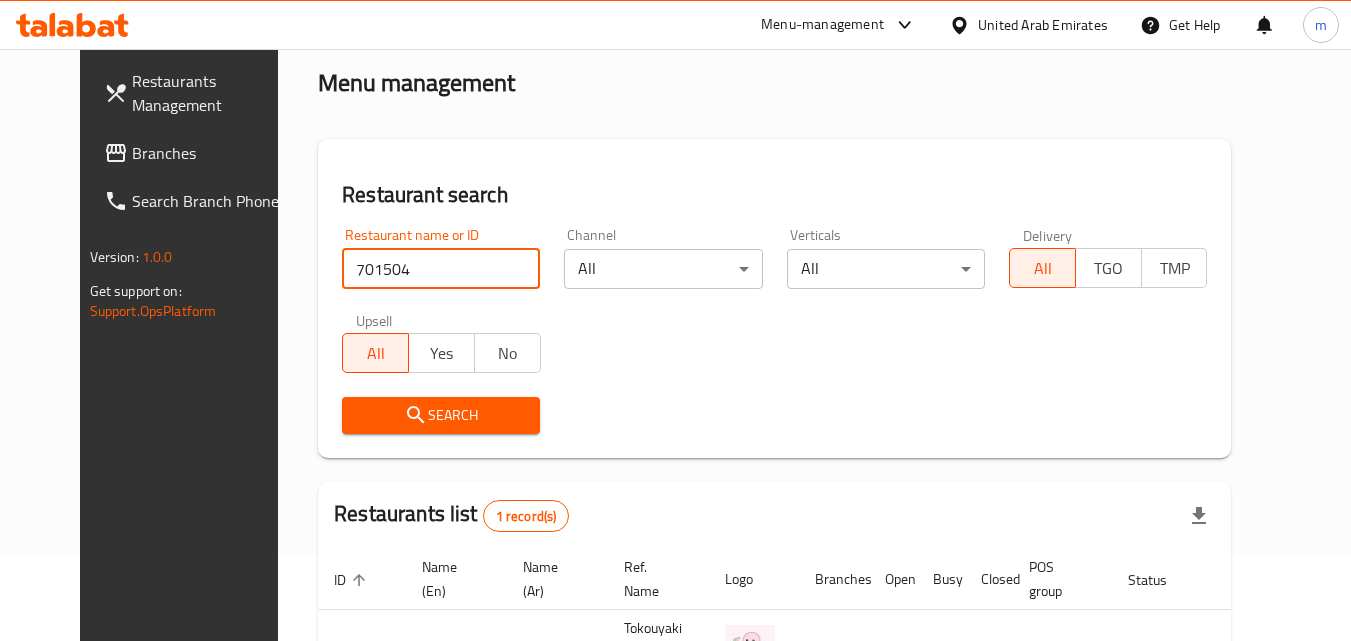 scroll, scrollTop: 234, scrollLeft: 0, axis: vertical 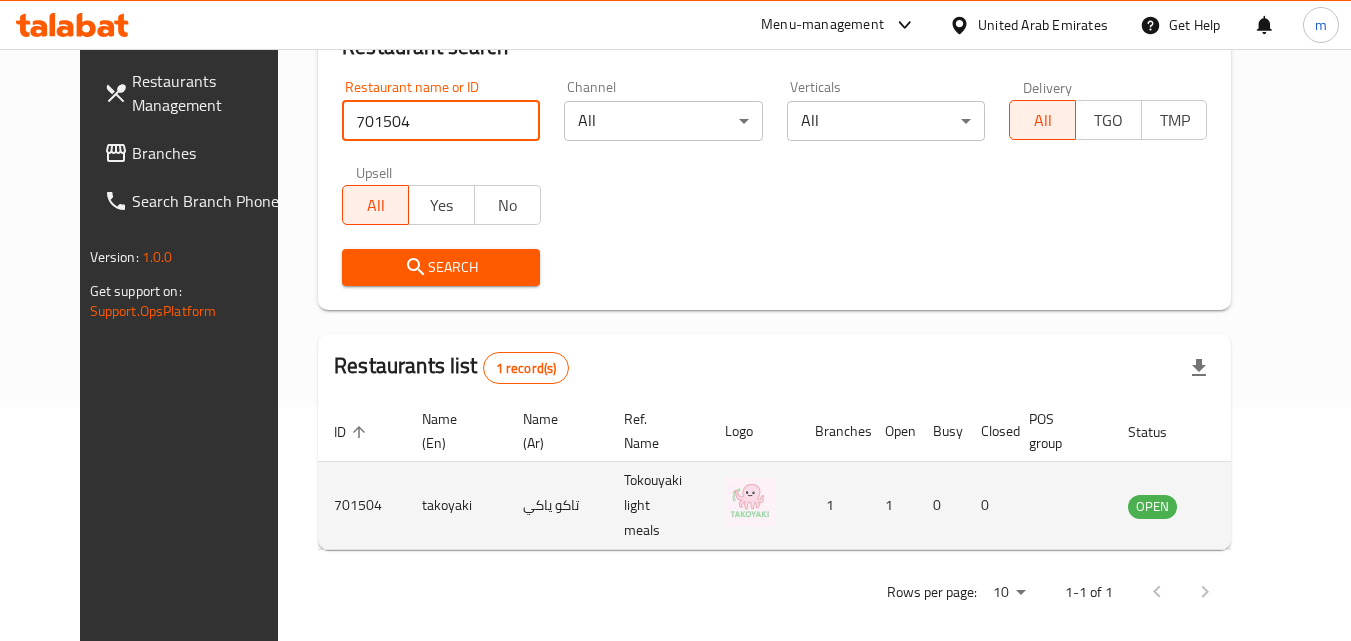click 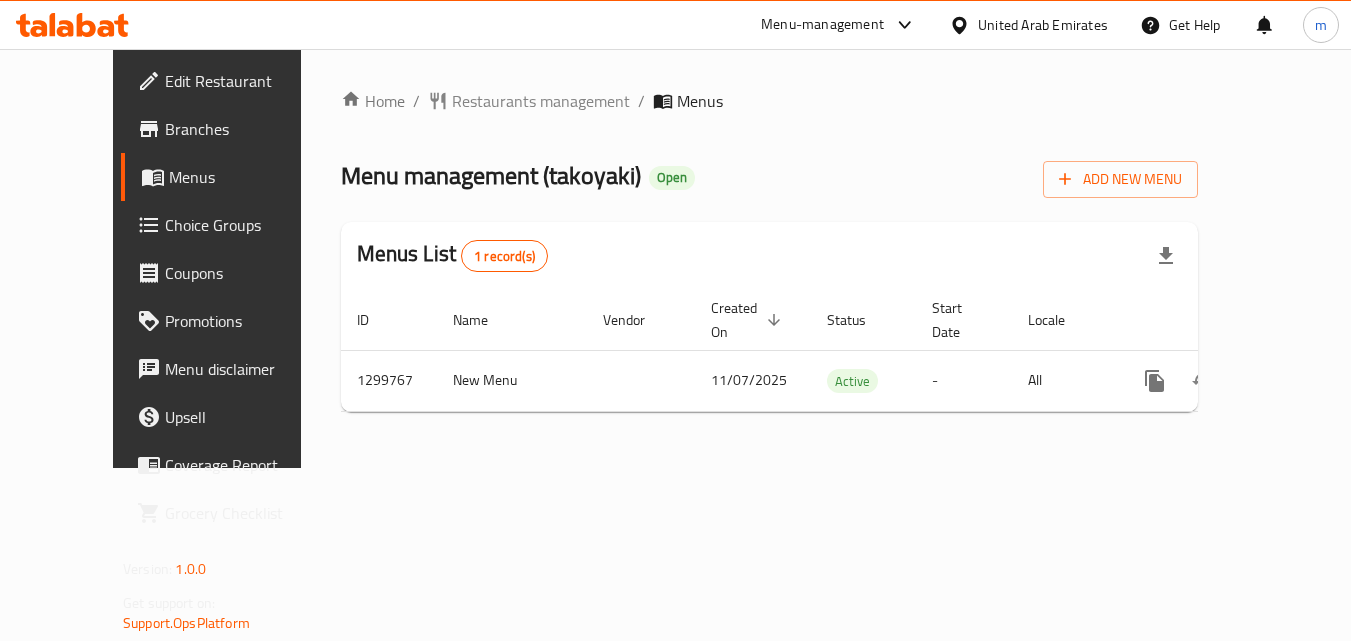 scroll, scrollTop: 0, scrollLeft: 0, axis: both 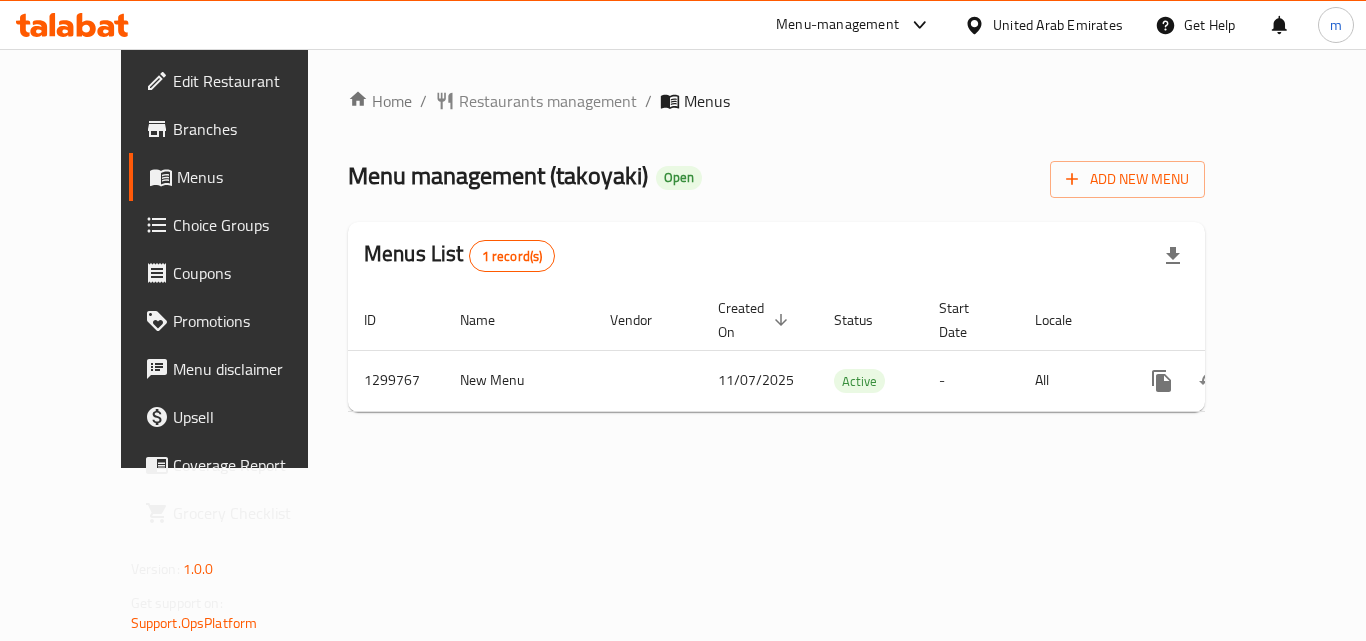click on "Choice Groups" at bounding box center [253, 225] 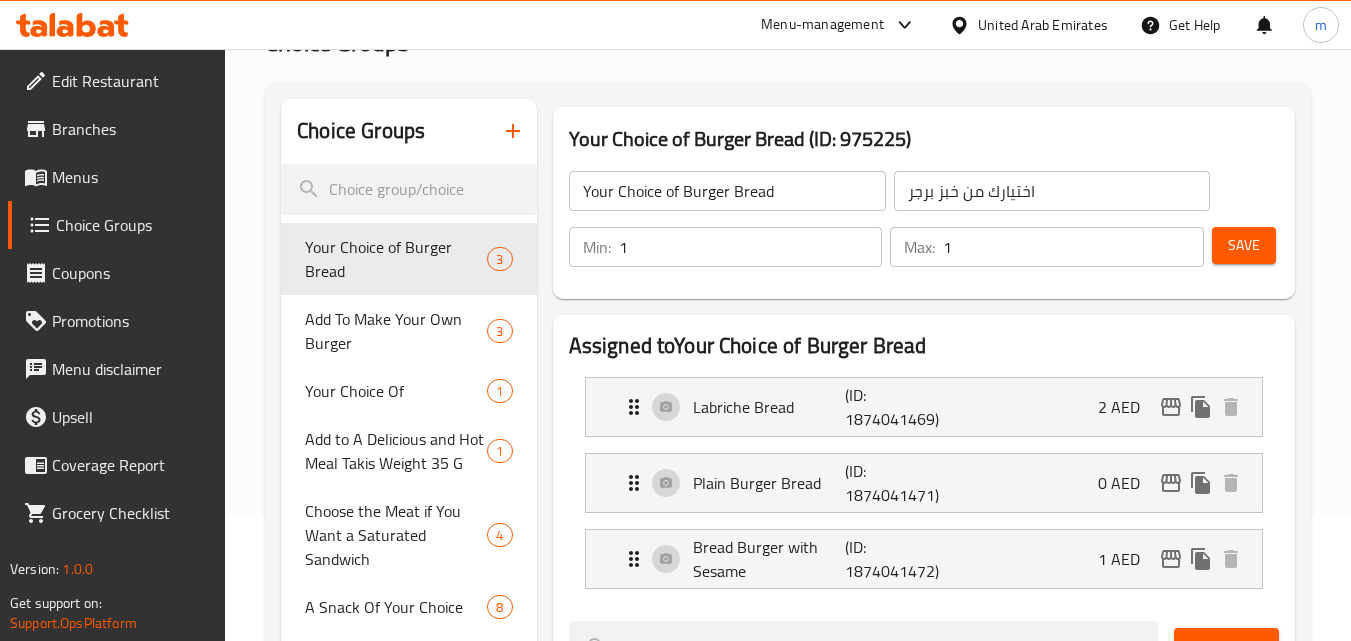 scroll, scrollTop: 81, scrollLeft: 0, axis: vertical 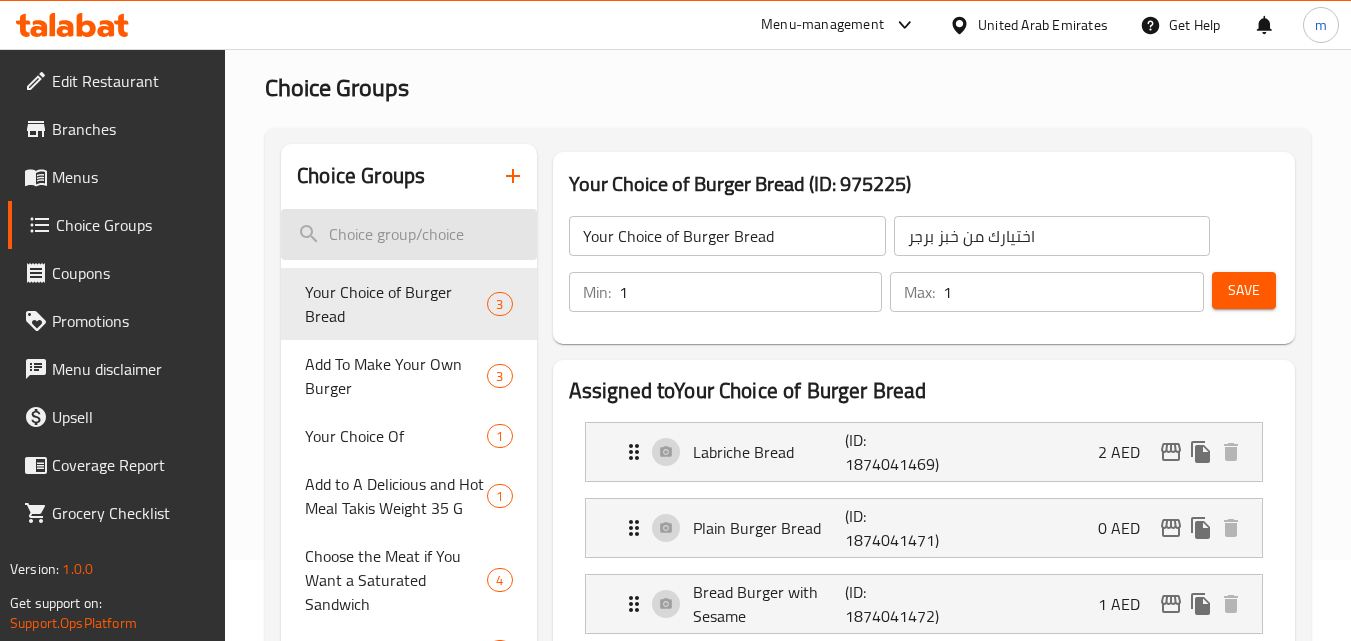 click at bounding box center (408, 234) 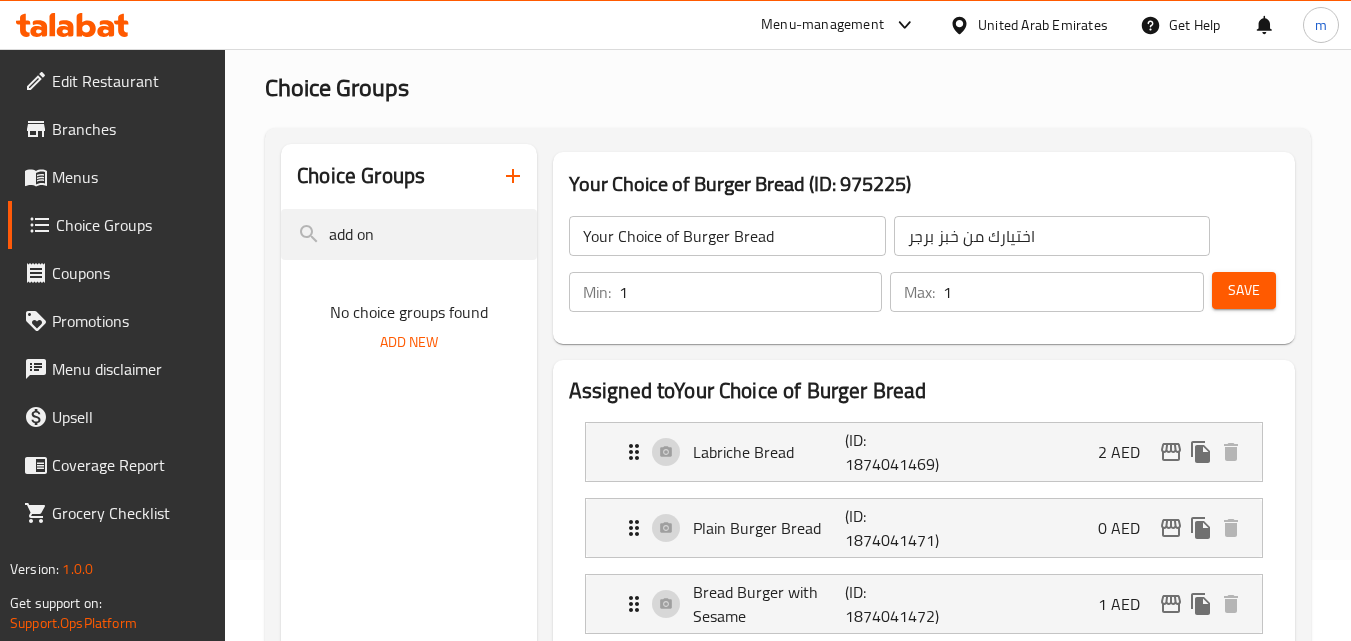 type on "add on" 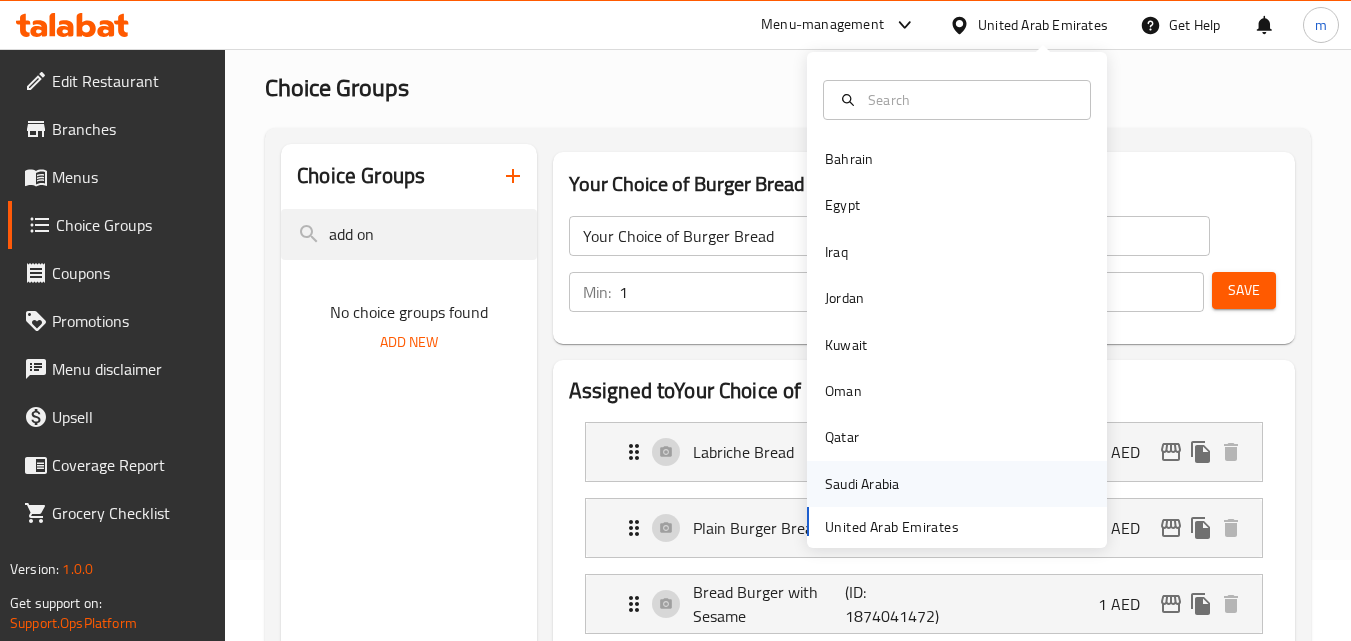 click on "Saudi Arabia" at bounding box center (862, 484) 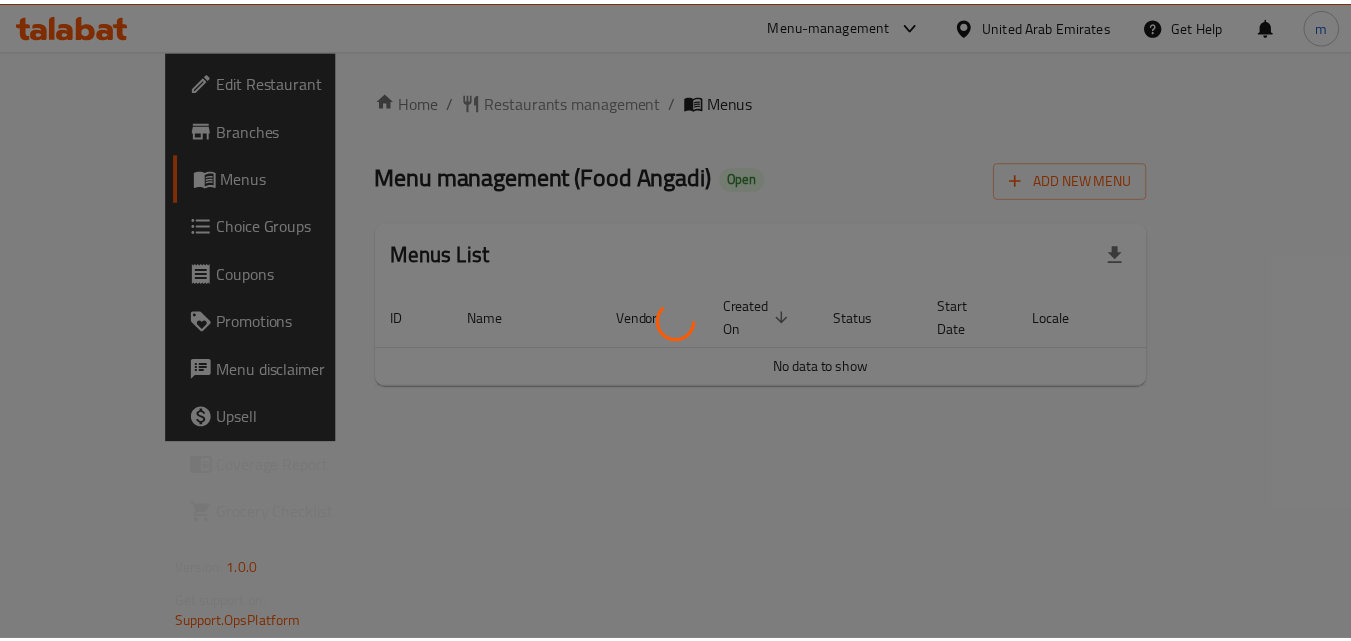 scroll, scrollTop: 0, scrollLeft: 0, axis: both 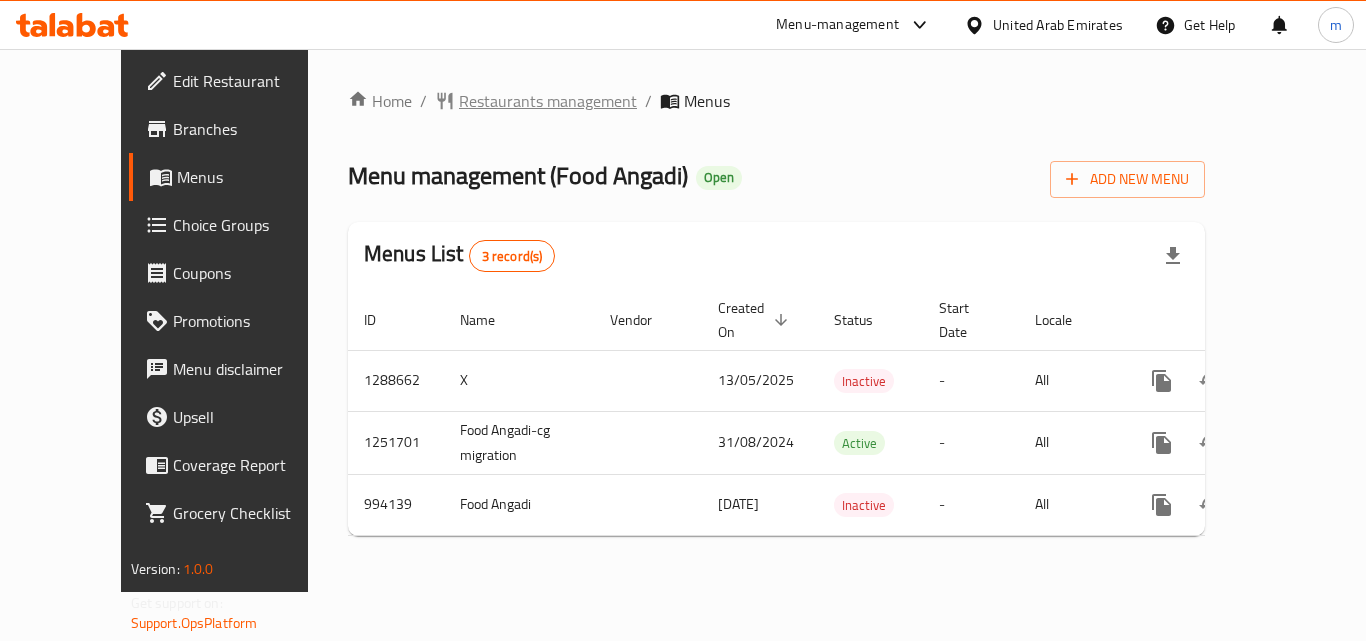 click on "Restaurants management" at bounding box center [548, 101] 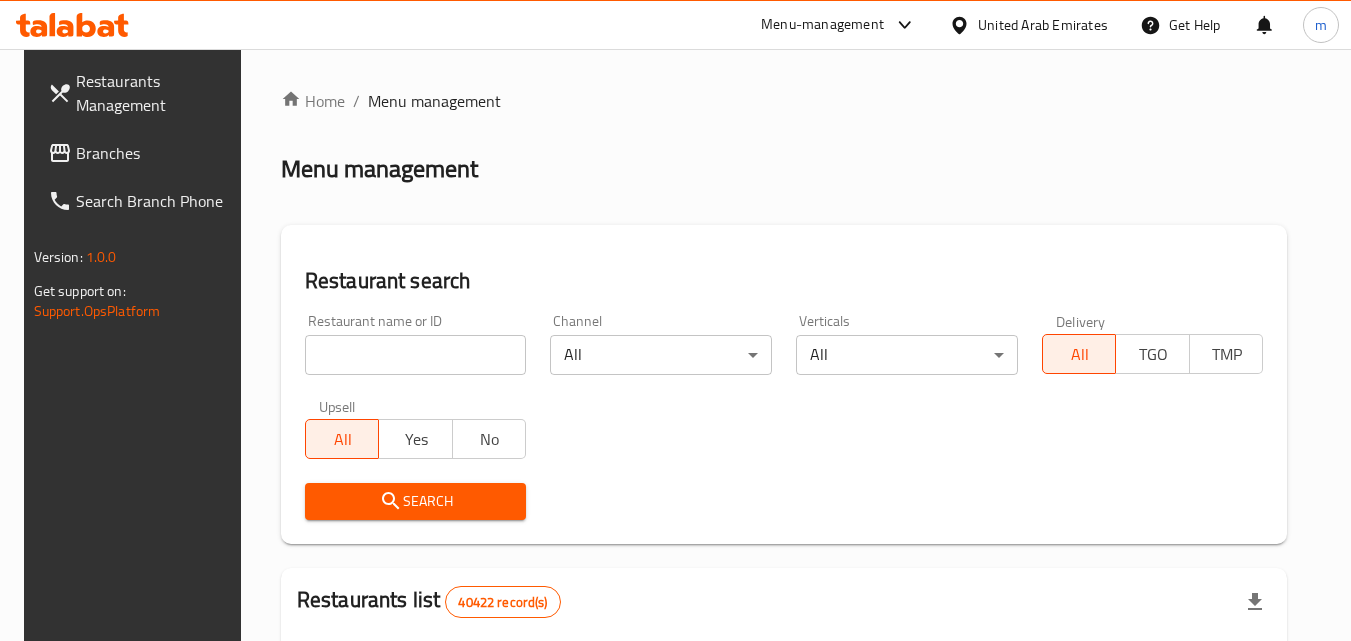 click on "Home / Menu management Menu management Restaurant search Restaurant name or ID Restaurant name or ID Channel All ​ Verticals All ​ Delivery All TGO TMP Upsell All Yes No   Search Restaurants list   40422 record(s) ID sorted ascending Name (En) Name (Ar) Ref. Name Logo Branches Open Busy Closed POS group Status Action 328 Johnny Rockets جوني روكيتس 37 0 1 0 OPEN 330 French Connection فرنش كونكشن 1 0 0 0 INACTIVE 339 Arz Lebanon أرز لبنان Al Karama,Al Barsha & Mirdif 9 1 0 2 OPEN 340 Mega Wraps ميجا رابس 3 0 0 0 INACTIVE 342 Sandella's Flatbread Cafe سانديلاز فلات براد 7 0 0 0 INACTIVE 343 Dragon Hut كوخ التنين 1 0 0 0 INACTIVE 348 Thai Kitchen المطبخ التايلندى 1 0 0 0 INACTIVE 349 Mughal  موغل 1 0 0 0 HIDDEN 350 HOT N COOL (Old) هوت و كول 1 0 0 0 INACTIVE 355 Al Habasha  الحبشة 11 1 0 0 HIDDEN Rows per page: 10 1-10 of 40422" at bounding box center [784, 721] 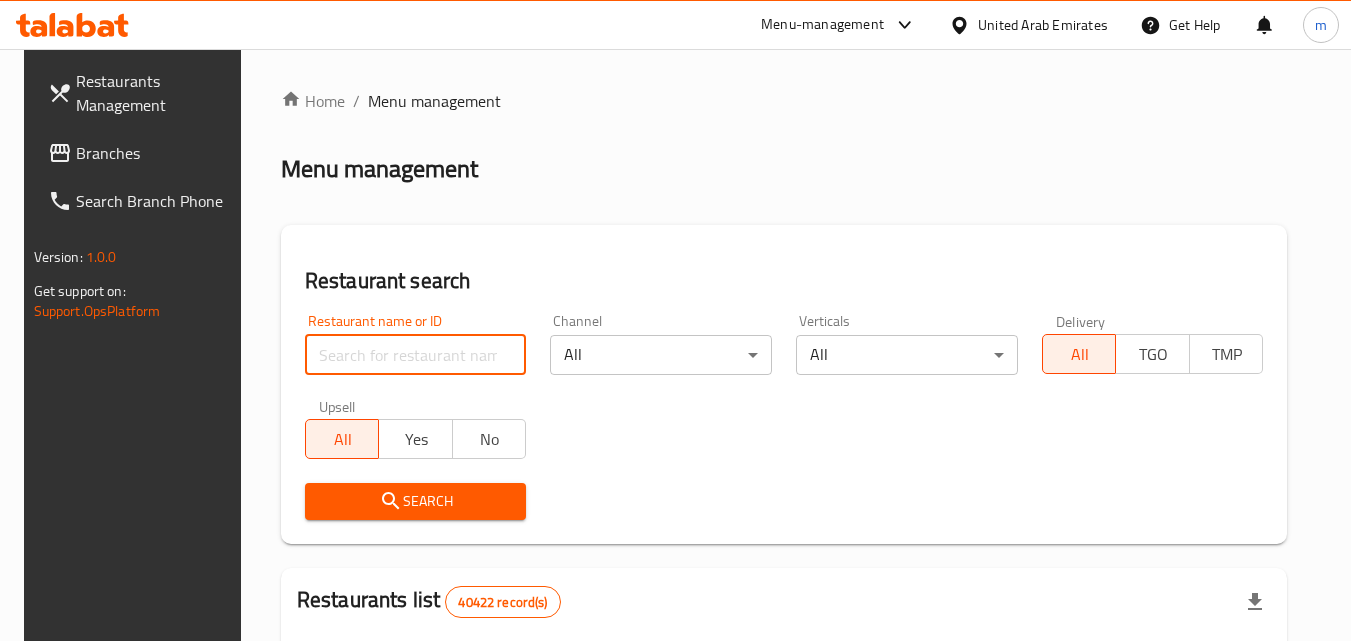 paste on "660366" 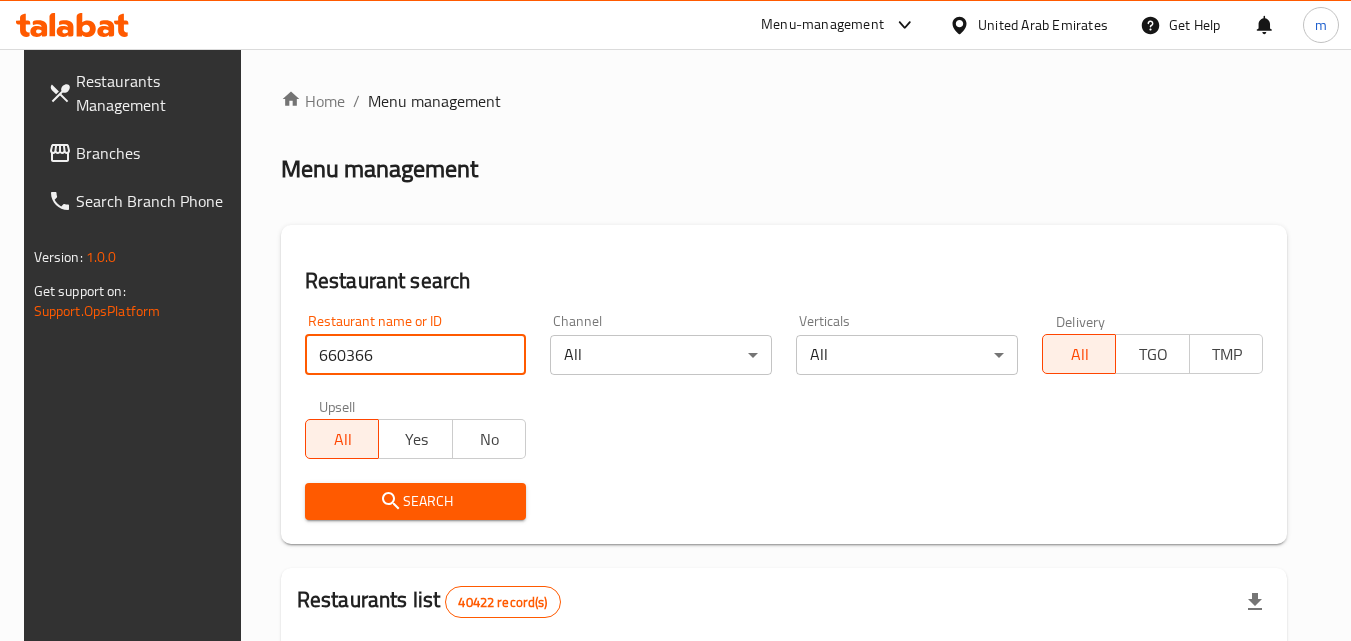 type on "660366" 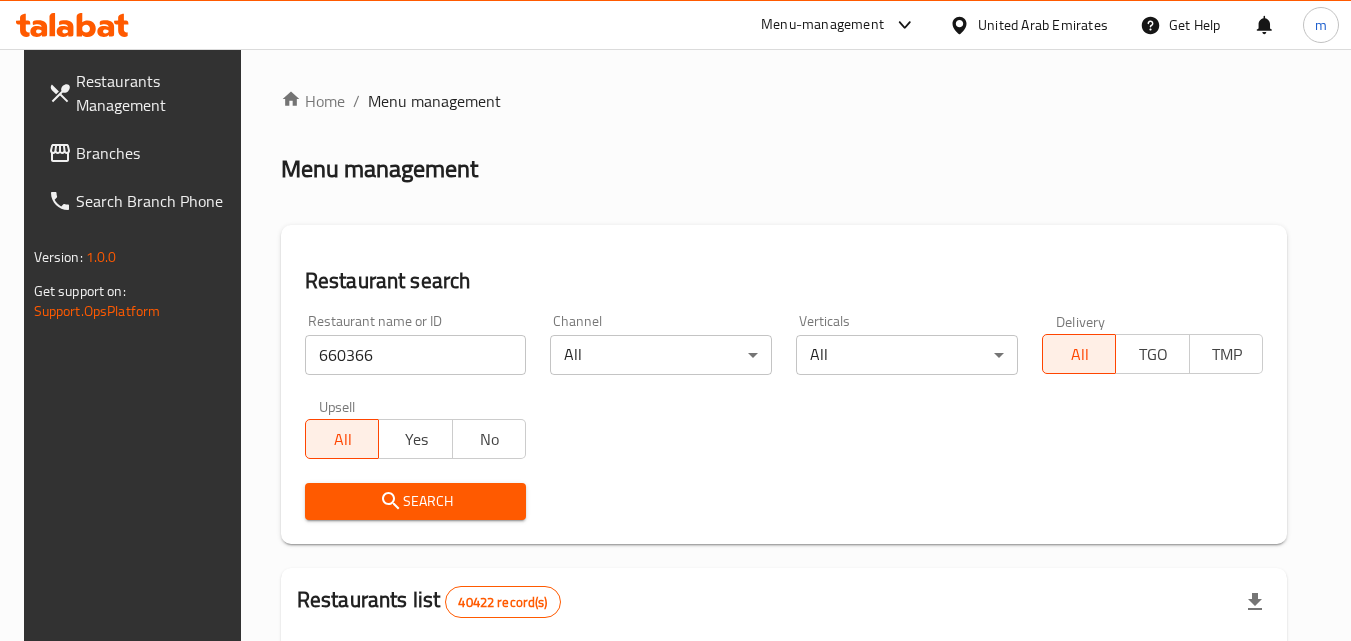 drag, startPoint x: 455, startPoint y: 489, endPoint x: 502, endPoint y: 352, distance: 144.83784 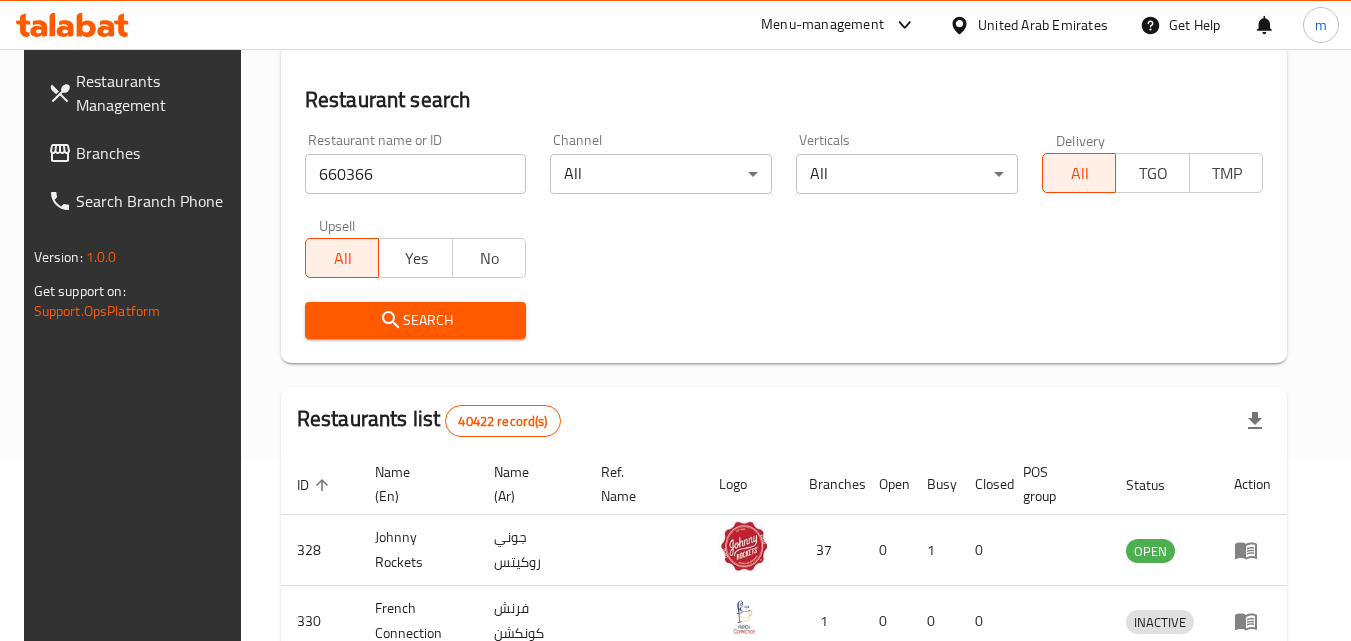scroll, scrollTop: 200, scrollLeft: 0, axis: vertical 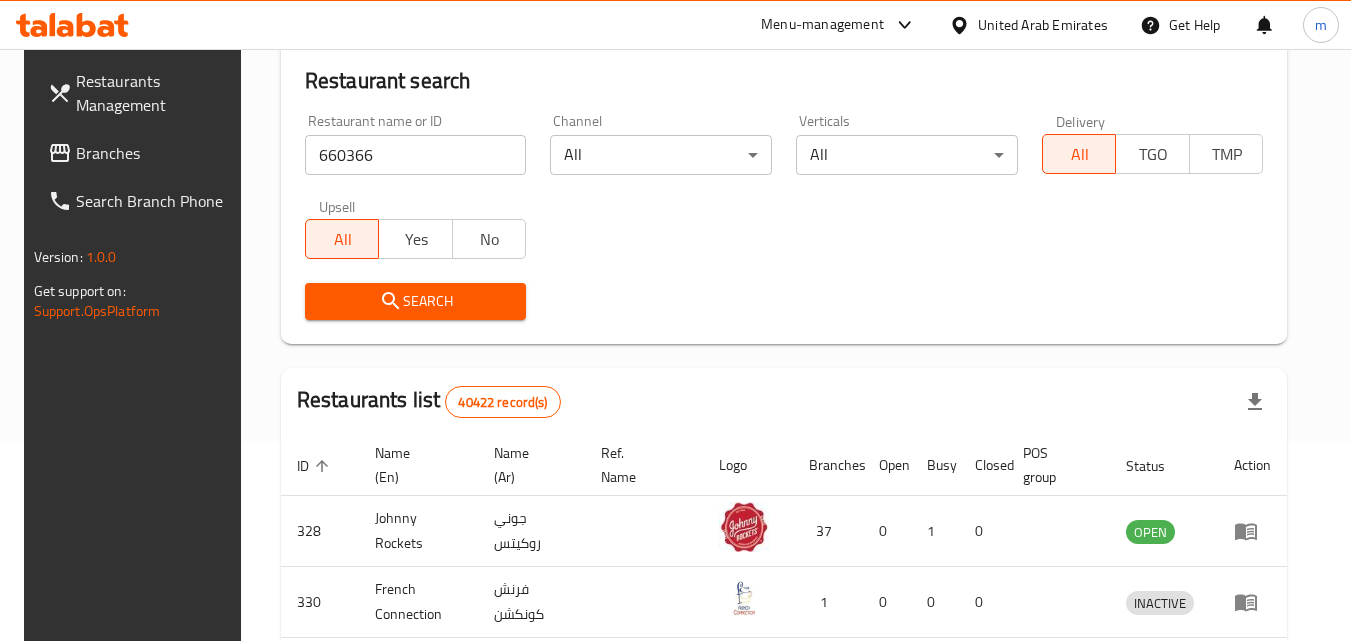 click 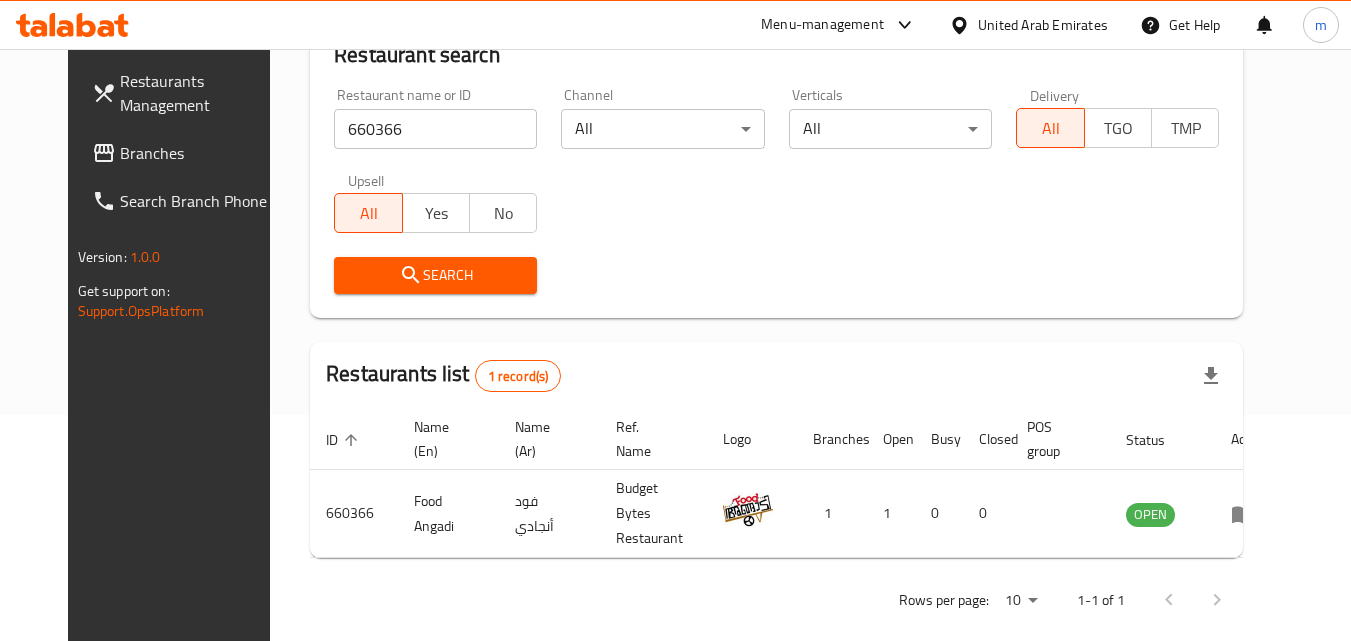 scroll, scrollTop: 234, scrollLeft: 0, axis: vertical 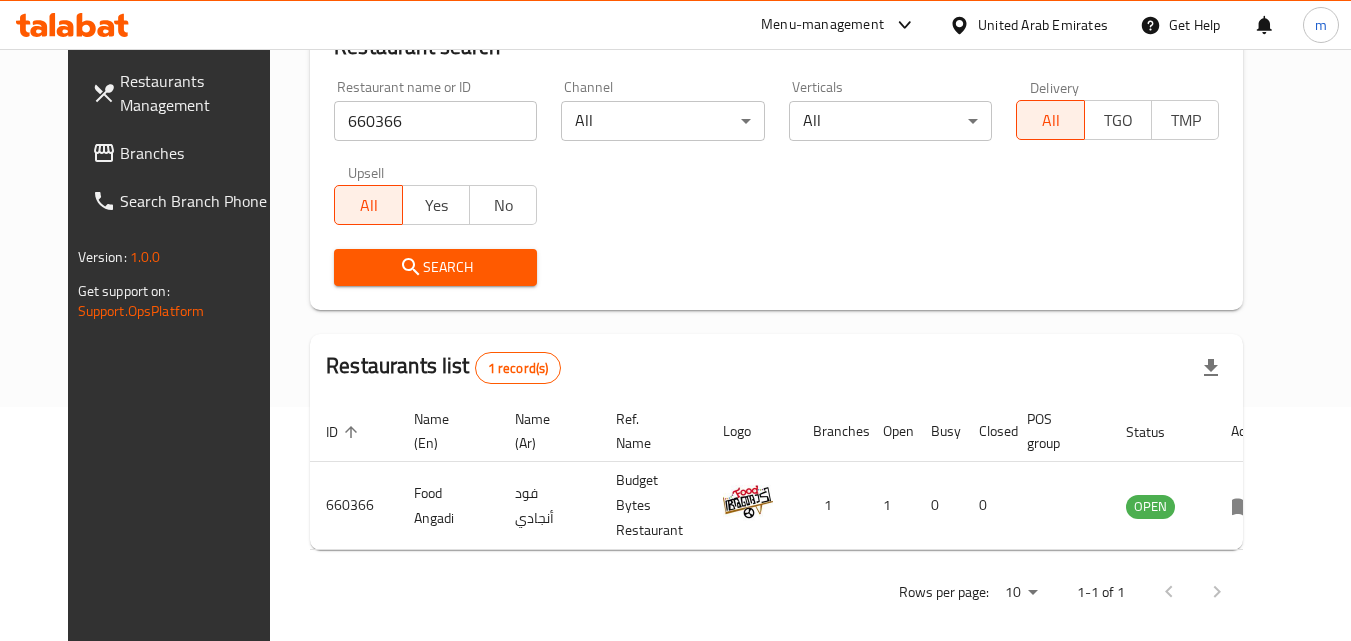 click on "Branches" at bounding box center (199, 153) 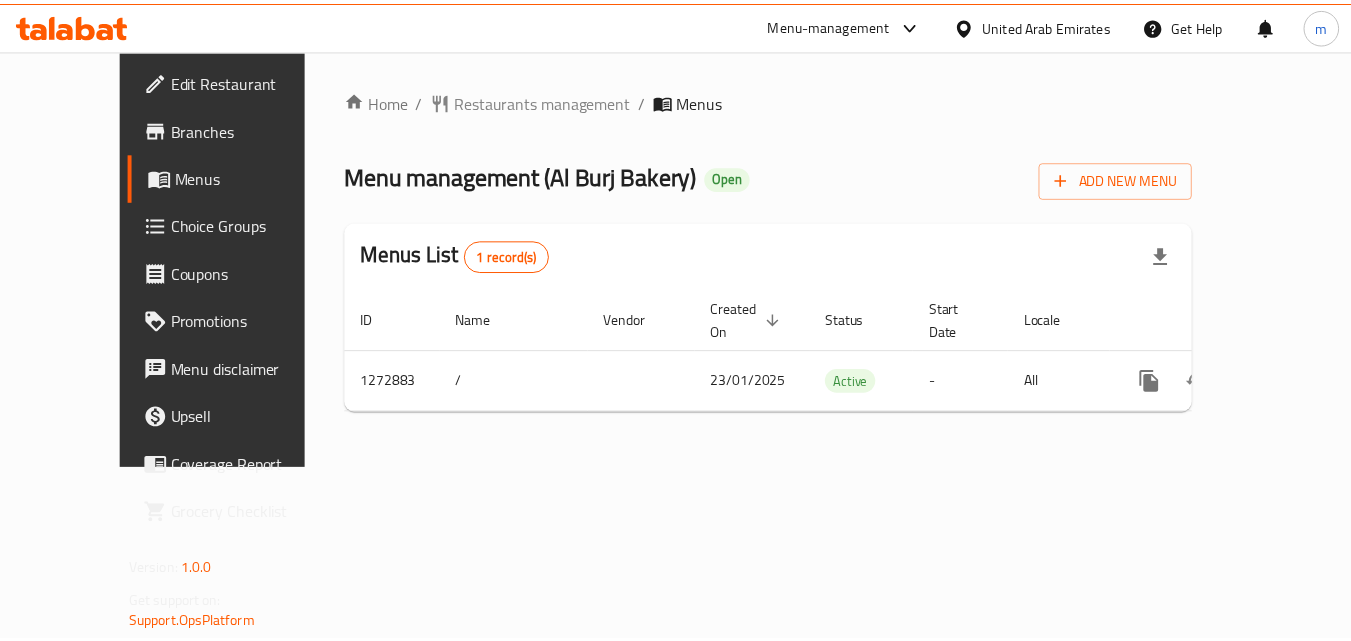 scroll, scrollTop: 0, scrollLeft: 0, axis: both 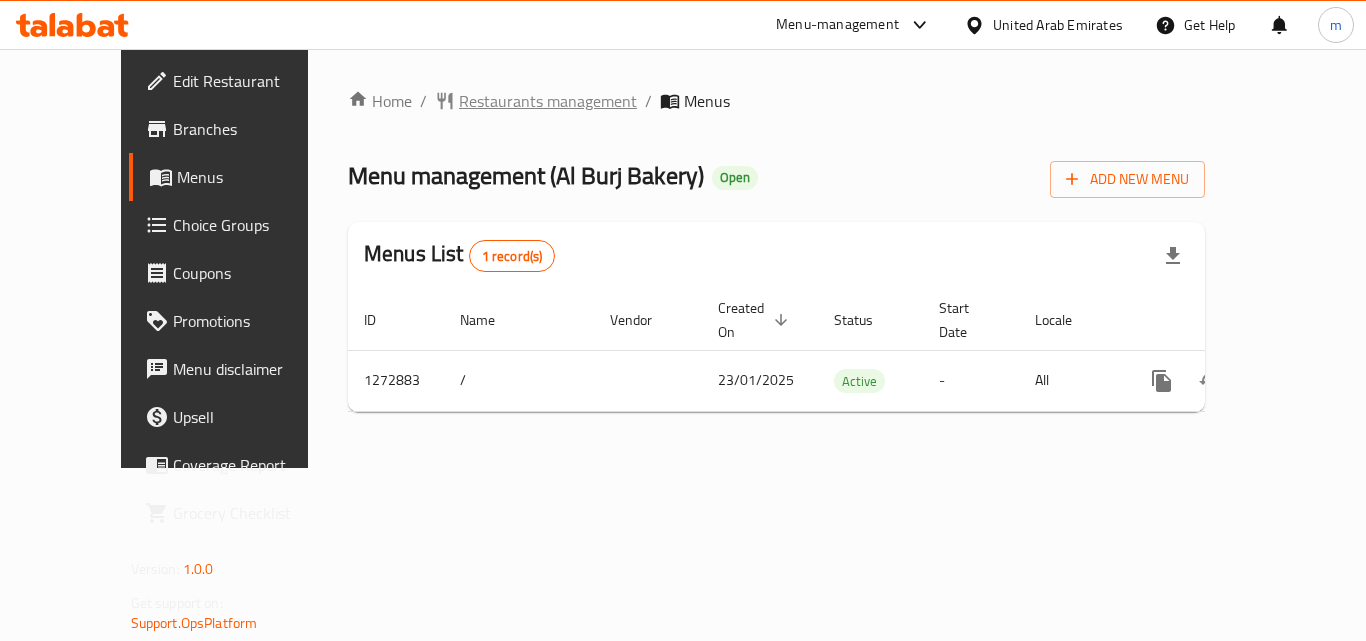 click on "Restaurants management" at bounding box center (548, 101) 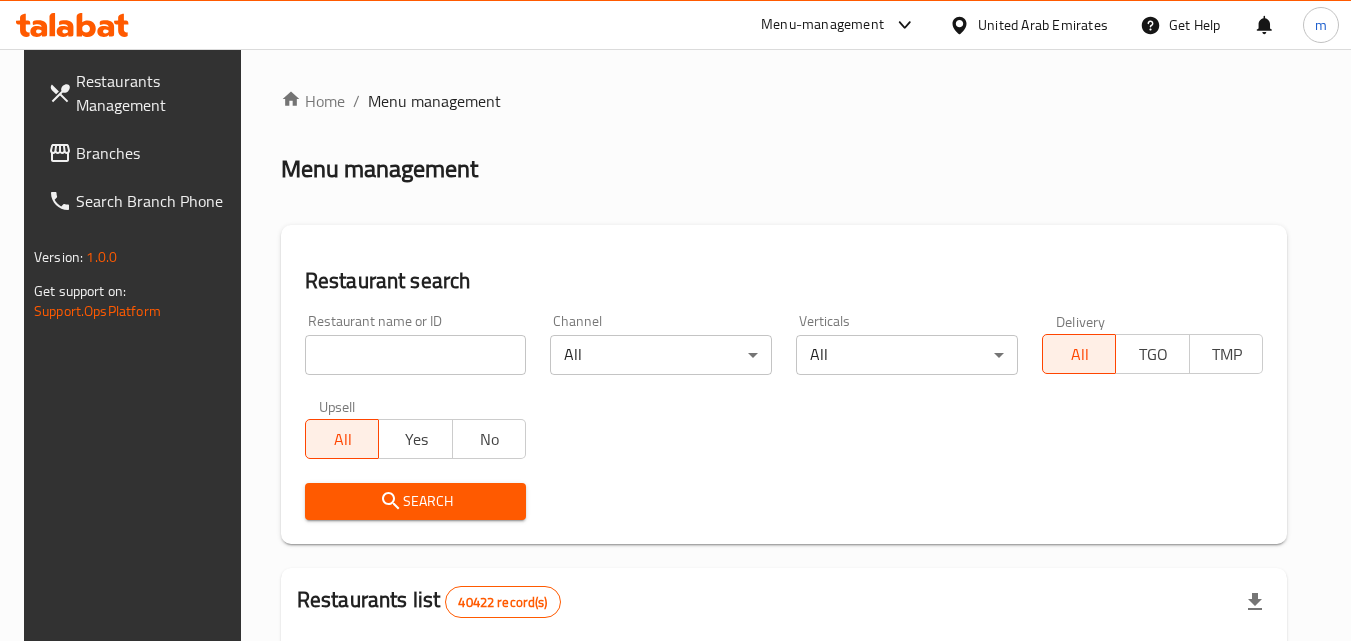 click at bounding box center (675, 320) 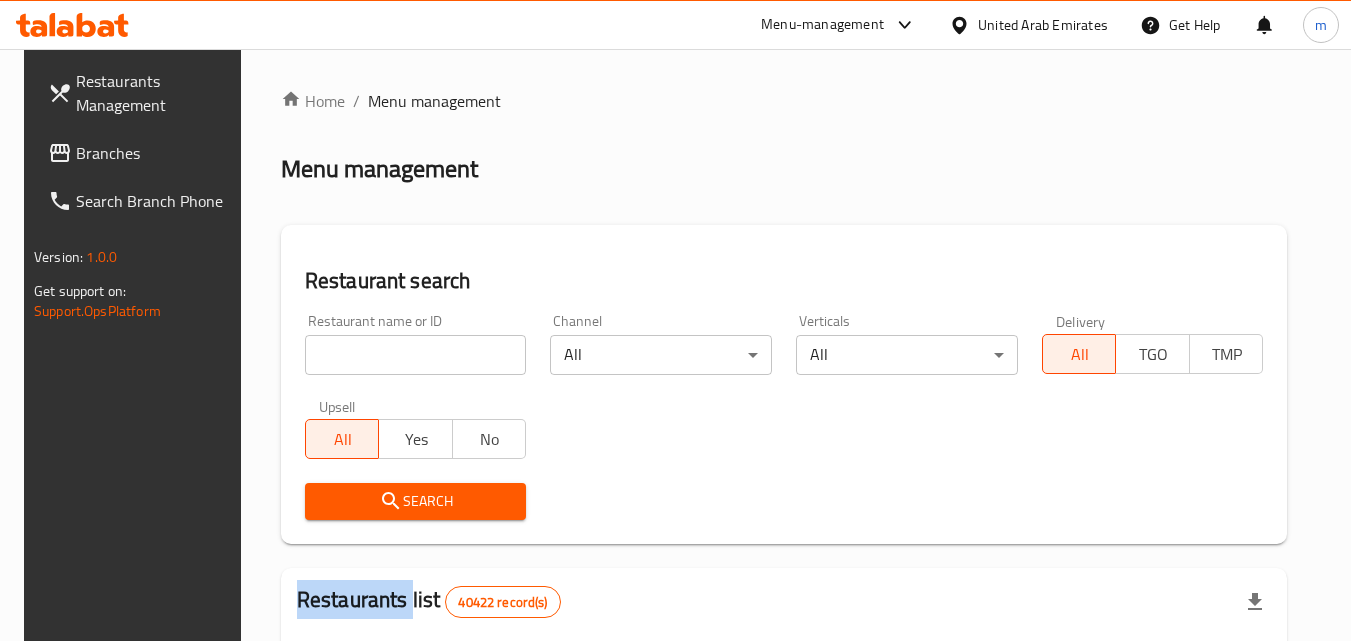 click on "Home / Menu management Menu management Restaurant search Restaurant name or ID Restaurant name or ID Channel All ​ Verticals All ​ Delivery All TGO TMP Upsell All Yes No   Search Restaurants list   40422 record(s) ID sorted ascending Name (En) Name (Ar) Ref. Name Logo Branches Open Busy Closed POS group Status Action 328 Johnny Rockets جوني روكيتس 37 0 1 0 OPEN 330 French Connection فرنش كونكشن 1 0 0 0 INACTIVE 339 Arz Lebanon أرز لبنان Al Karama,Al Barsha & Mirdif 9 1 0 2 OPEN 340 Mega Wraps ميجا رابس 3 0 0 0 INACTIVE 342 Sandella's Flatbread Cafe سانديلاز فلات براد 7 0 0 0 INACTIVE 343 Dragon Hut كوخ التنين 1 0 0 0 INACTIVE 348 Thai Kitchen المطبخ التايلندى 1 0 0 0 INACTIVE 349 Mughal  موغل 1 0 0 0 HIDDEN 350 HOT N COOL (Old) هوت و كول 1 0 0 0 INACTIVE 355 Al Habasha  الحبشة 11 1 0 0 HIDDEN Rows per page: 10 1-10 of 40422" at bounding box center [784, 721] 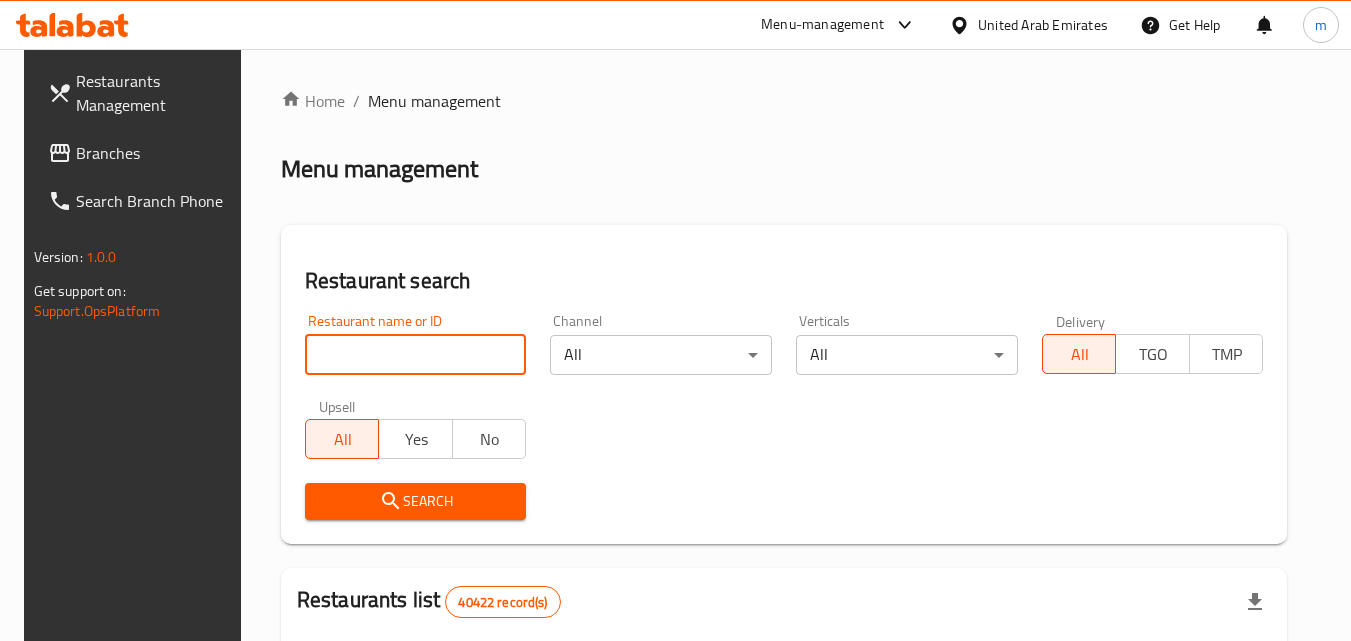 paste on "690486" 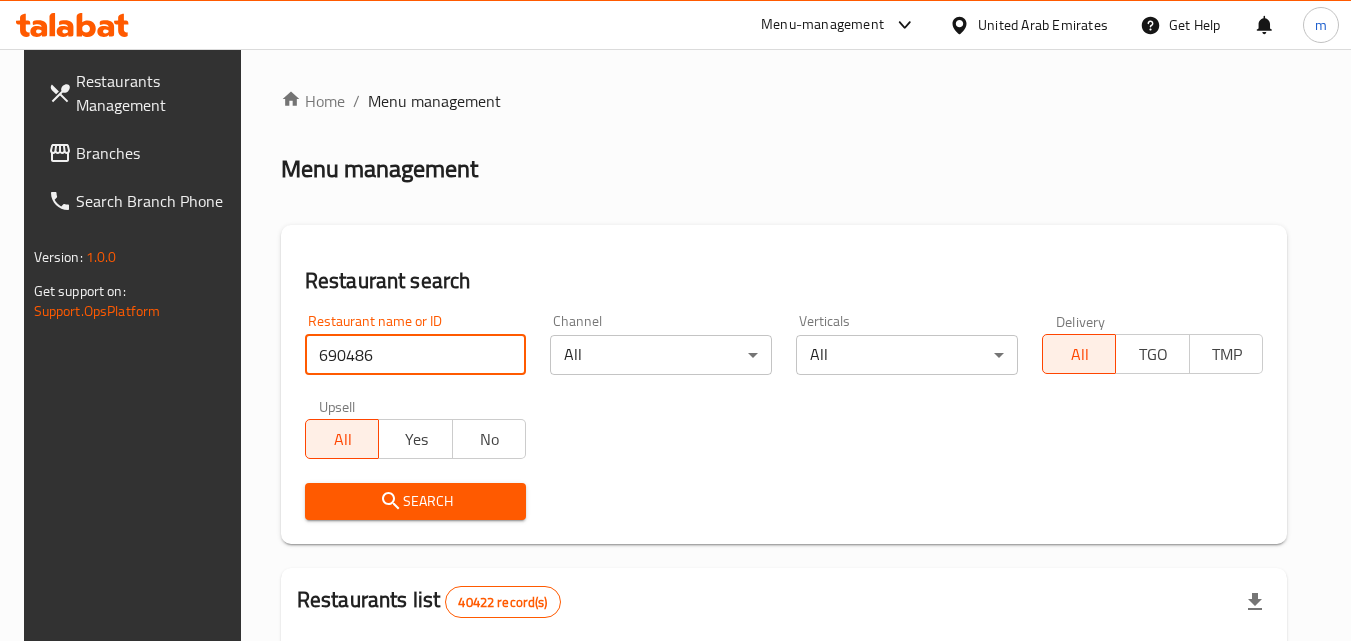 type on "690486" 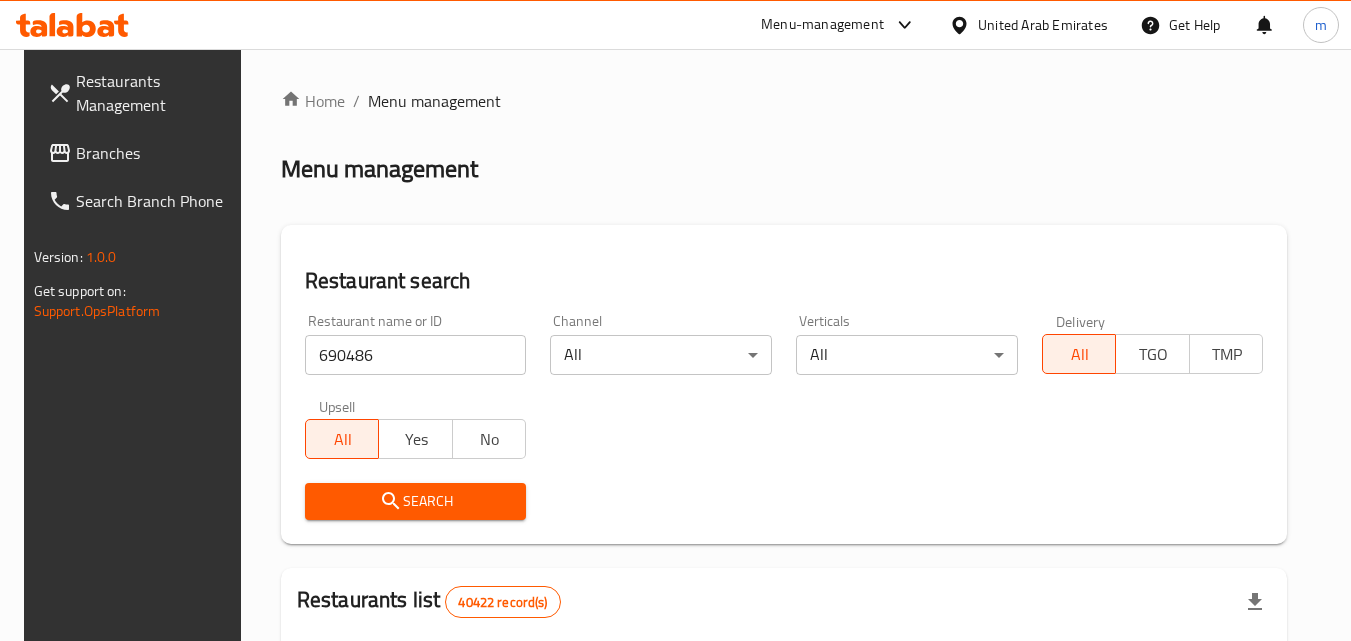 click on "Search" at bounding box center (416, 501) 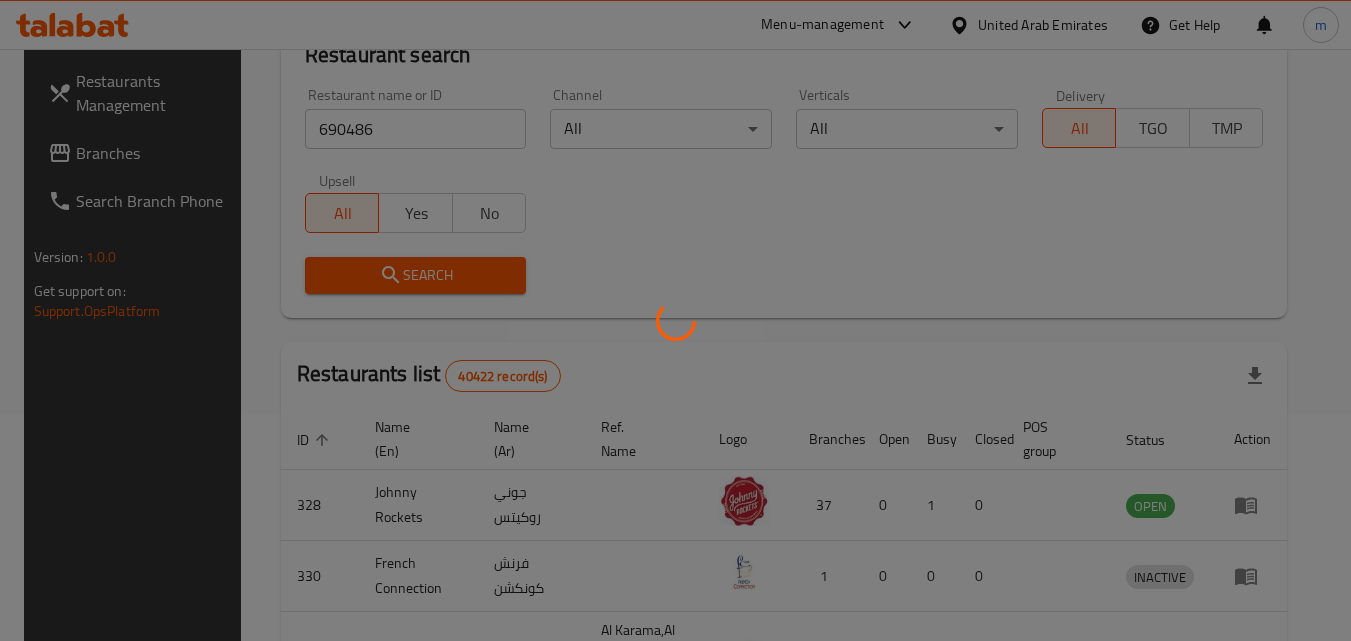 scroll, scrollTop: 234, scrollLeft: 0, axis: vertical 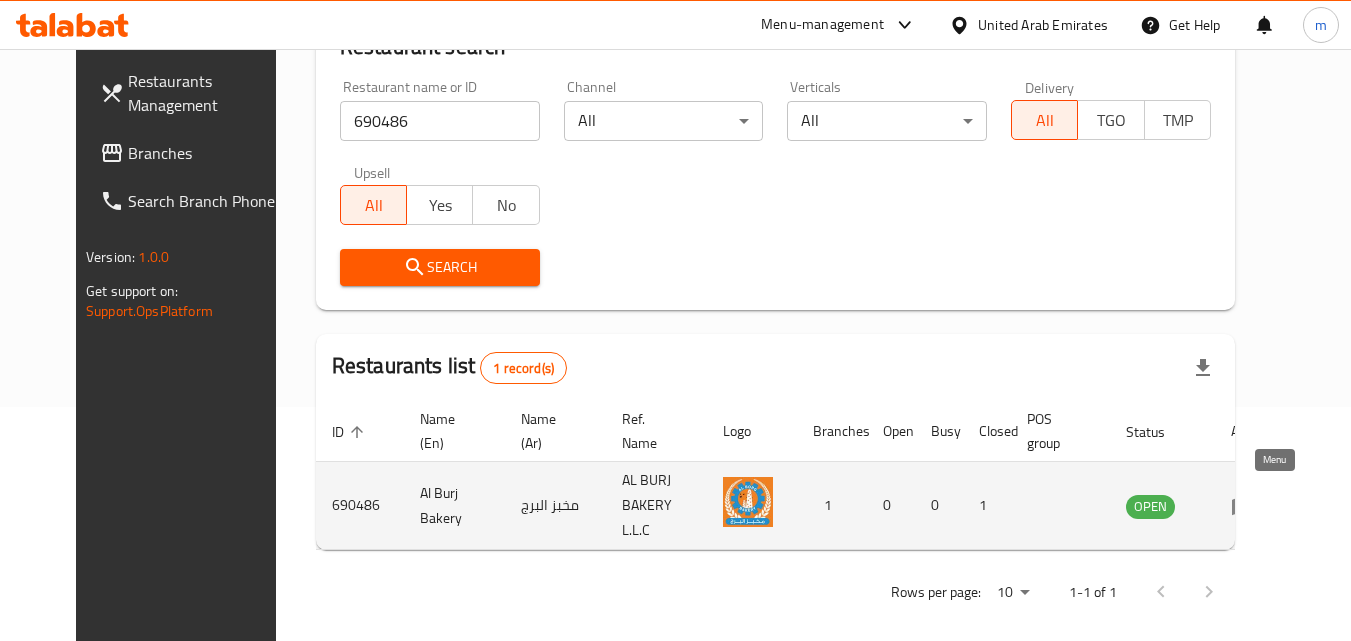 click 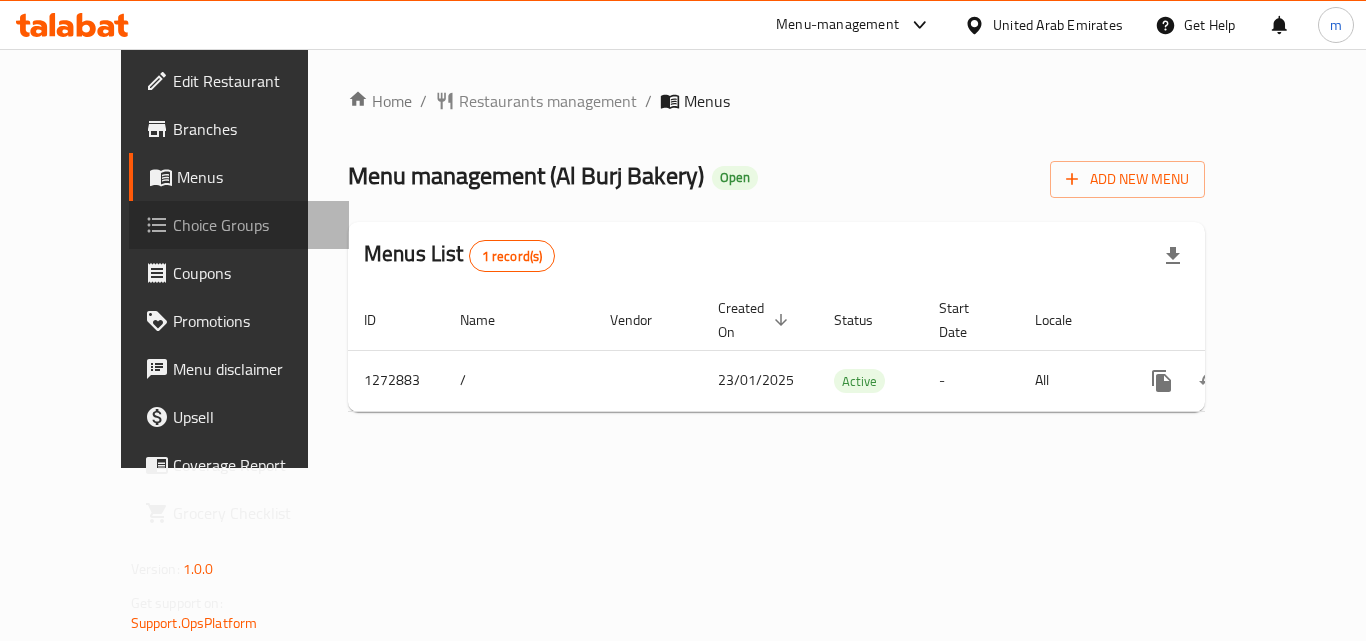 click on "Choice Groups" at bounding box center [253, 225] 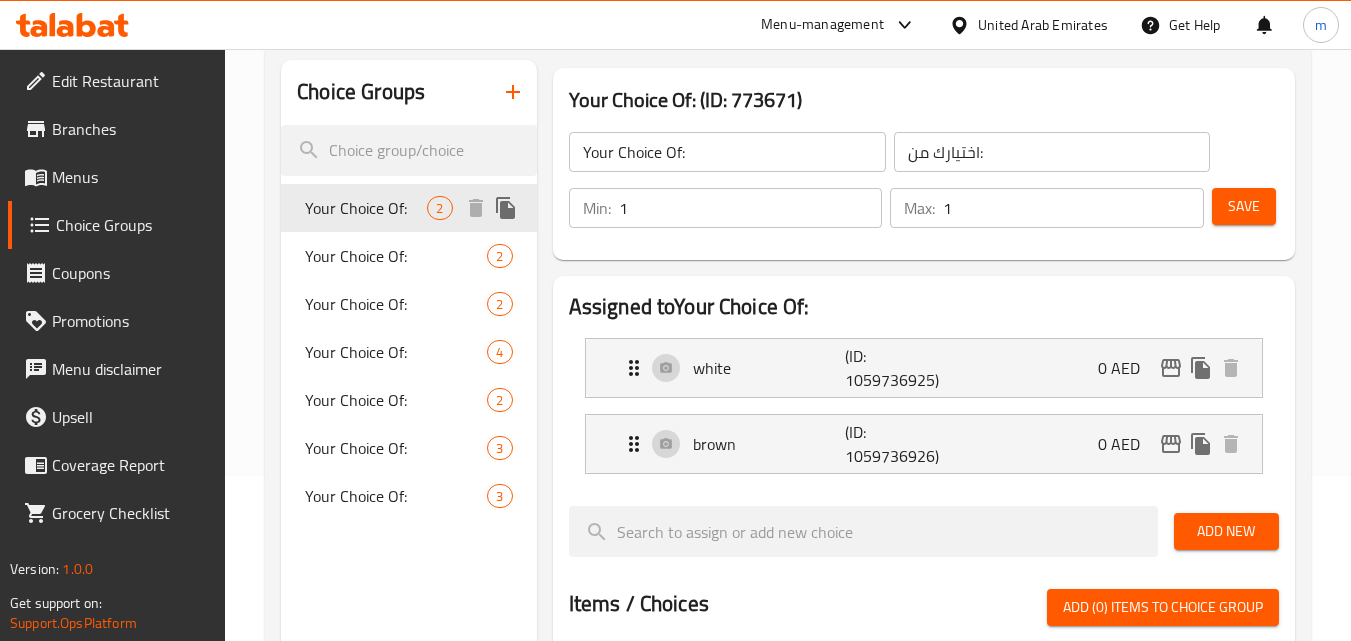 scroll, scrollTop: 200, scrollLeft: 0, axis: vertical 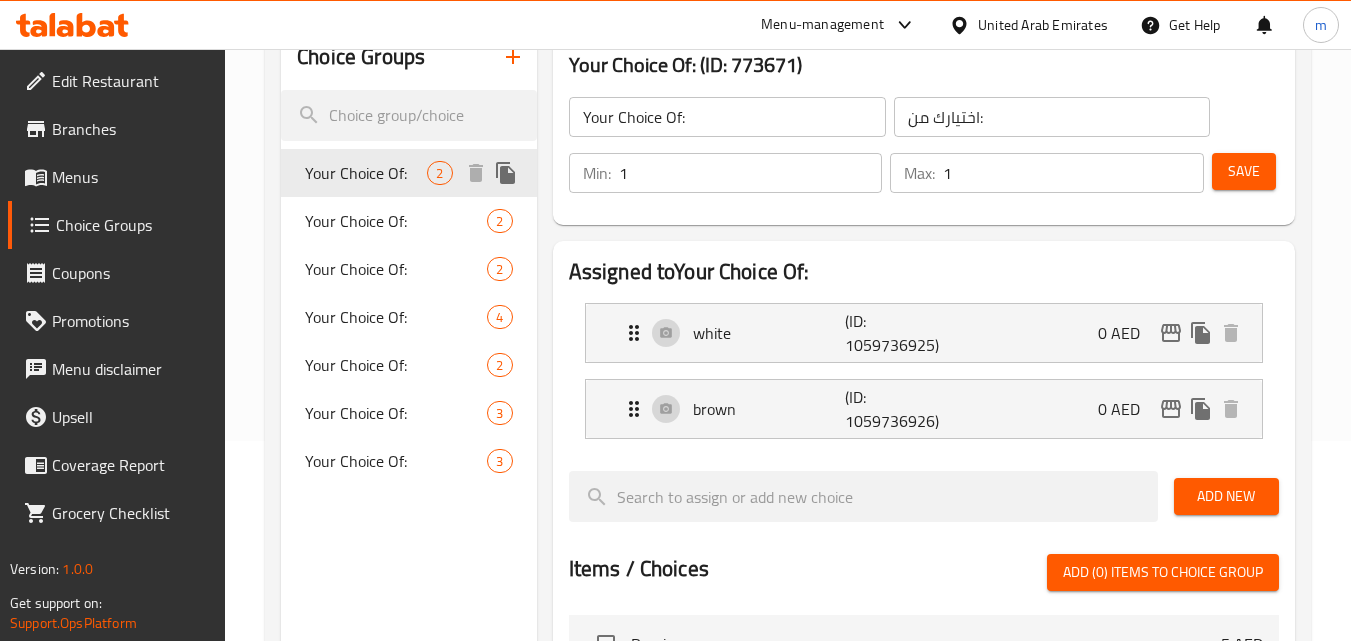 click on "Your Choice Of:" at bounding box center (366, 173) 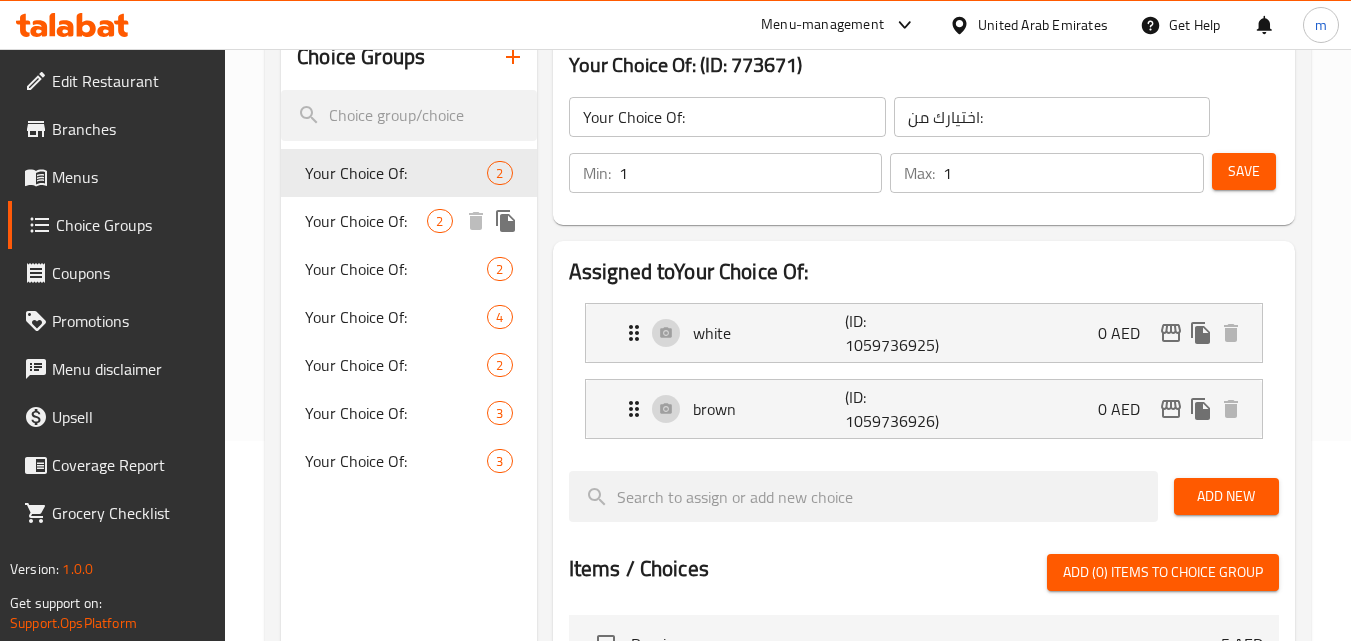 click on "Your Choice Of:" at bounding box center (366, 221) 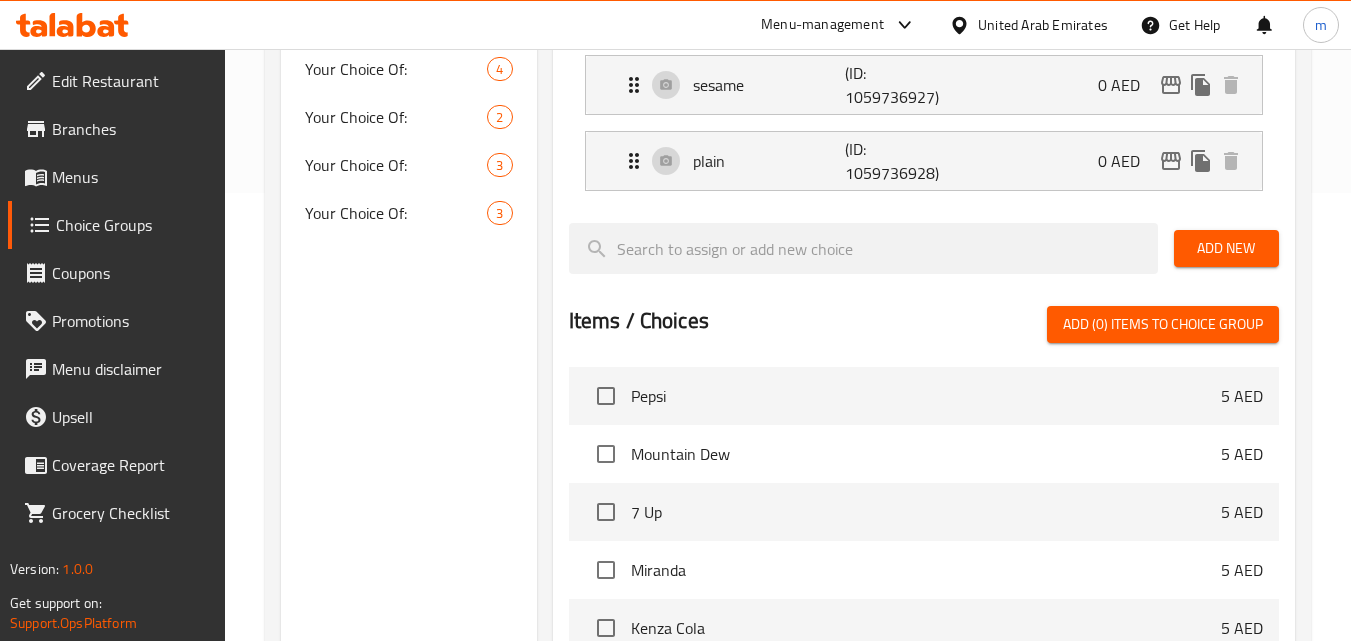scroll, scrollTop: 400, scrollLeft: 0, axis: vertical 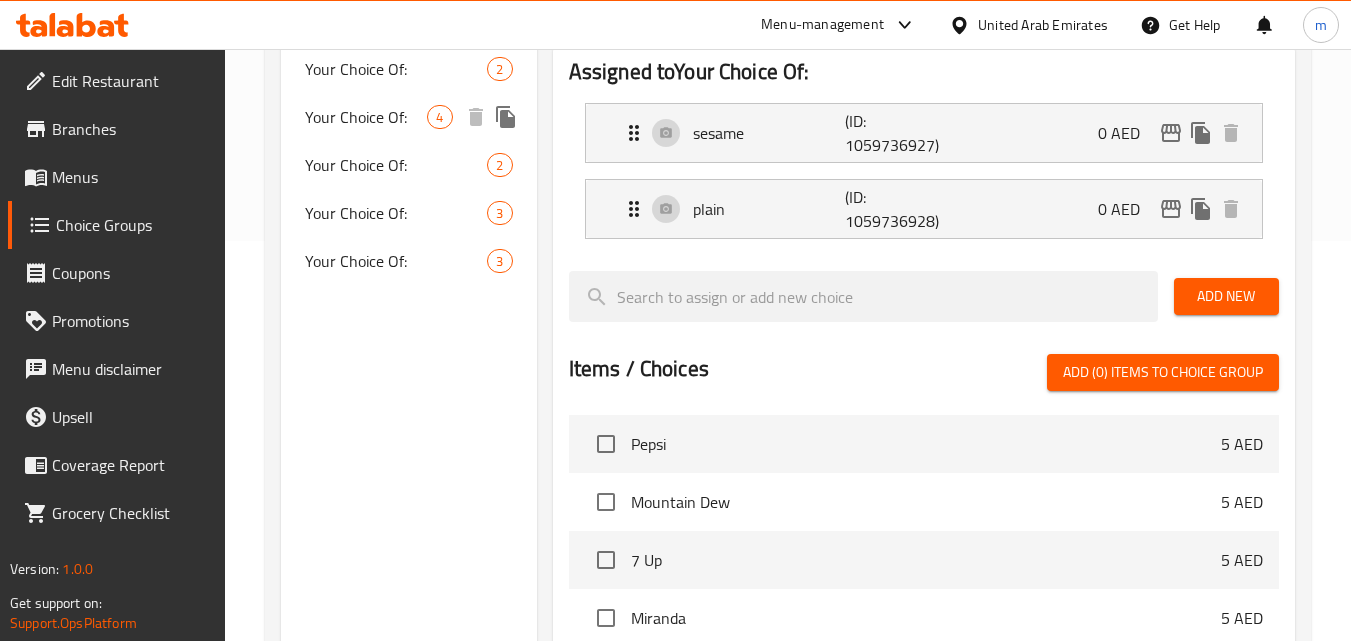 click on "Your Choice Of:" at bounding box center [366, 117] 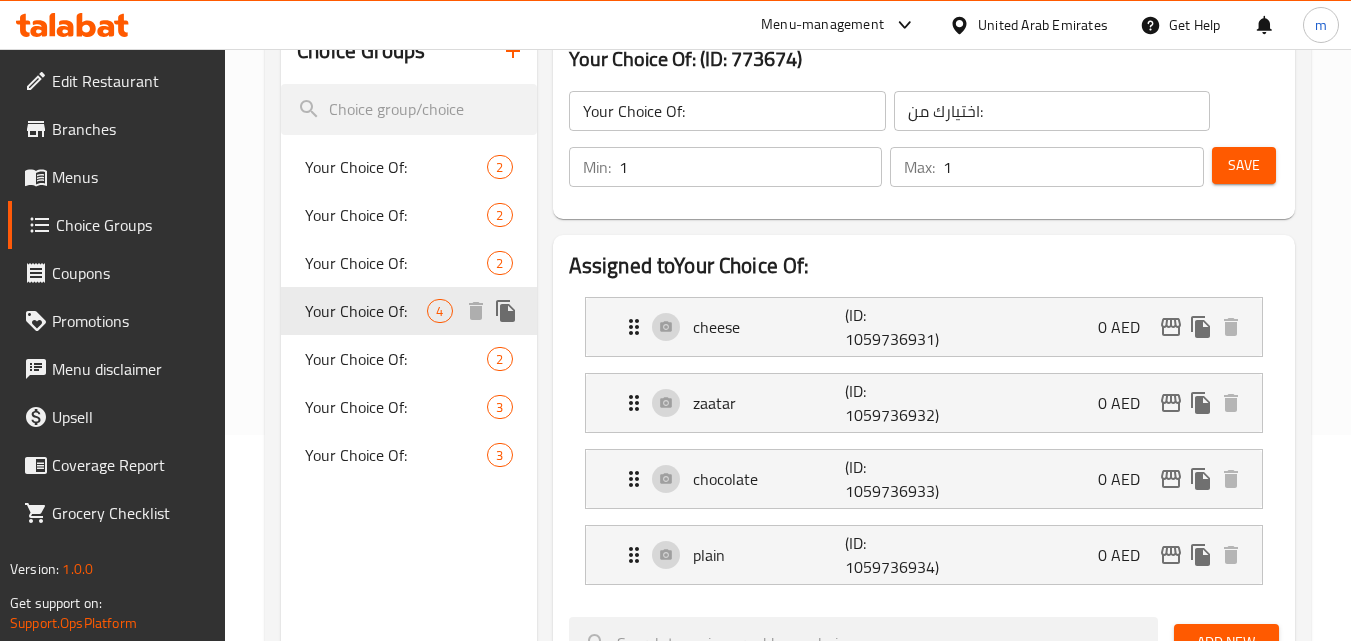 scroll, scrollTop: 200, scrollLeft: 0, axis: vertical 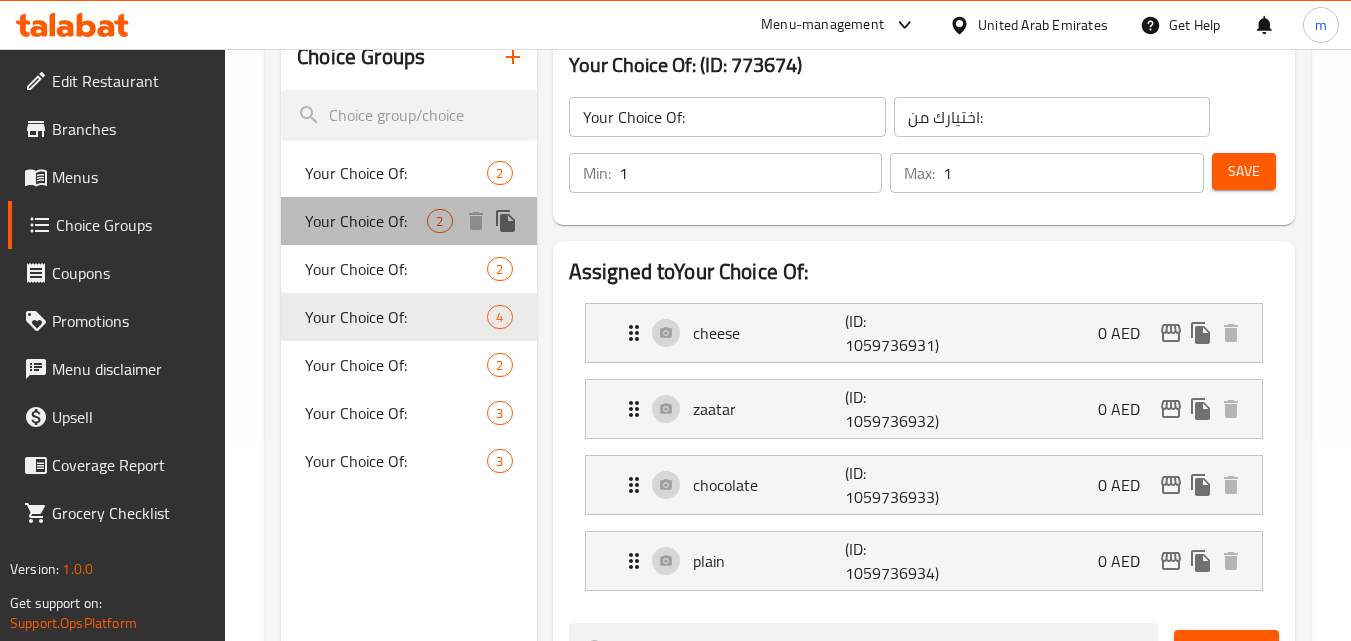 click on "Your Choice Of:" at bounding box center (366, 221) 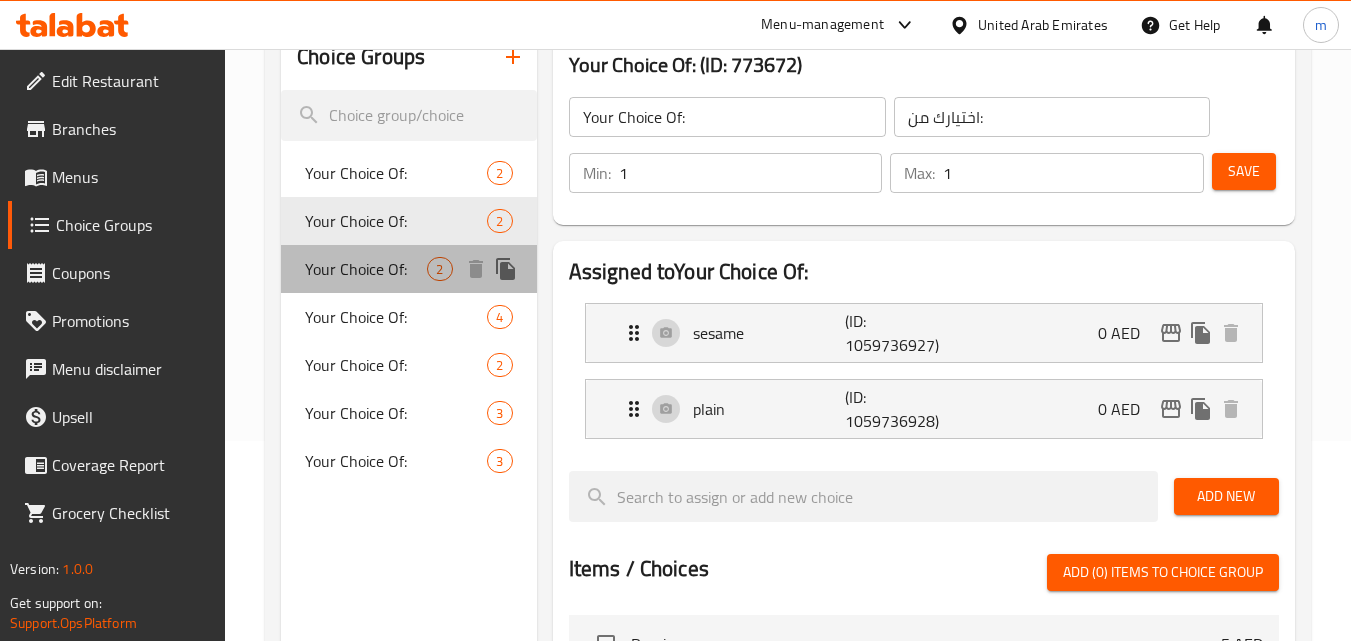 click on "Your Choice Of:" at bounding box center [366, 269] 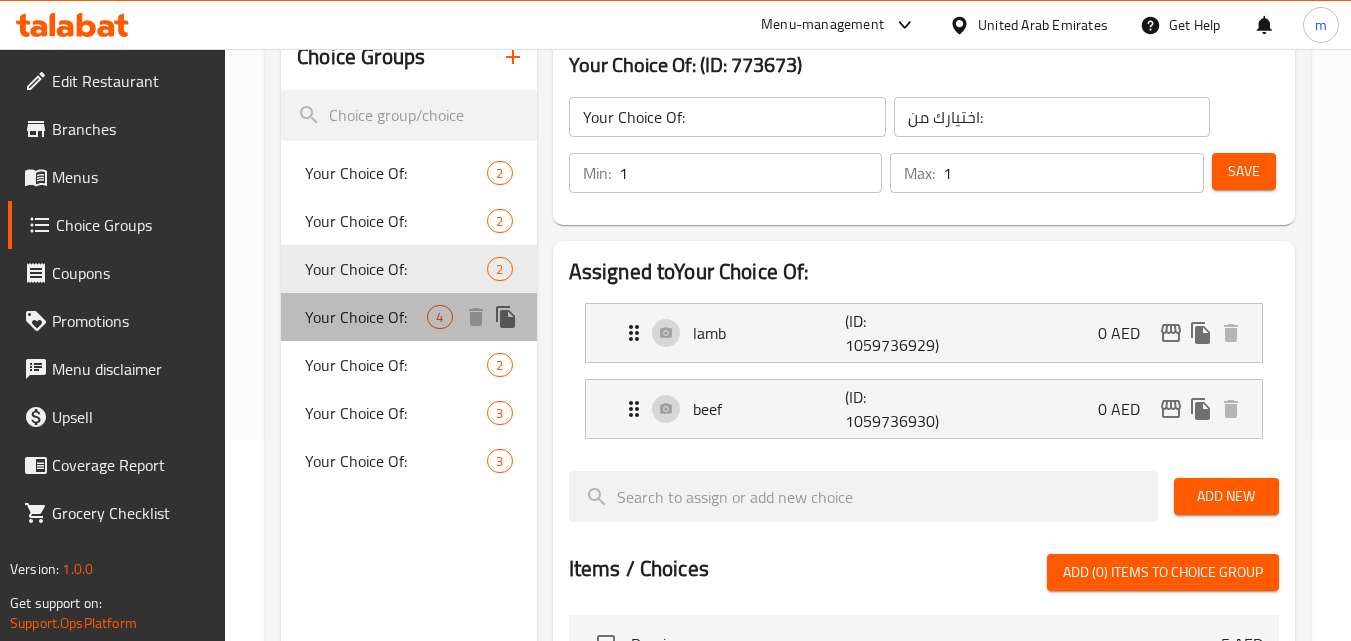 click on "Your Choice Of:" at bounding box center [366, 317] 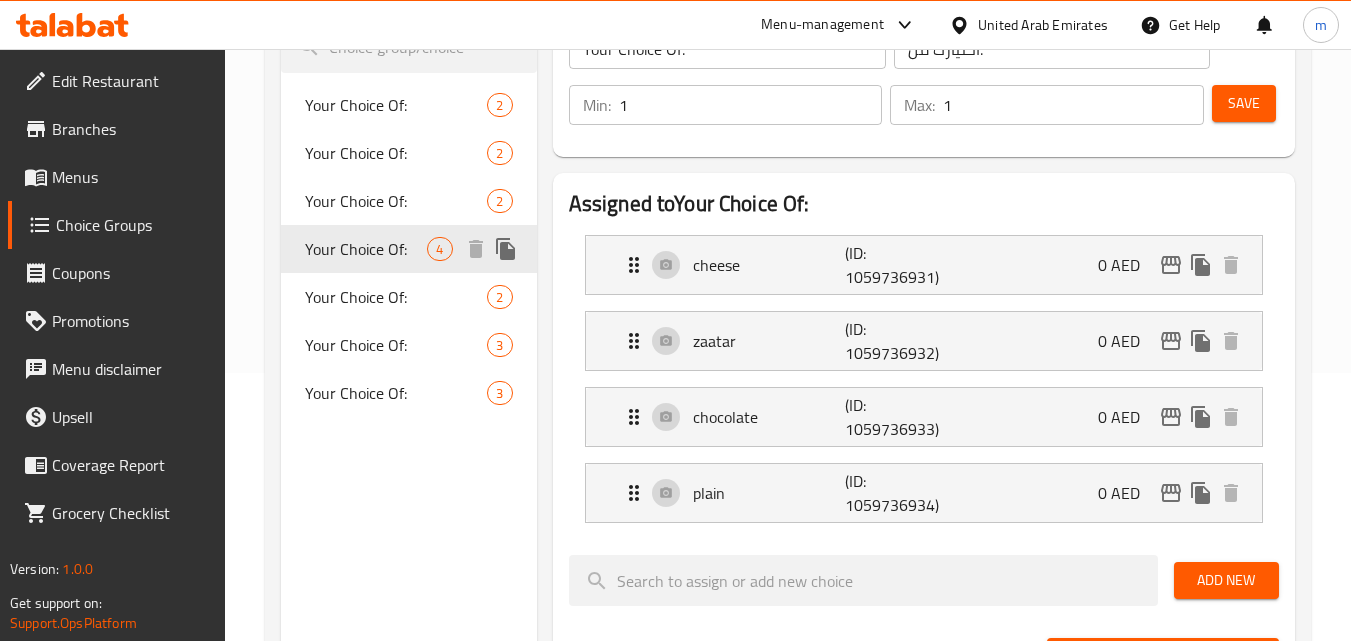 scroll, scrollTop: 300, scrollLeft: 0, axis: vertical 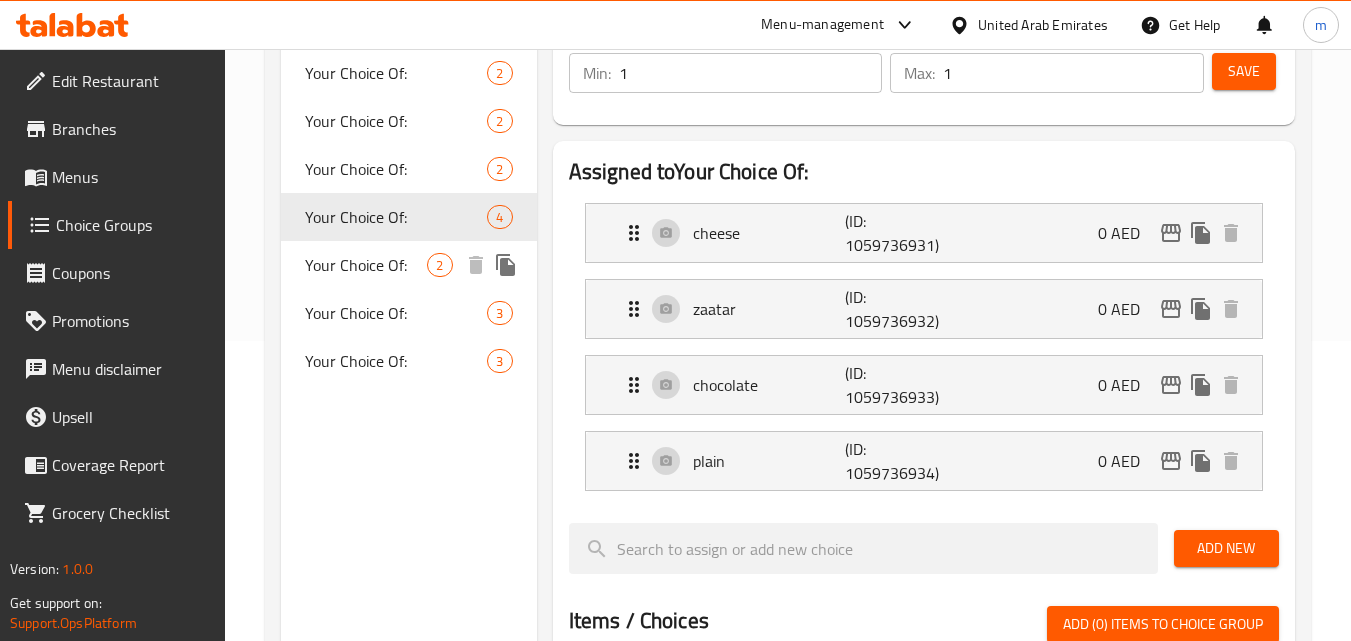 click on "Your Choice Of:" at bounding box center (366, 265) 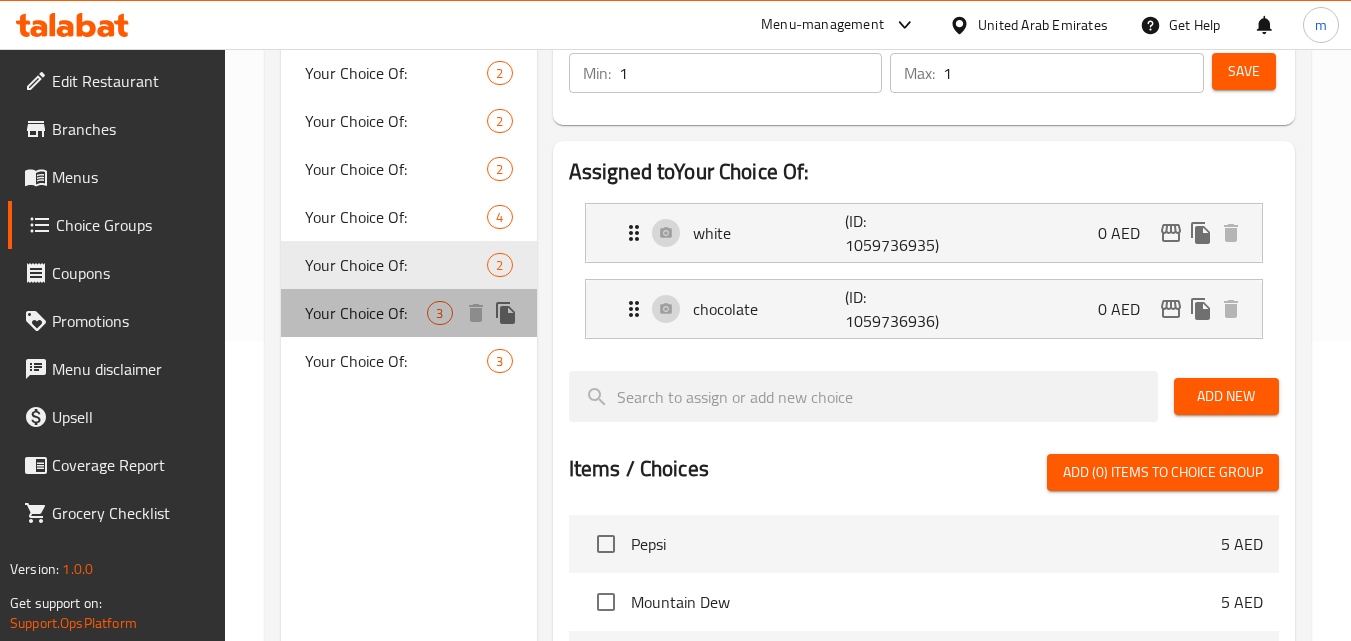 click on "Your Choice Of:" at bounding box center (366, 313) 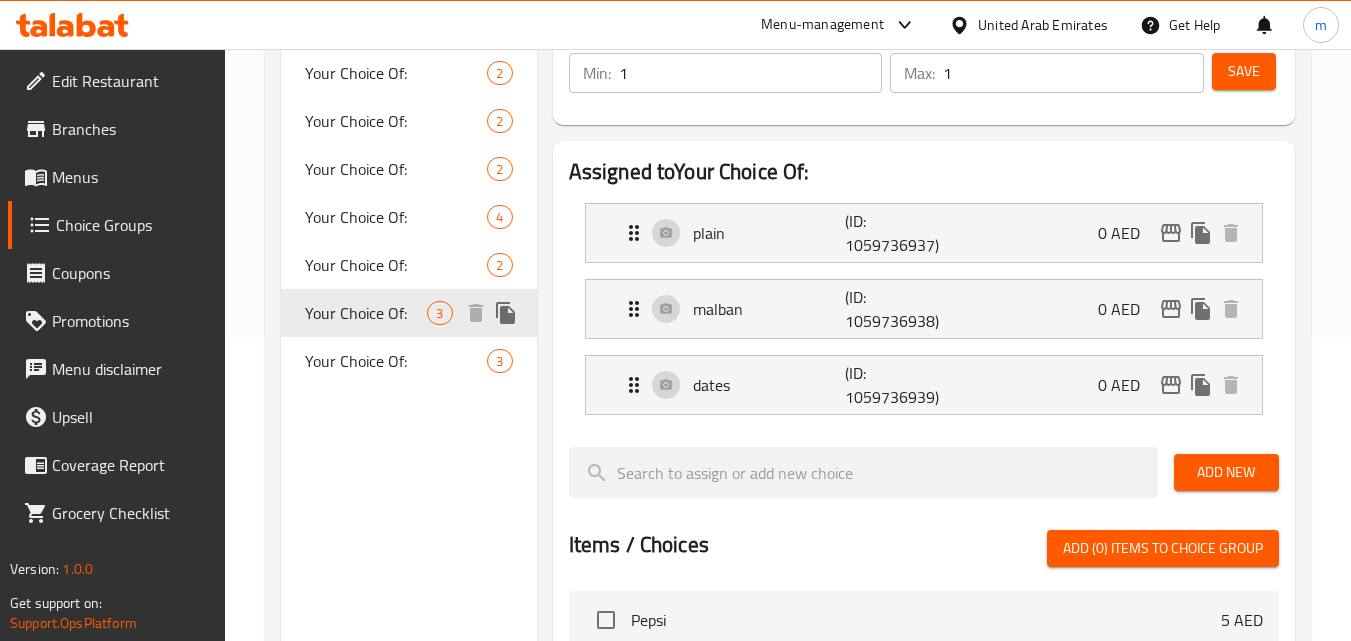 click on "Your Choice Of: 3" at bounding box center [408, 313] 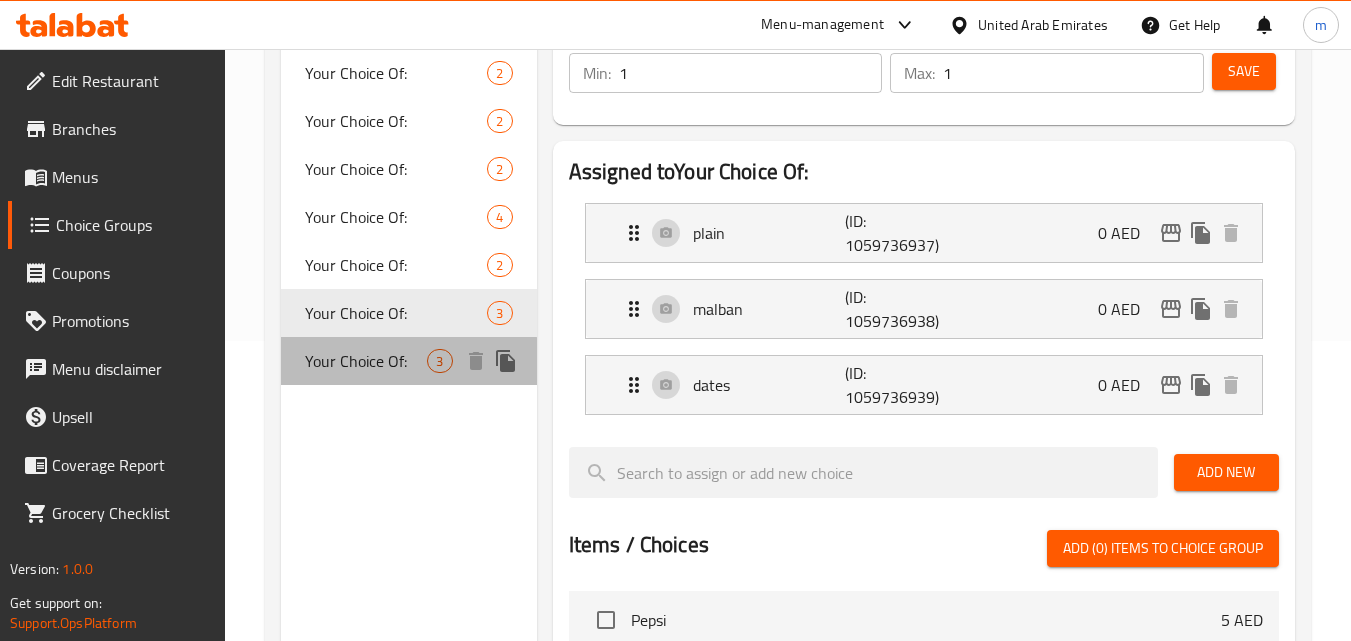 click on "Your Choice Of:" at bounding box center (366, 361) 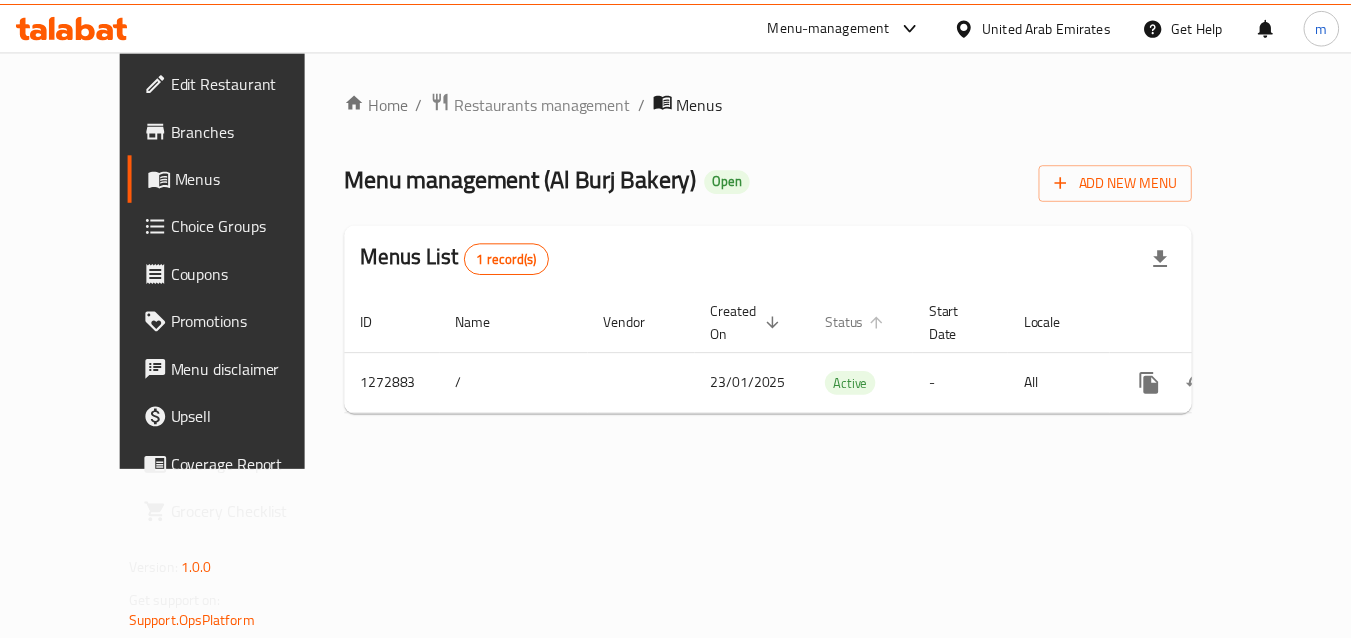 scroll, scrollTop: 0, scrollLeft: 0, axis: both 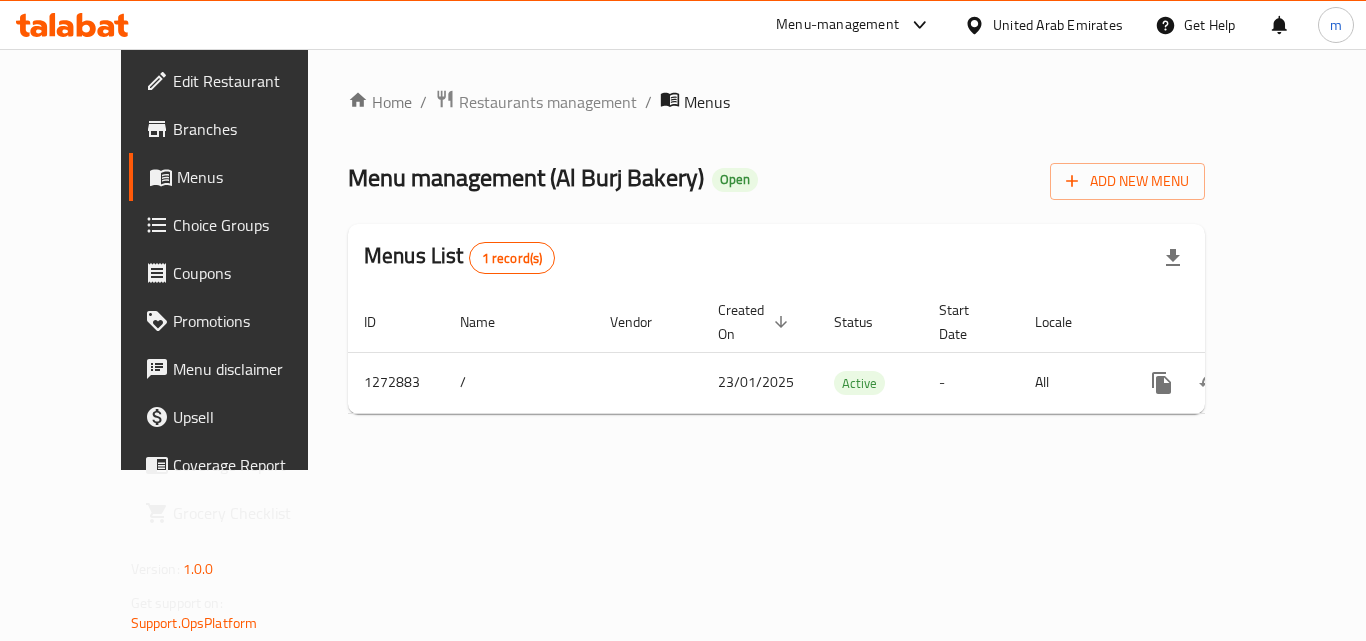 click on "United Arab Emirates" at bounding box center [1058, 25] 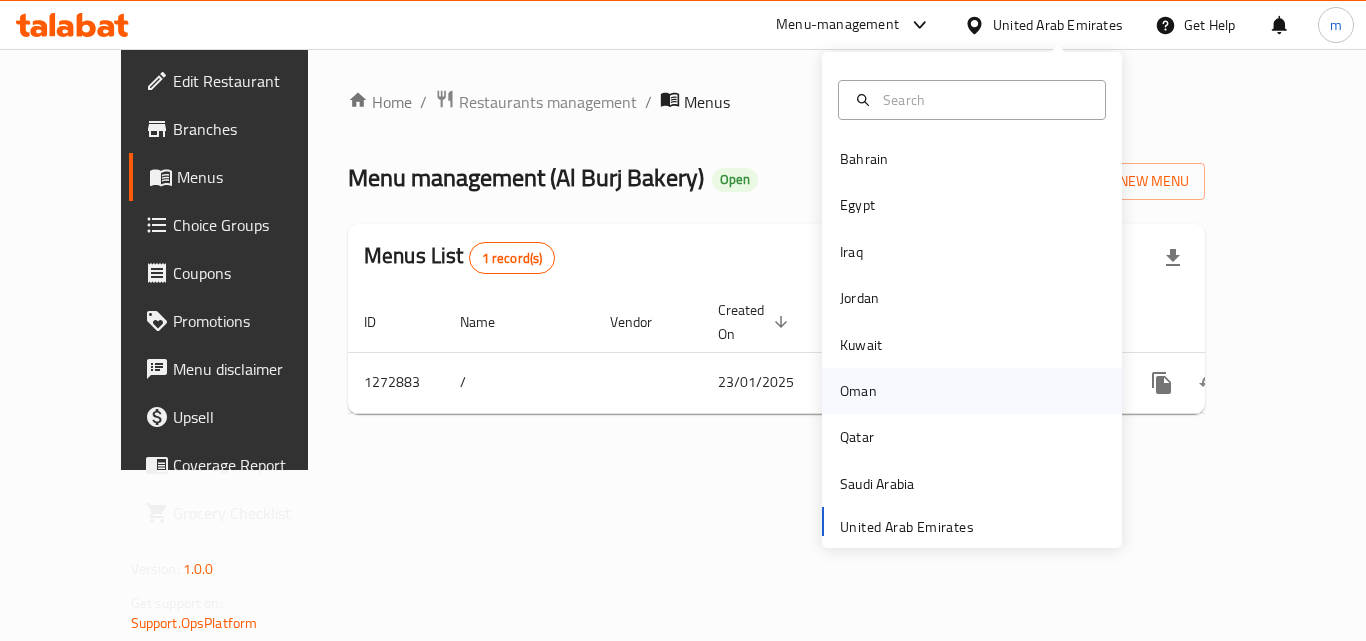 click on "Oman" at bounding box center (858, 391) 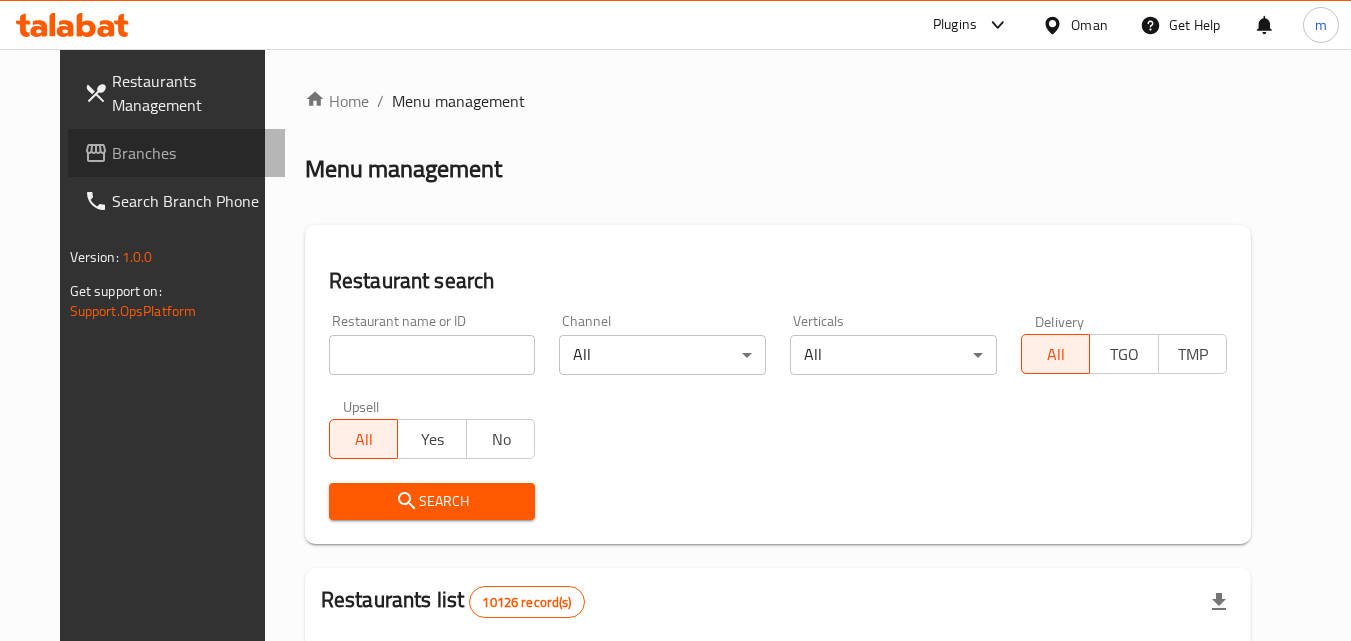 click on "Branches" at bounding box center (191, 153) 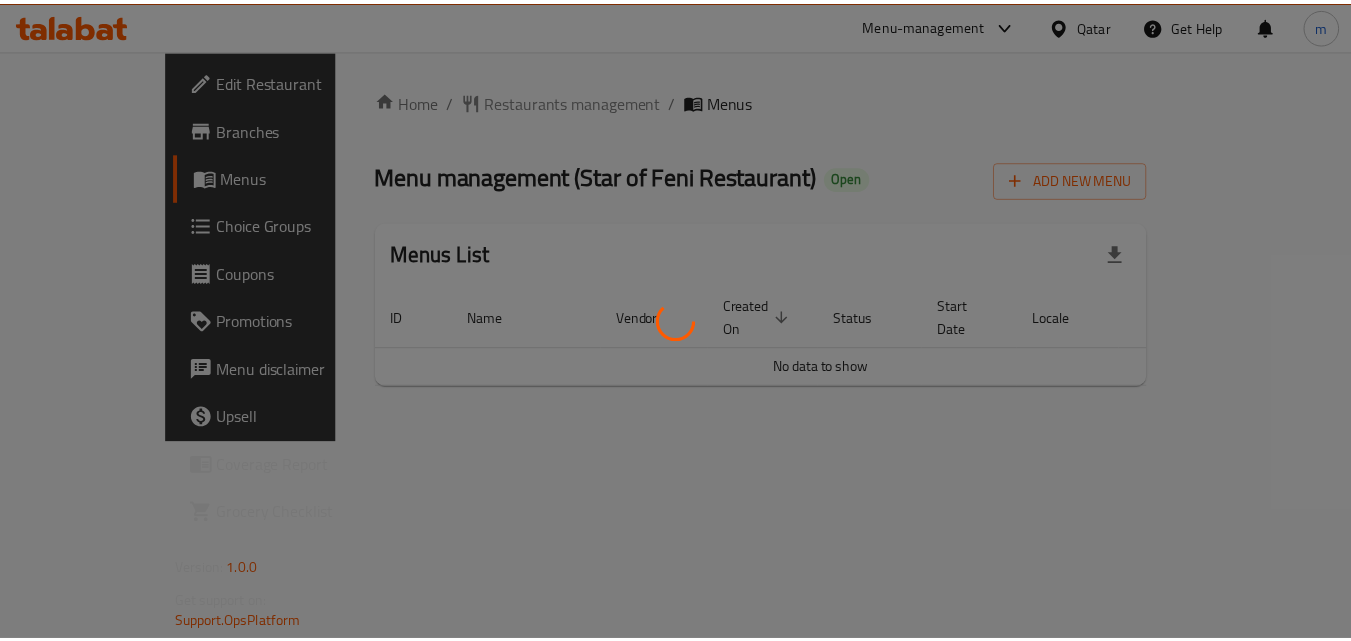 scroll, scrollTop: 0, scrollLeft: 0, axis: both 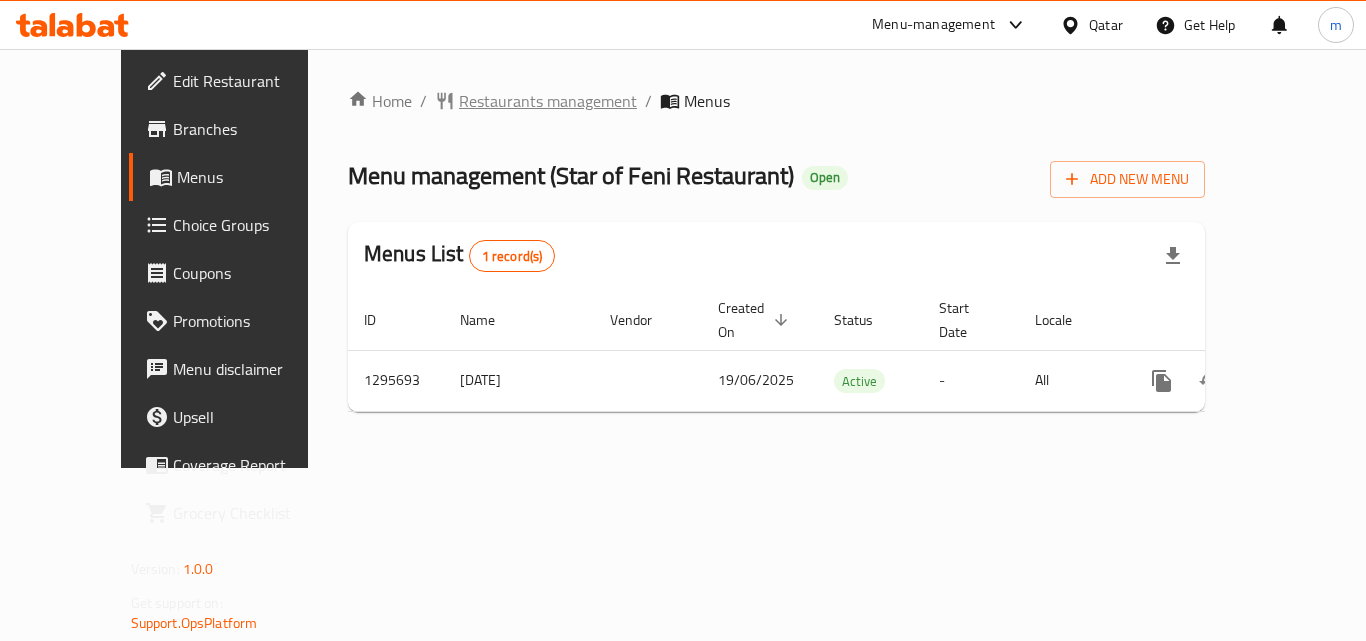 click on "Restaurants management" at bounding box center [548, 101] 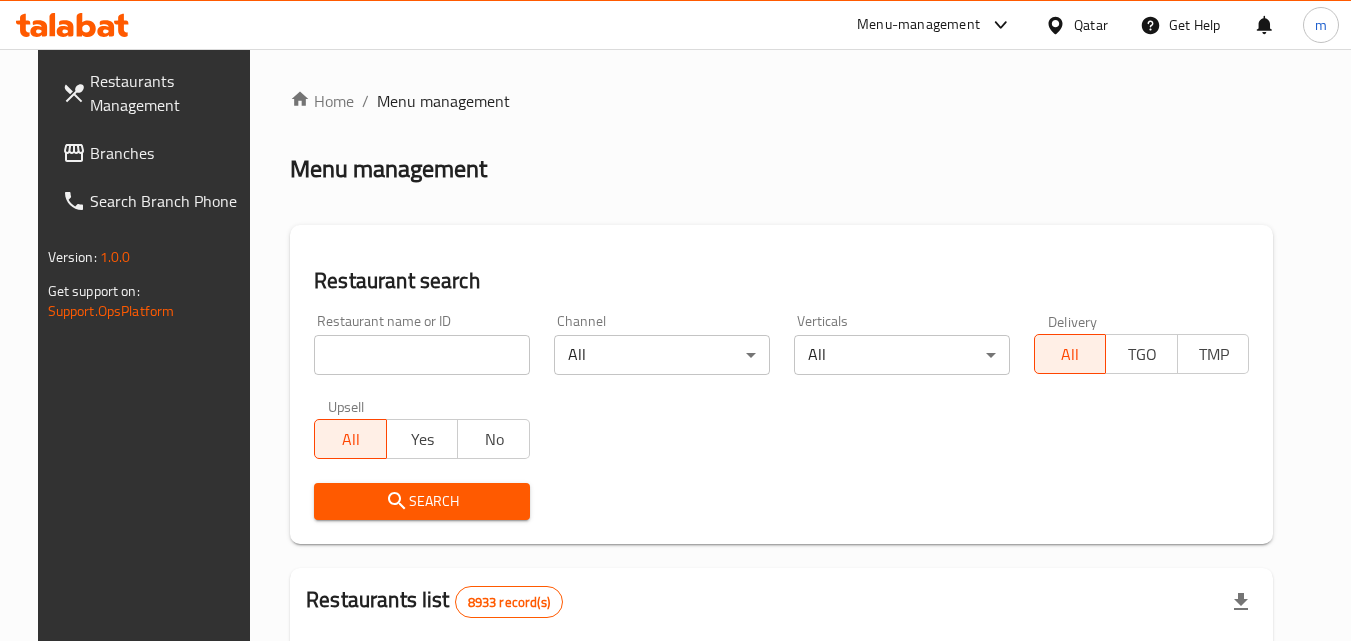 click on "Home / Menu management Menu management Restaurant search Restaurant name or ID Restaurant name or ID Channel All ​ Verticals All ​ Delivery All TGO TMP Upsell All Yes No   Search Restaurants list   8933 record(s) ID sorted ascending Name (En) Name (Ar) Ref. Name Logo Branches Open Busy Closed POS group Status Action 639 Hardee's هارديز TMP 23 18 0 0 Americana-Digital OPEN 663 Jabal Lebnan جبل لبنان 1 1 0 0 HIDDEN 664 Kanafji كنفجي 1 1 0 0 HIDDEN 665 Take Away تيك آوي 1 1 0 0 HIDDEN 666 Zaman Al-Khair Restaurant مطعم زمان الخير 1 0 0 0 INACTIVE 667 Al-Rabwah الربوة 1 0 0 0 INACTIVE 672 Bait Jedy بيت جدي 1 1 0 0 HIDDEN 673 Coffee Centre مركز القهوة 1 0 0 0 INACTIVE 676 Morning fresh مورنيج فريش 1 1 0 0 HIDDEN 680 Al-Qarmouty القرموطي 1 0 0 0 HIDDEN Rows per page: 10 1-10 of 8933" at bounding box center (781, 709) 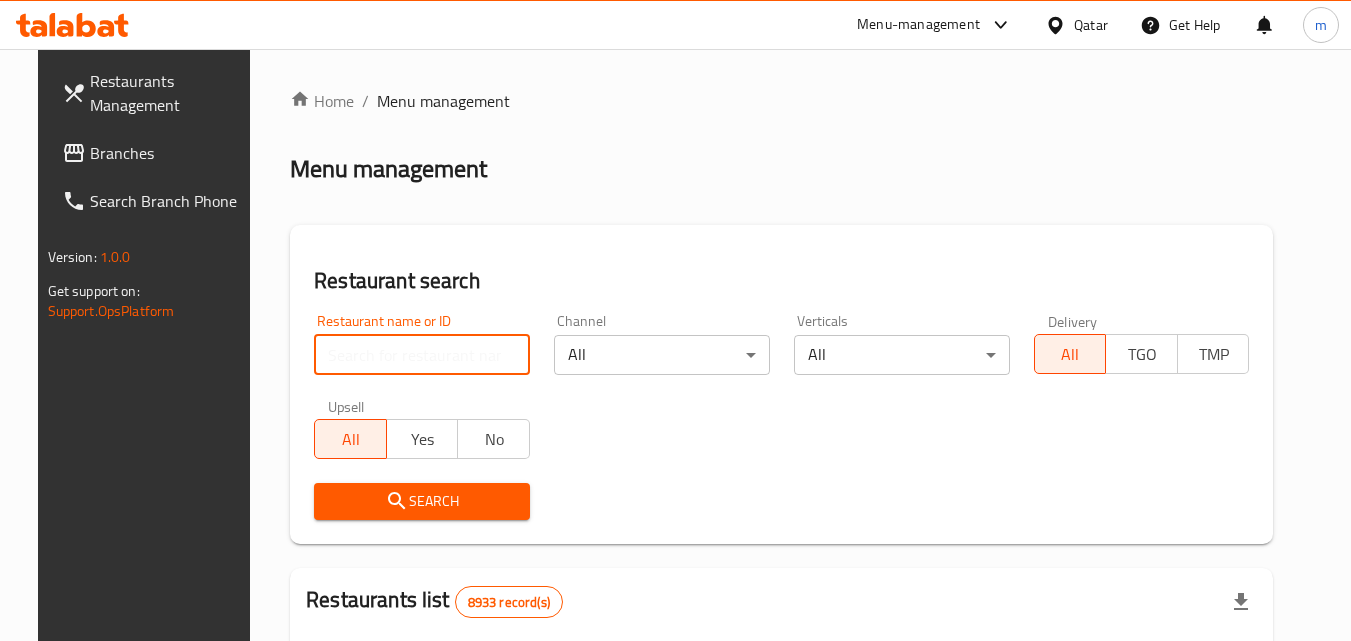 paste on "699800" 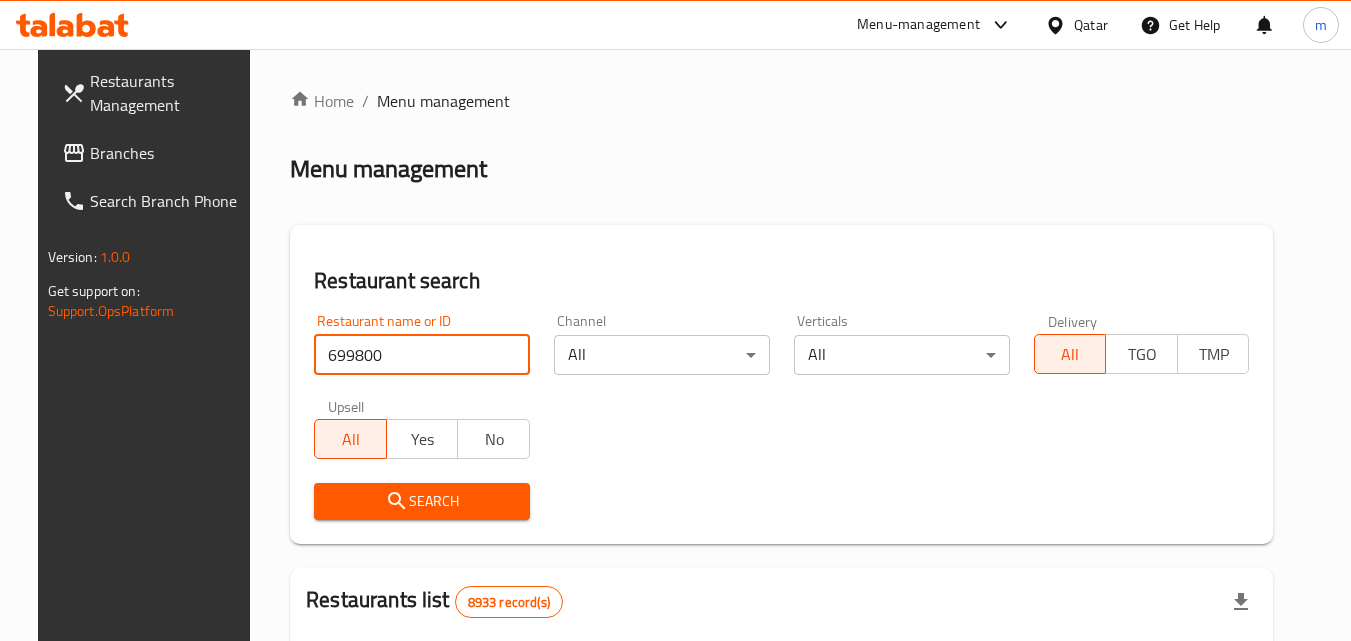 type on "699800" 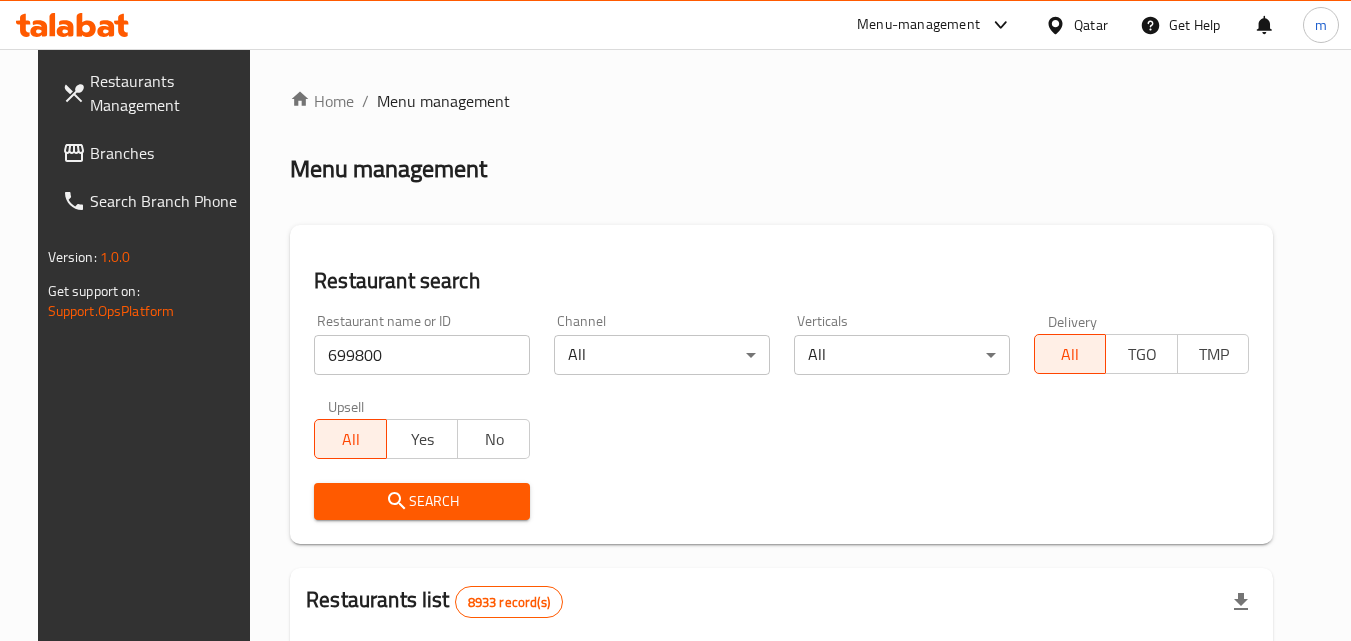 click 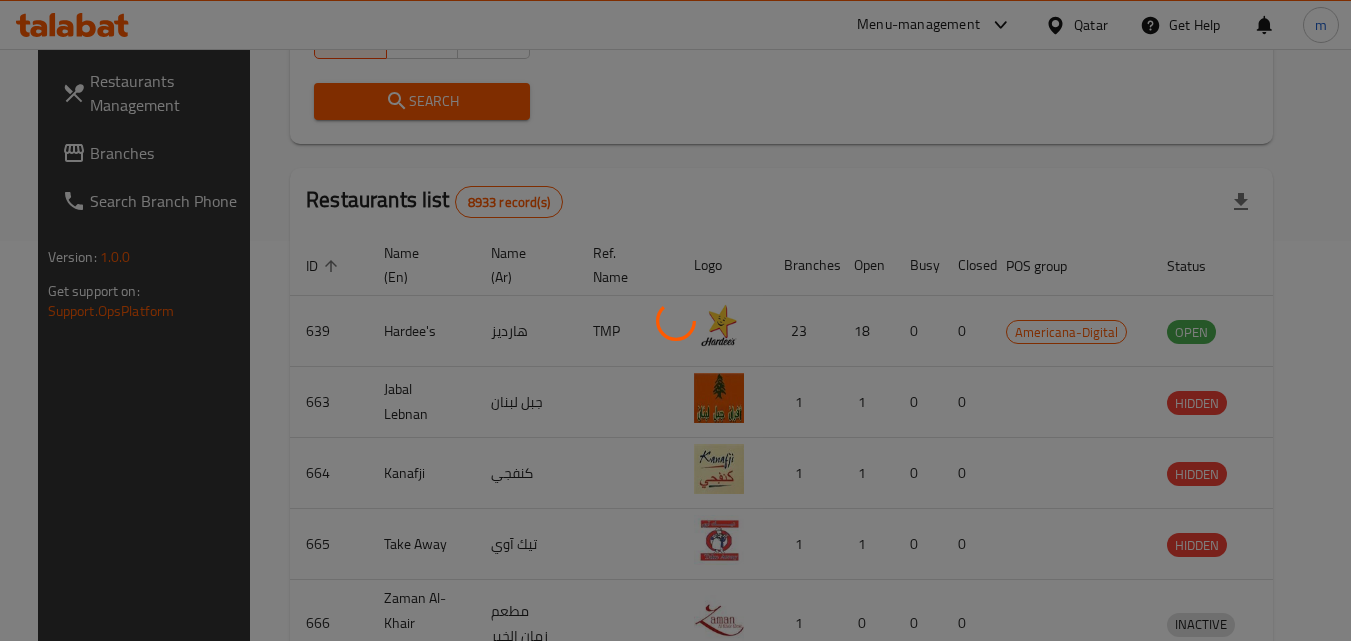 scroll, scrollTop: 234, scrollLeft: 0, axis: vertical 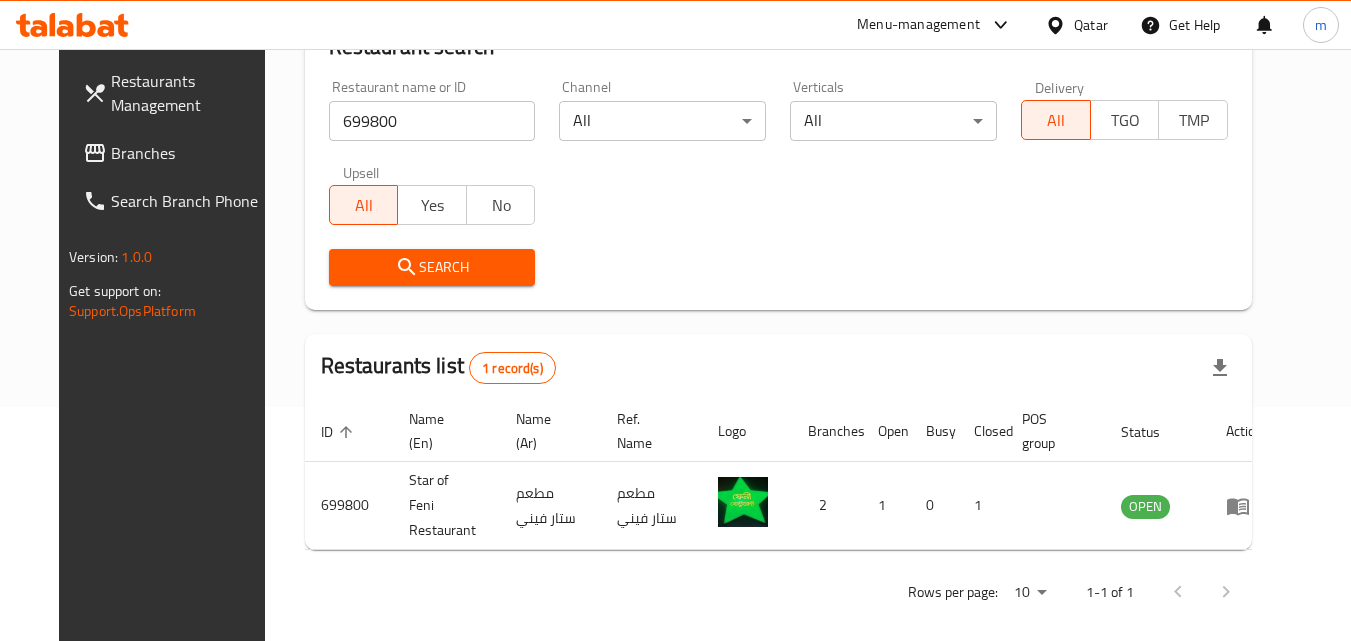 click on "Qatar" at bounding box center [1091, 25] 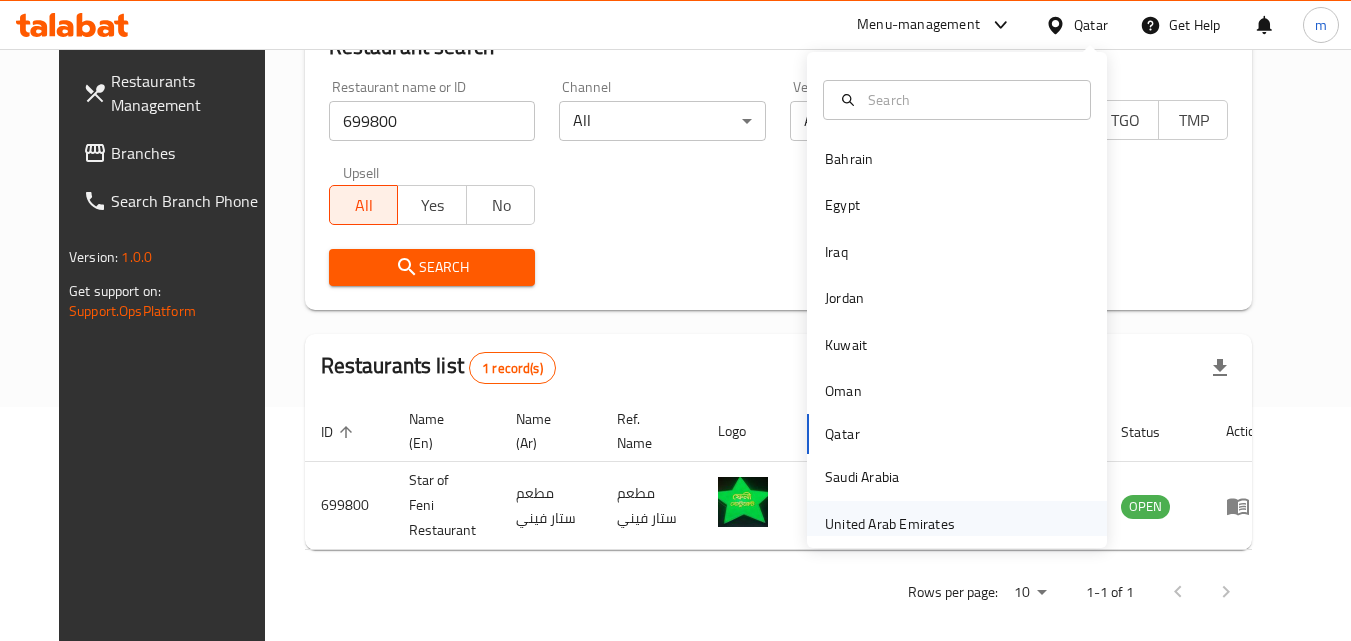 click on "United Arab Emirates" at bounding box center (890, 524) 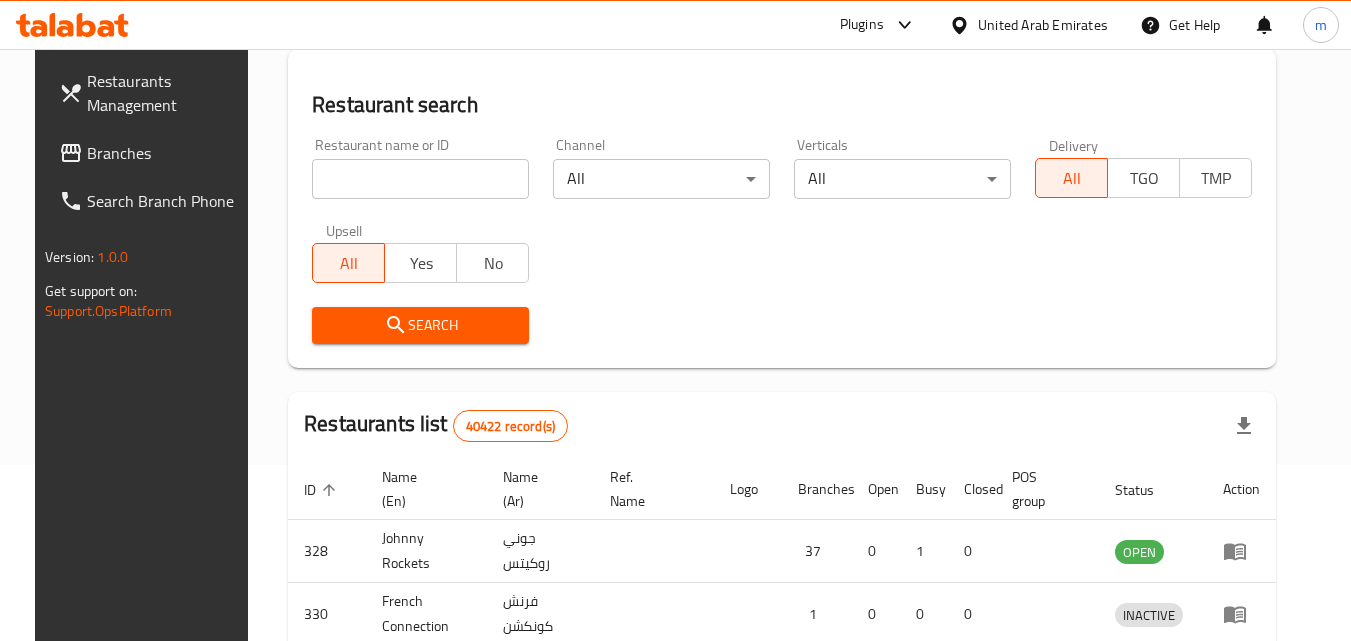 scroll, scrollTop: 234, scrollLeft: 0, axis: vertical 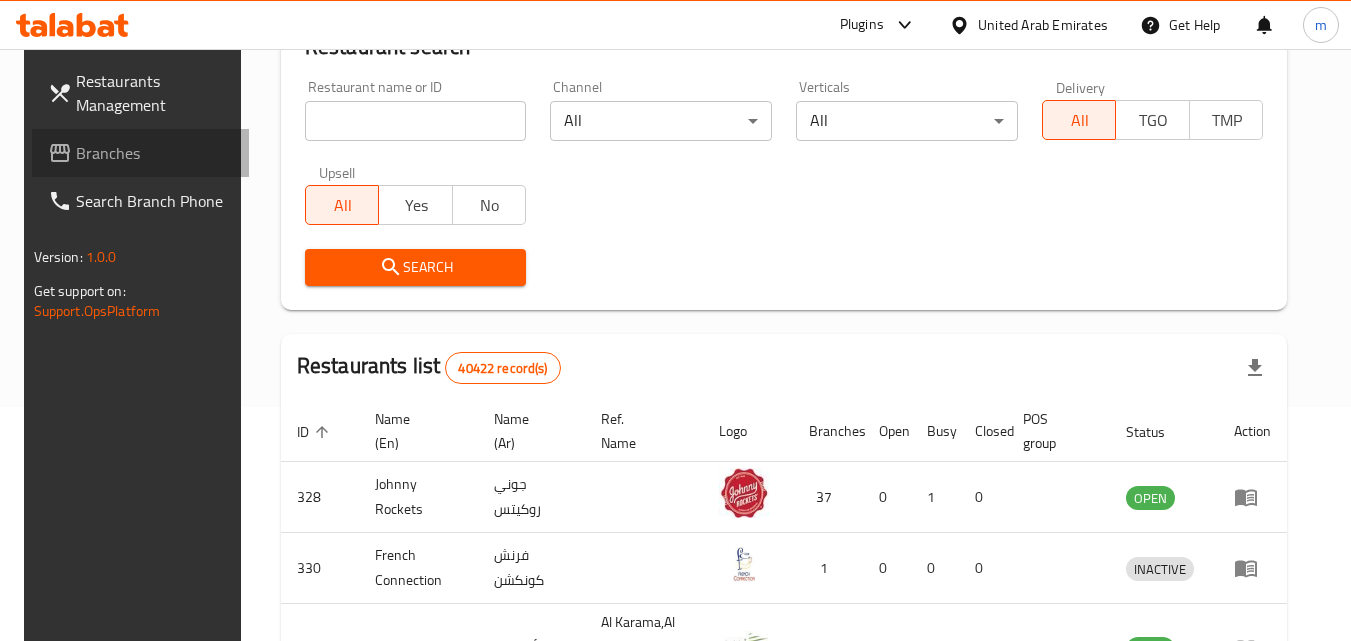 click on "Branches" at bounding box center [155, 153] 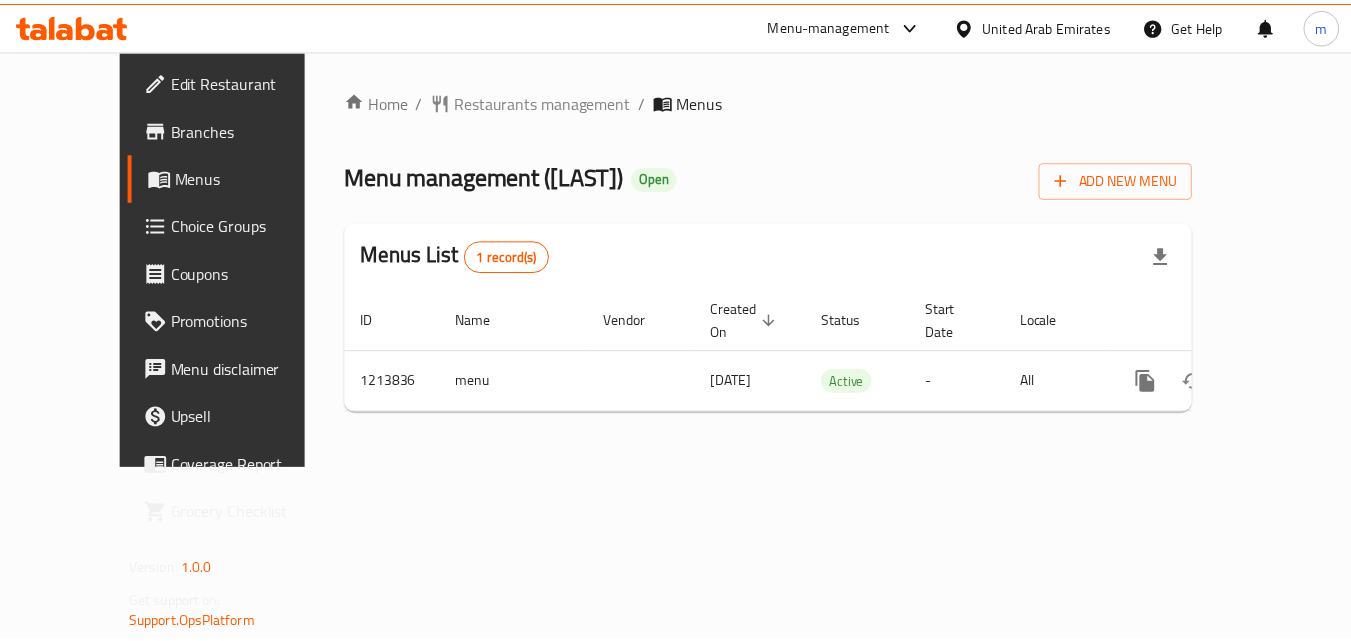 scroll, scrollTop: 0, scrollLeft: 0, axis: both 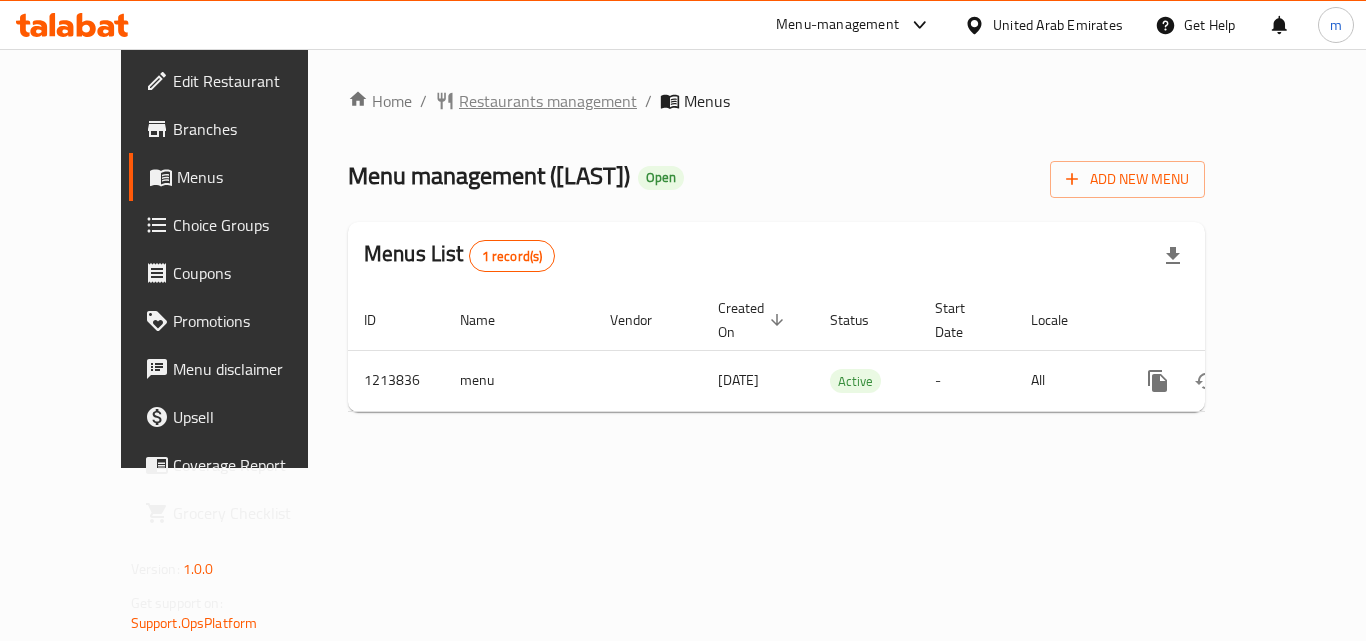 click on "Restaurants management" at bounding box center (548, 101) 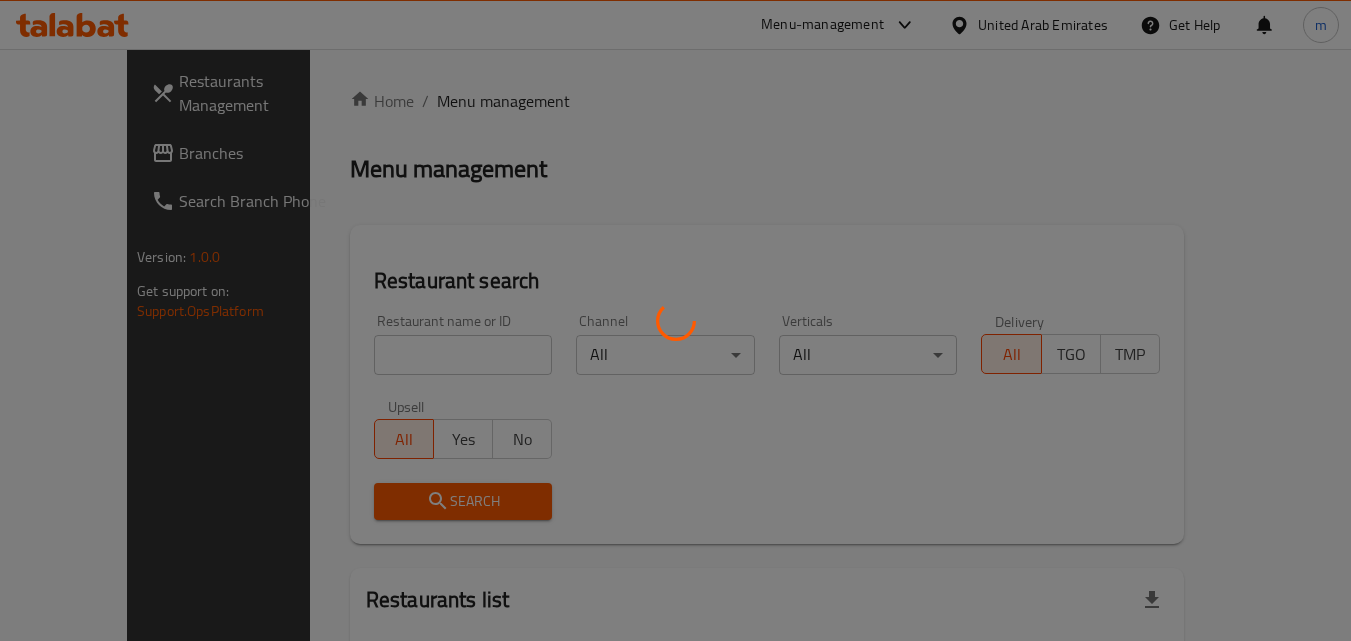 click at bounding box center [675, 320] 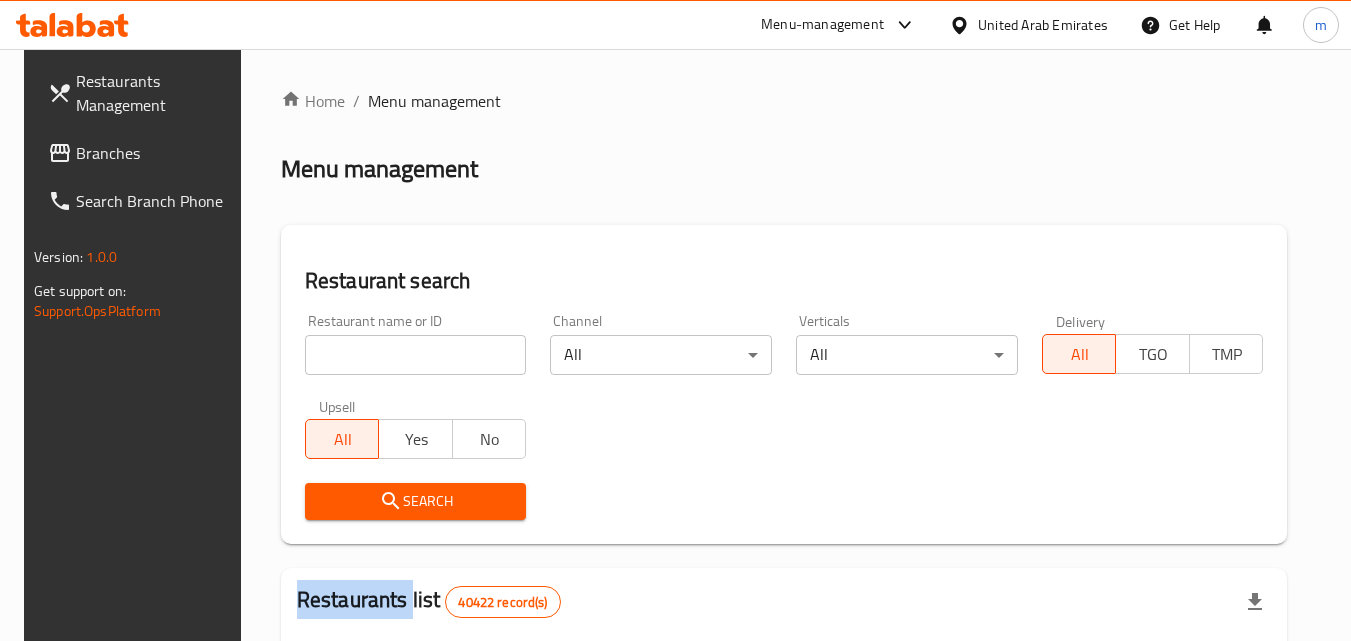 click on "Home / Menu management Menu management Restaurant search Restaurant name or ID Restaurant name or ID Channel All ​ Verticals All ​ Delivery All TGO TMP Upsell All Yes No   Search Restaurants list   40422 record(s) ID sorted ascending Name (En) Name (Ar) Ref. Name Logo Branches Open Busy Closed POS group Status Action 328 Johnny Rockets جوني روكيتس 37 0 1 0 OPEN 330 French Connection فرنش كونكشن 1 0 0 0 INACTIVE 339 Arz Lebanon أرز لبنان Al Karama,Al Barsha & Mirdif 9 1 0 2 OPEN 340 Mega Wraps ميجا رابس 3 0 0 0 INACTIVE 342 Sandella's Flatbread Cafe سانديلاز فلات براد 7 0 0 0 INACTIVE 343 Dragon Hut كوخ التنين 1 0 0 0 INACTIVE 348 Thai Kitchen المطبخ التايلندى 1 0 0 0 INACTIVE 349 Mughal  موغل 1 0 0 0 HIDDEN 350 HOT N COOL (Old) هوت و كول 1 0 0 0 INACTIVE 355 Al Habasha  الحبشة 11 1 0 0 HIDDEN Rows per page: 10 1-10 of 40422" at bounding box center [784, 721] 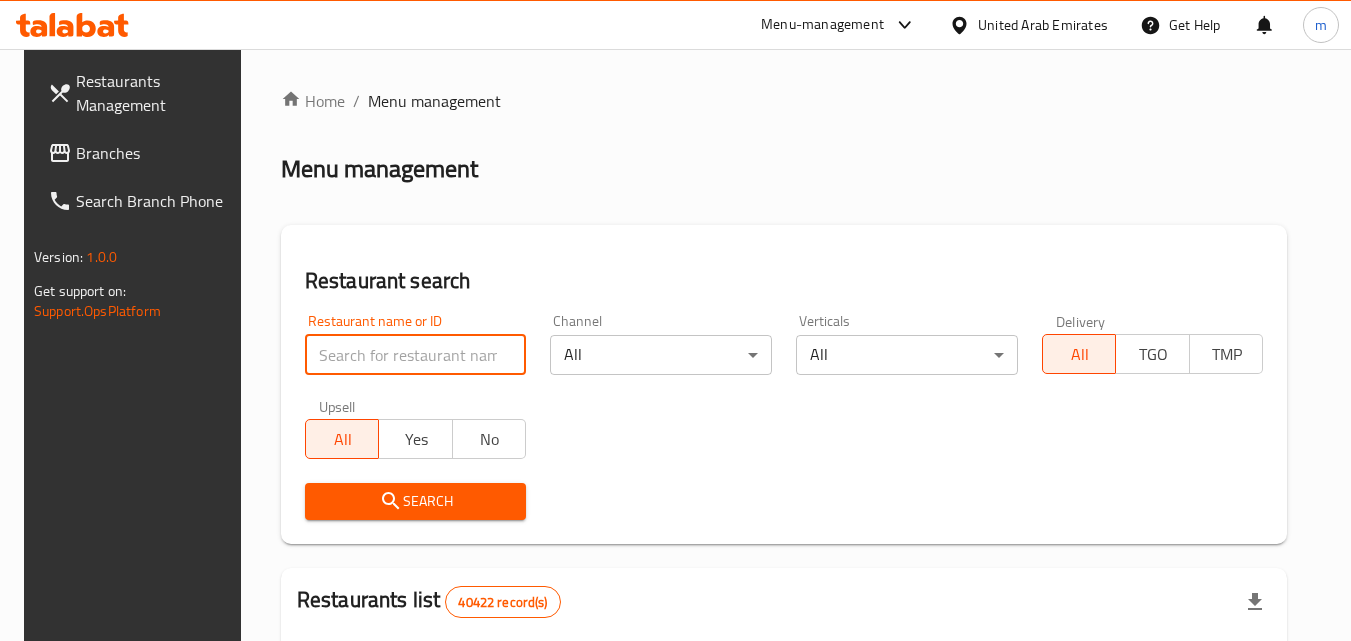 click at bounding box center (416, 355) 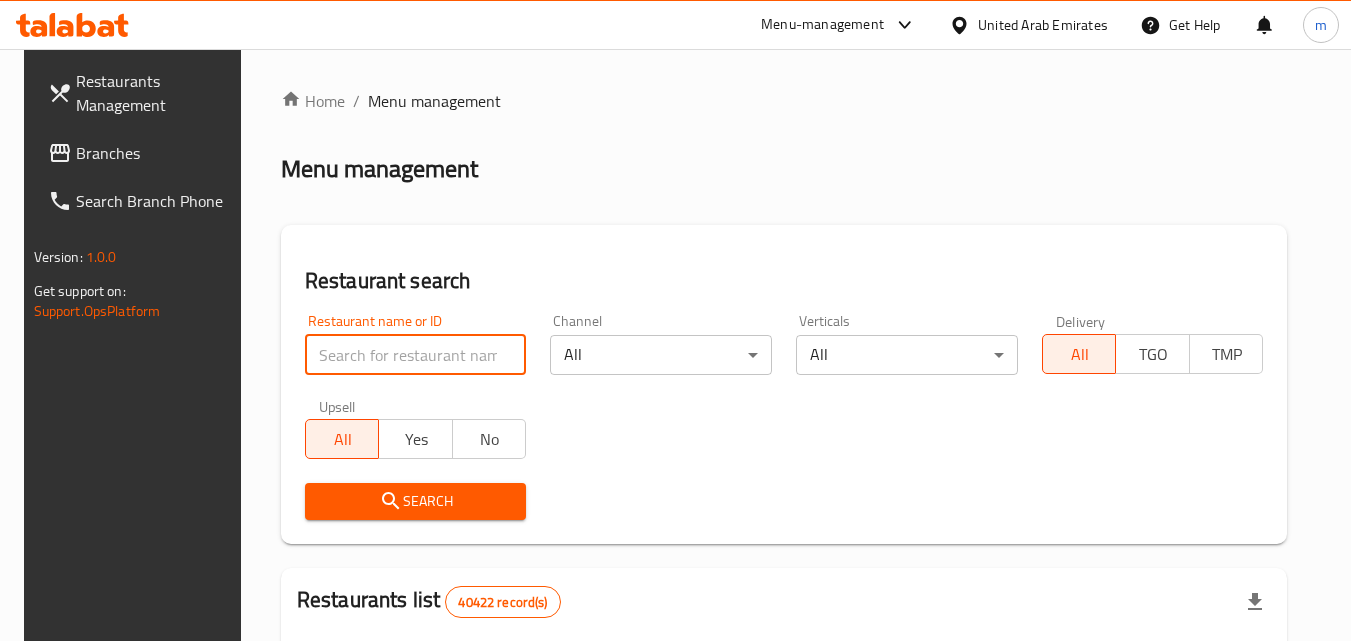 paste on "672003" 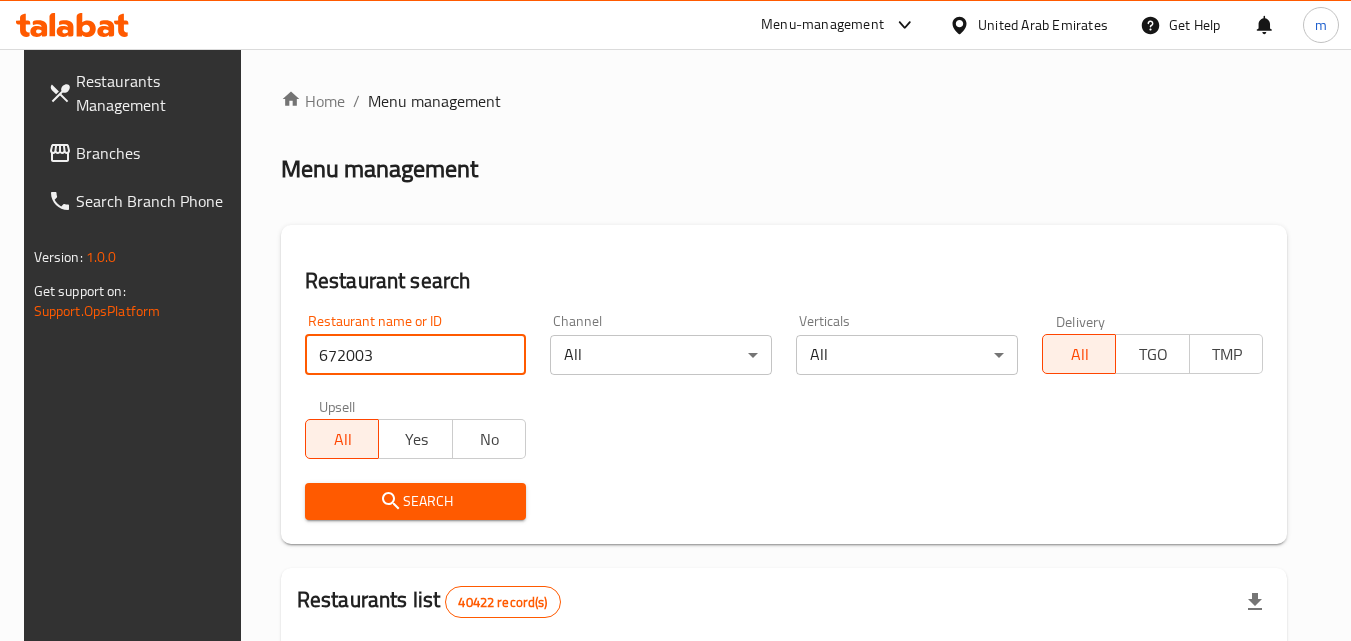 type on "672003" 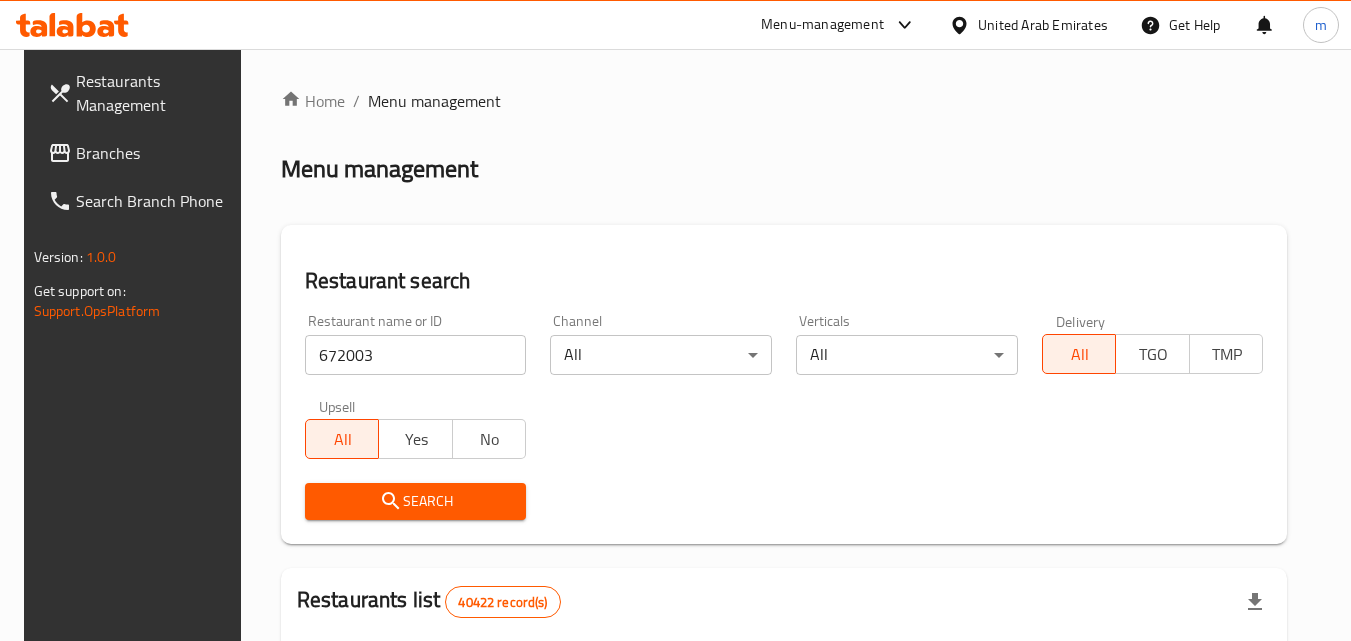 click on "Search" at bounding box center [416, 501] 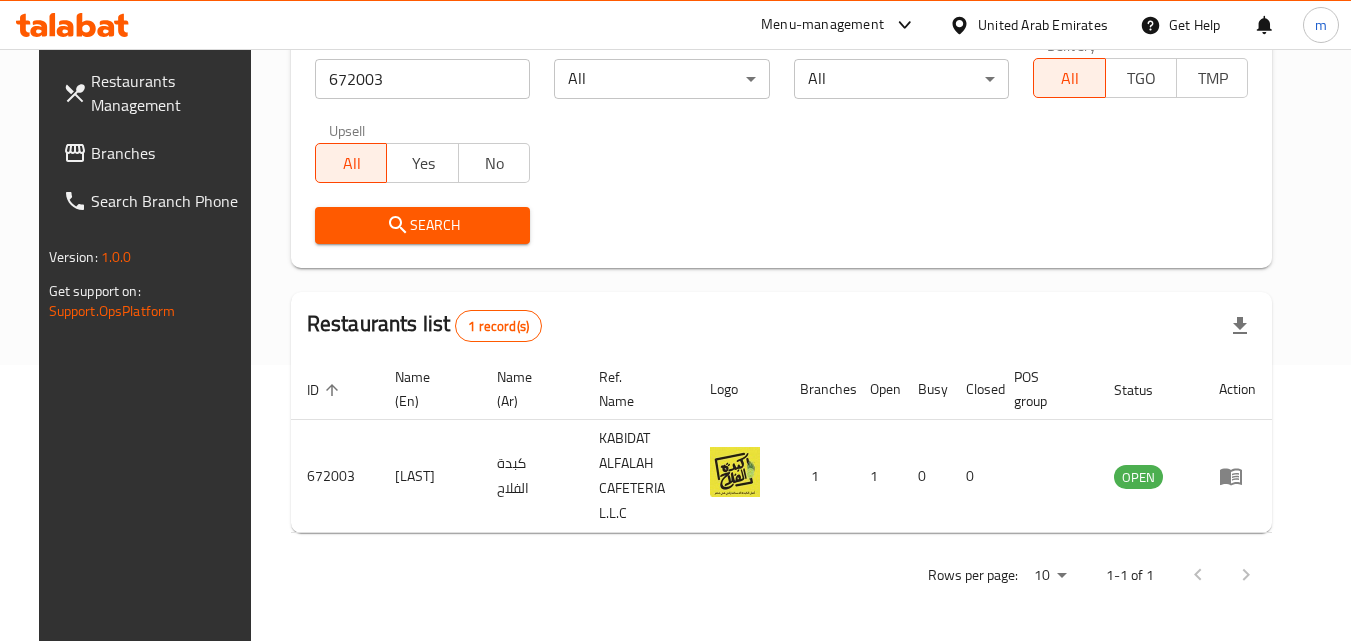 scroll, scrollTop: 234, scrollLeft: 0, axis: vertical 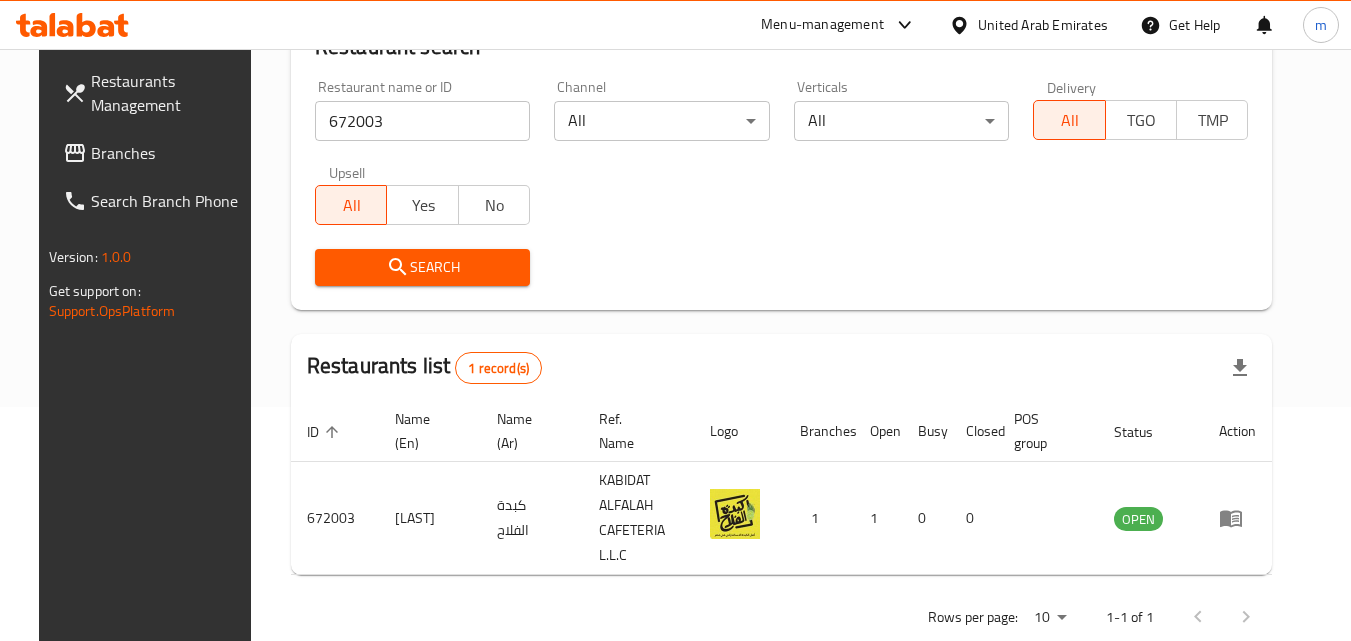 click on "Branches" at bounding box center (156, 153) 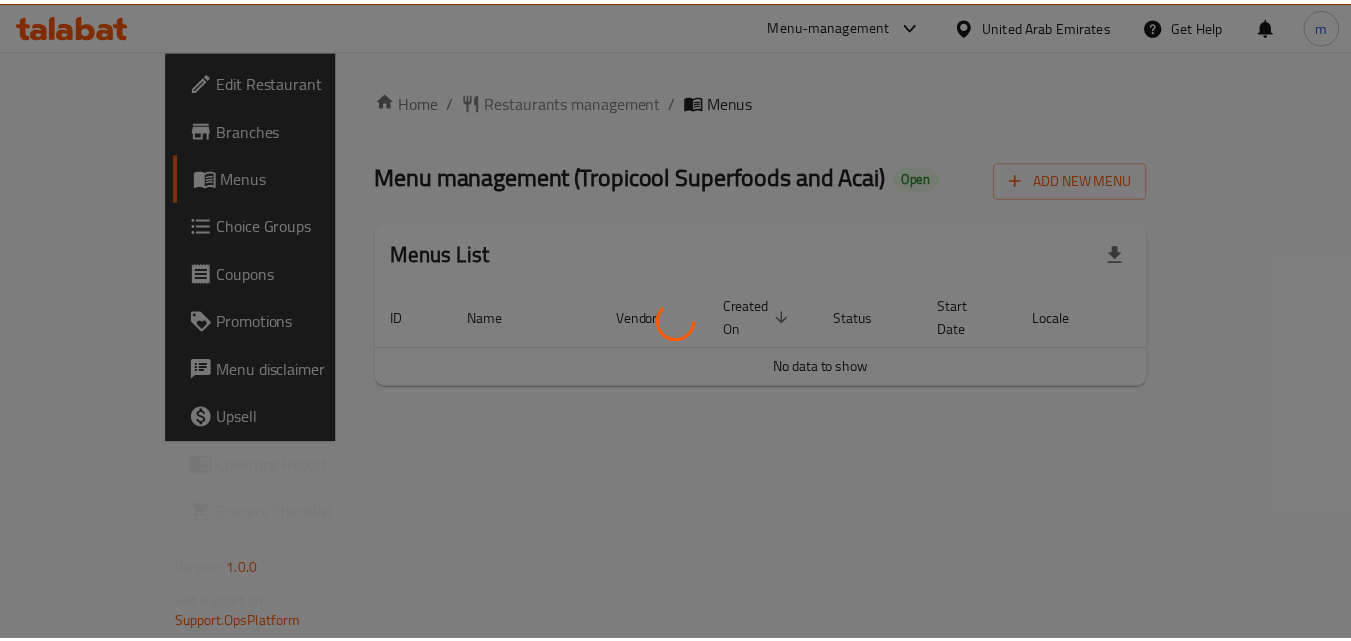 scroll, scrollTop: 0, scrollLeft: 0, axis: both 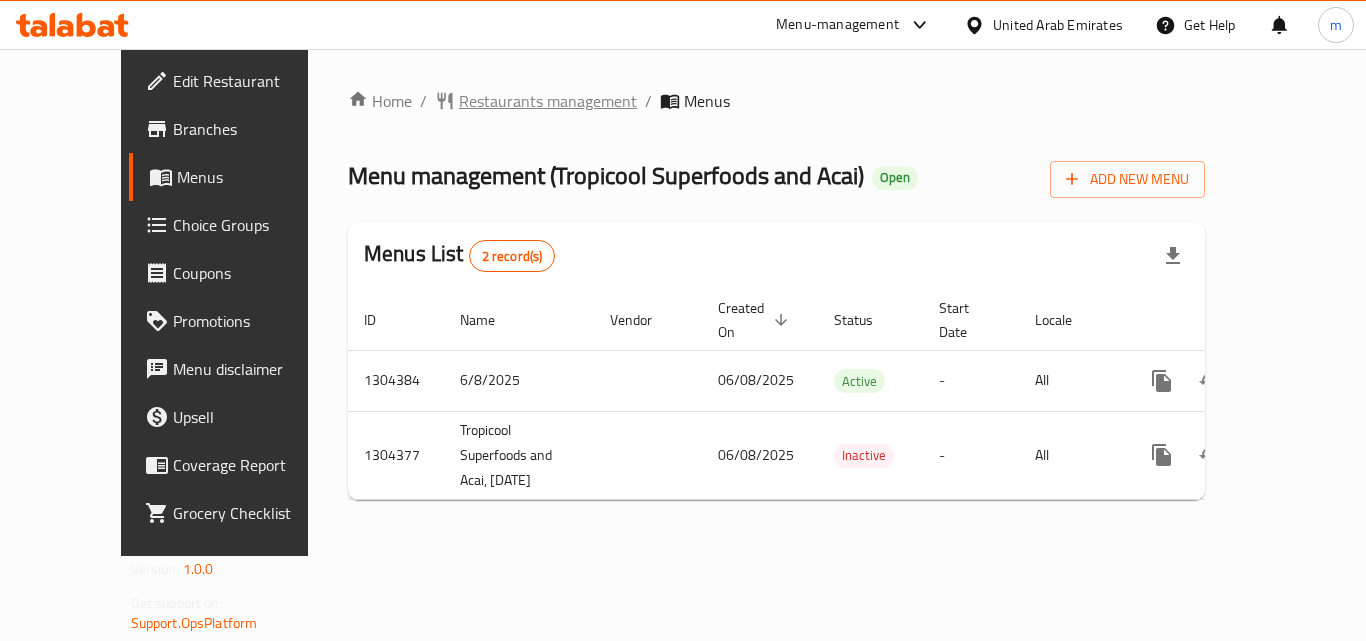 click on "Restaurants management" at bounding box center [548, 101] 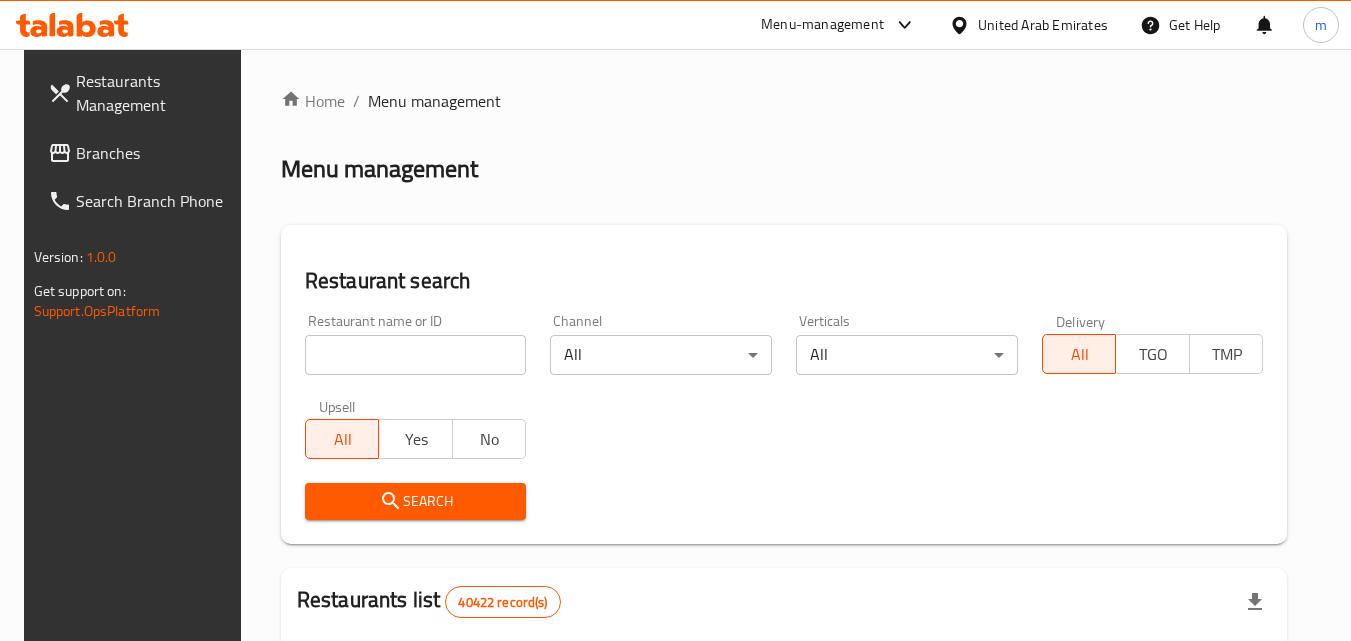 click at bounding box center [416, 355] 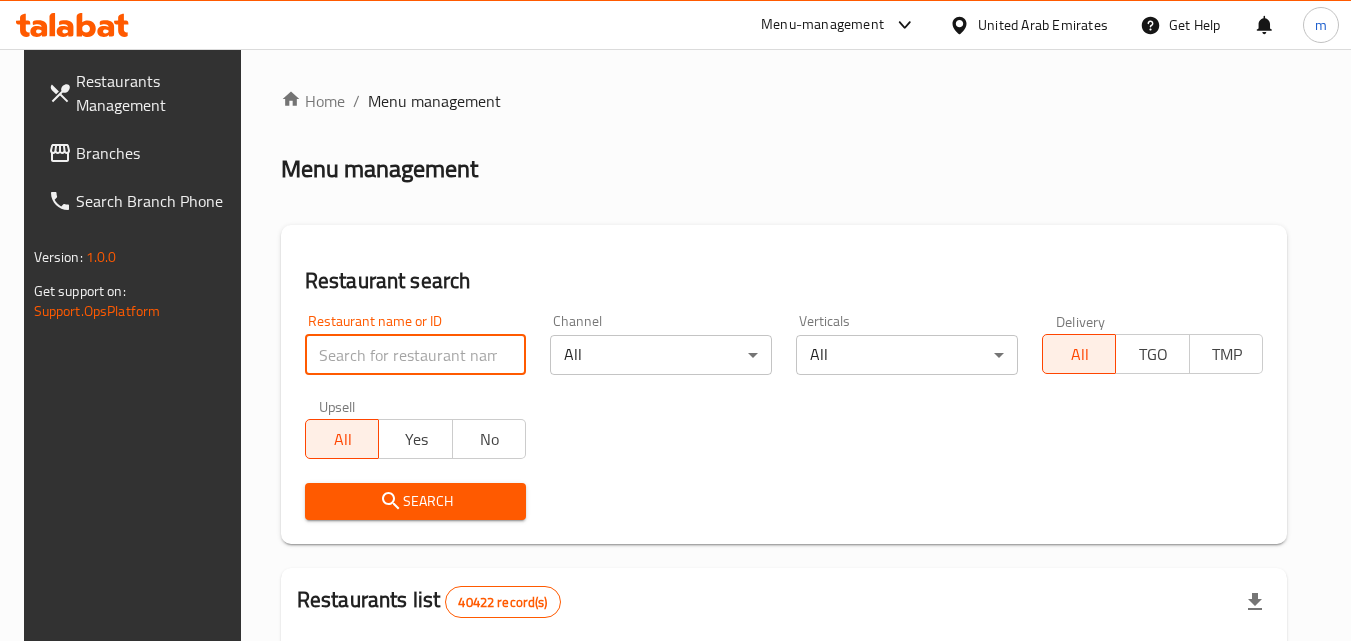 paste on "703208" 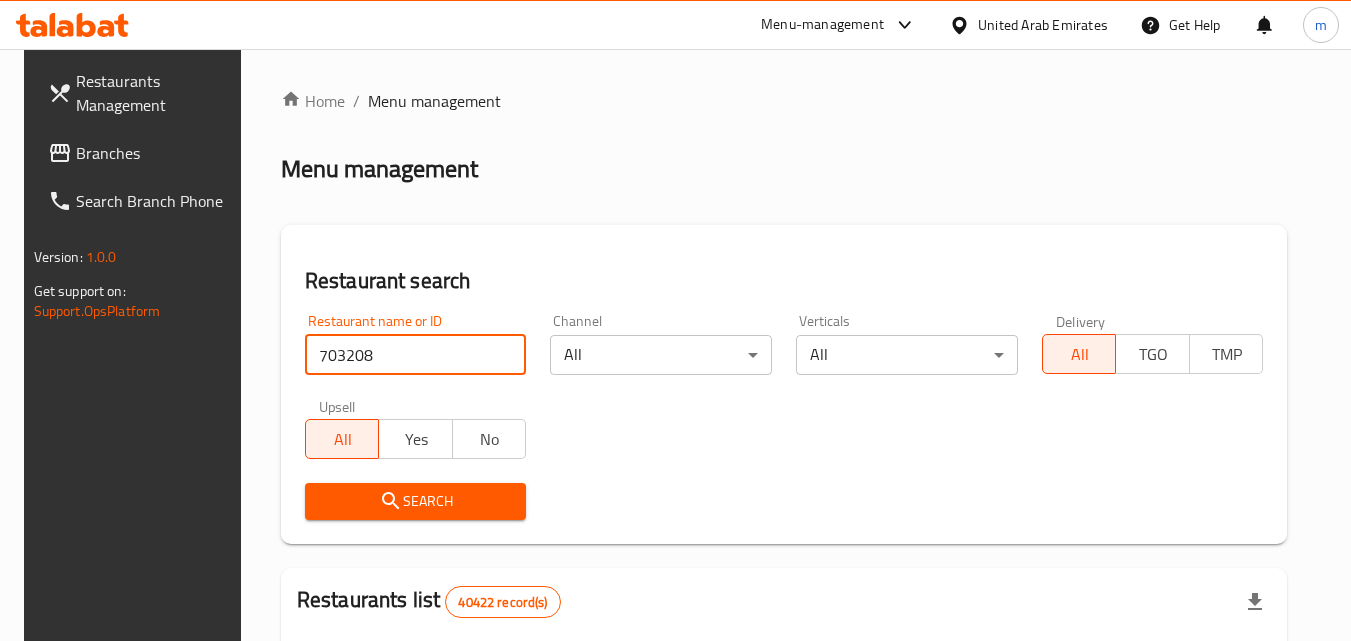 type on "703208" 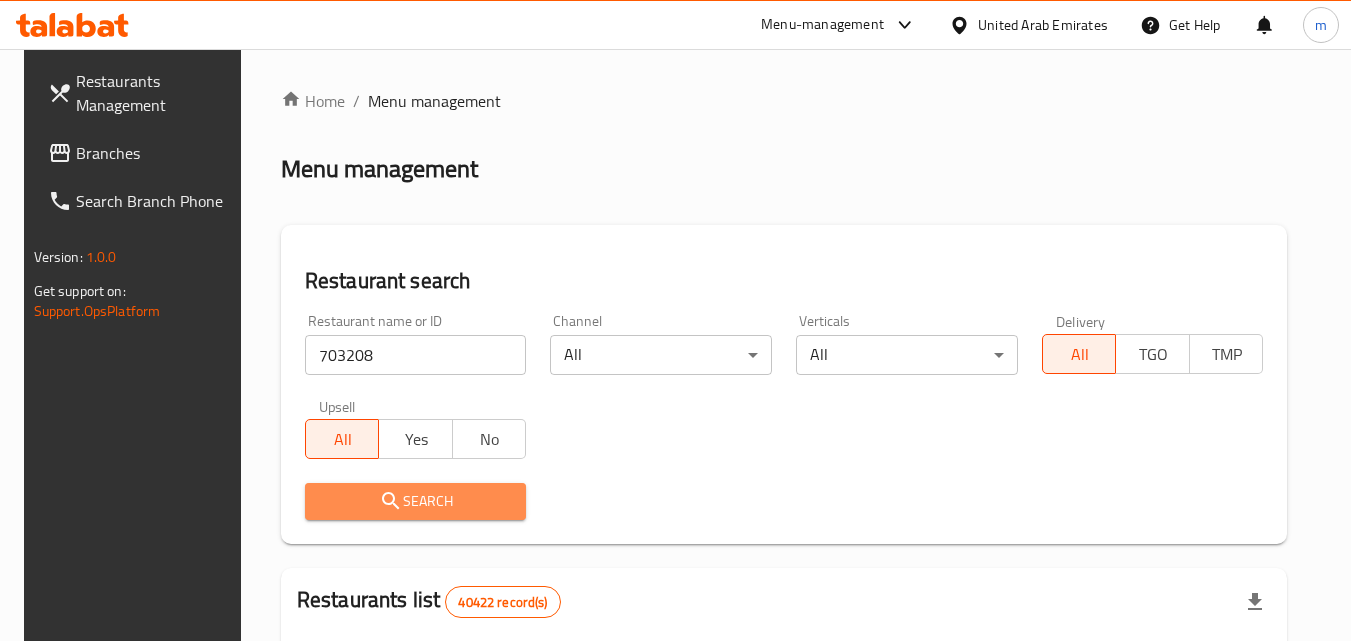 click on "Search" at bounding box center [416, 501] 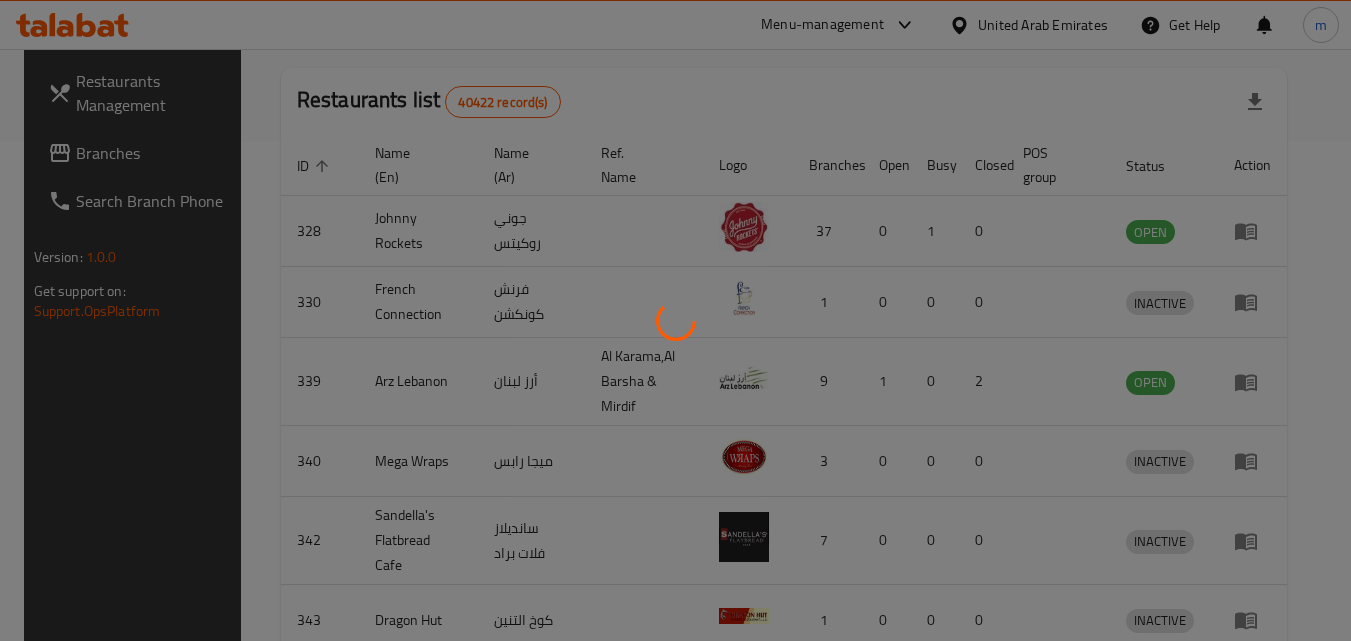 scroll, scrollTop: 251, scrollLeft: 0, axis: vertical 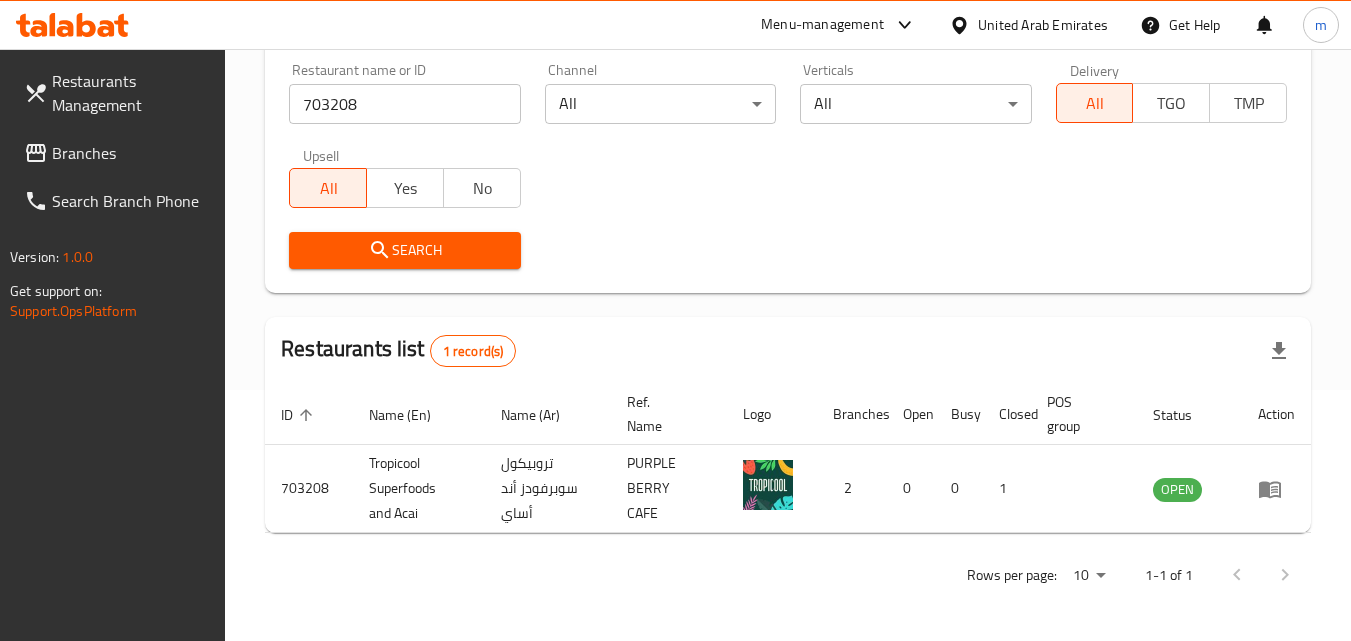 click on "Branches" at bounding box center (131, 153) 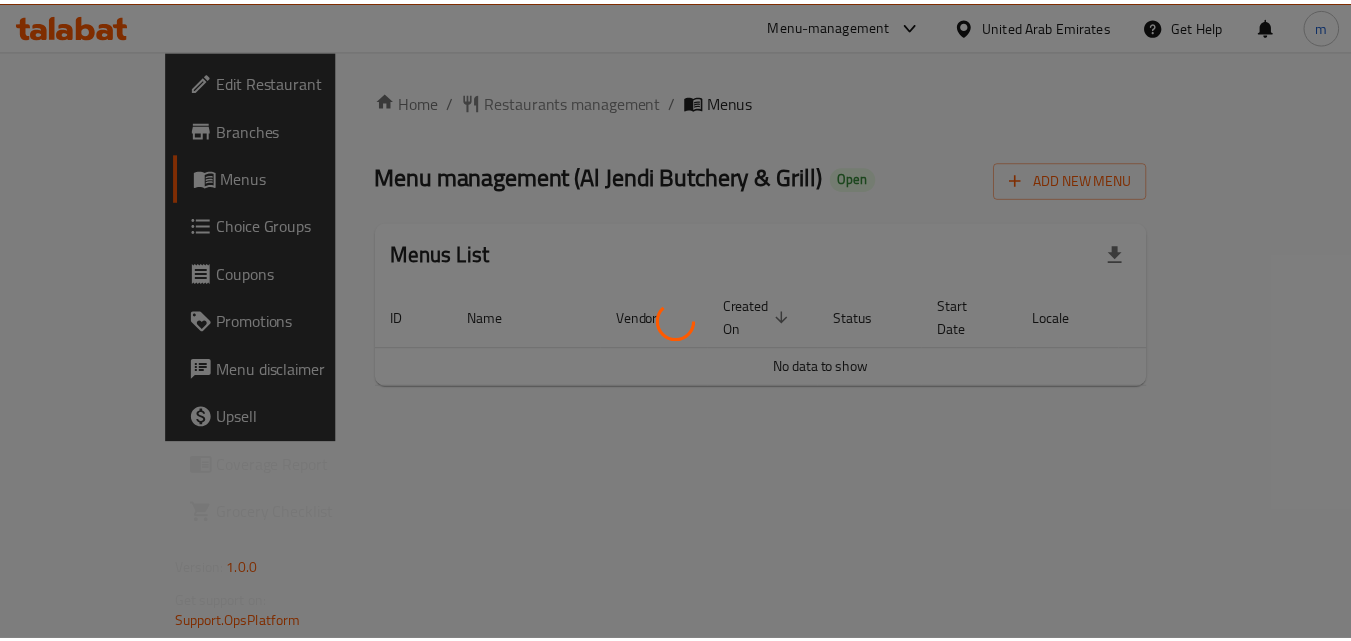 scroll, scrollTop: 0, scrollLeft: 0, axis: both 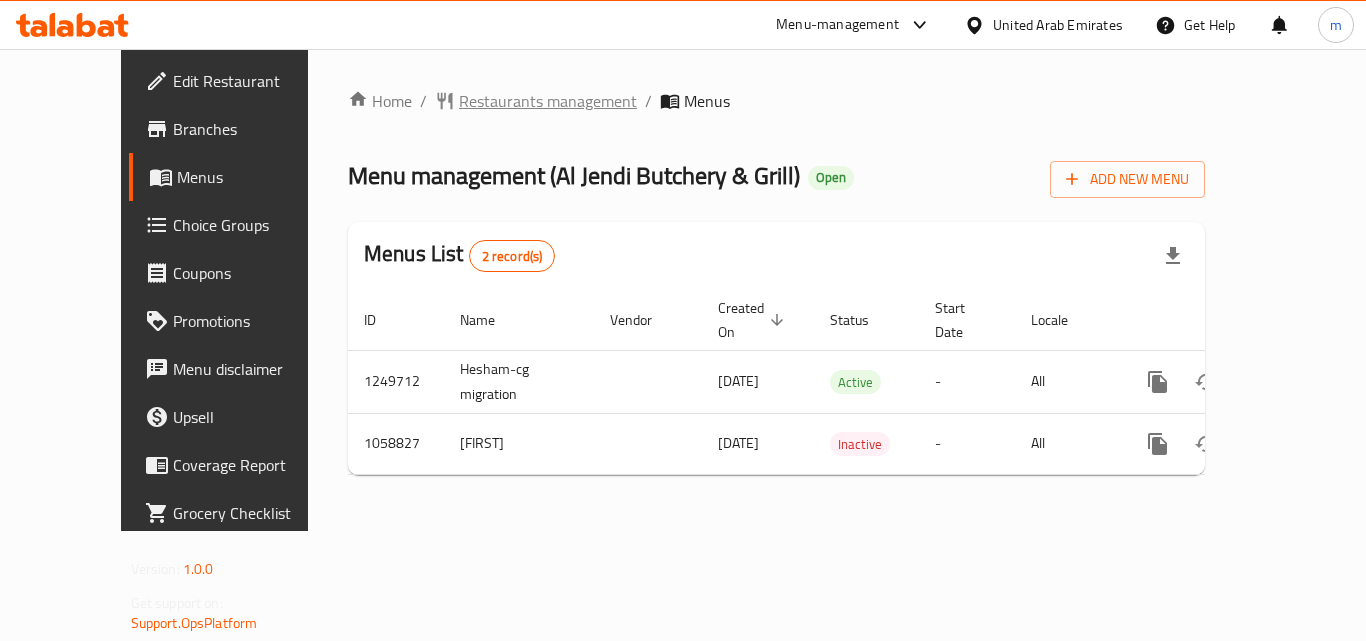 click on "Restaurants management" at bounding box center [548, 101] 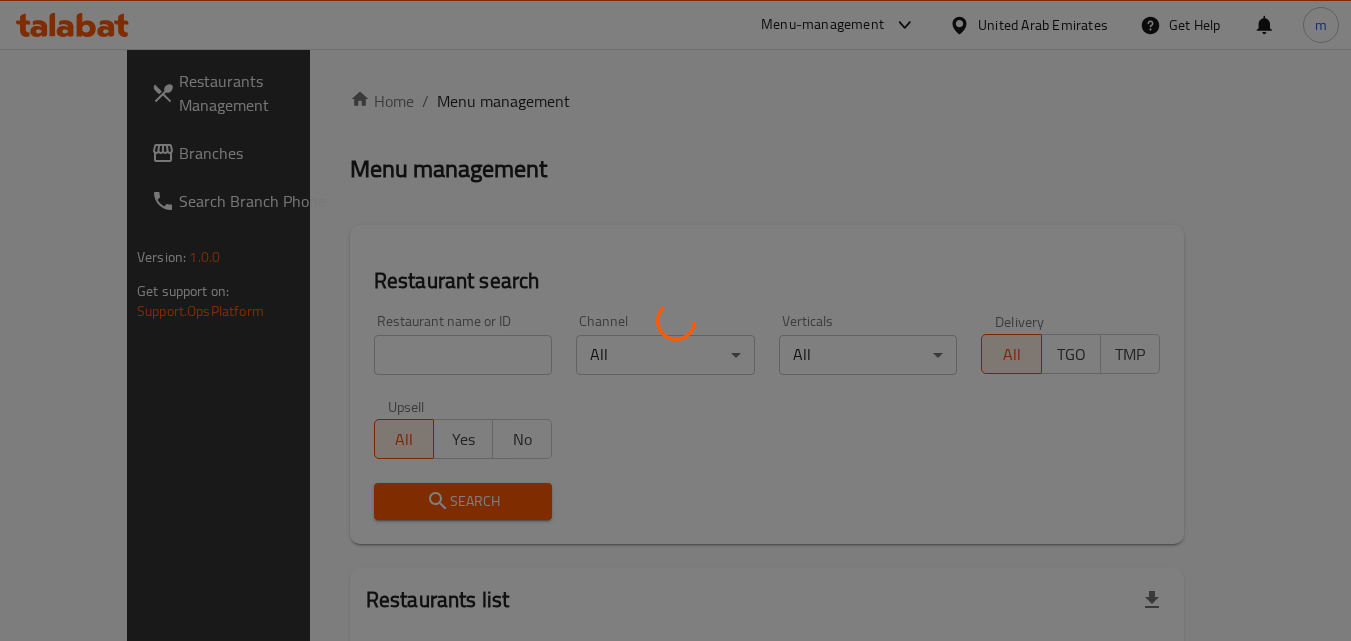 click at bounding box center [675, 320] 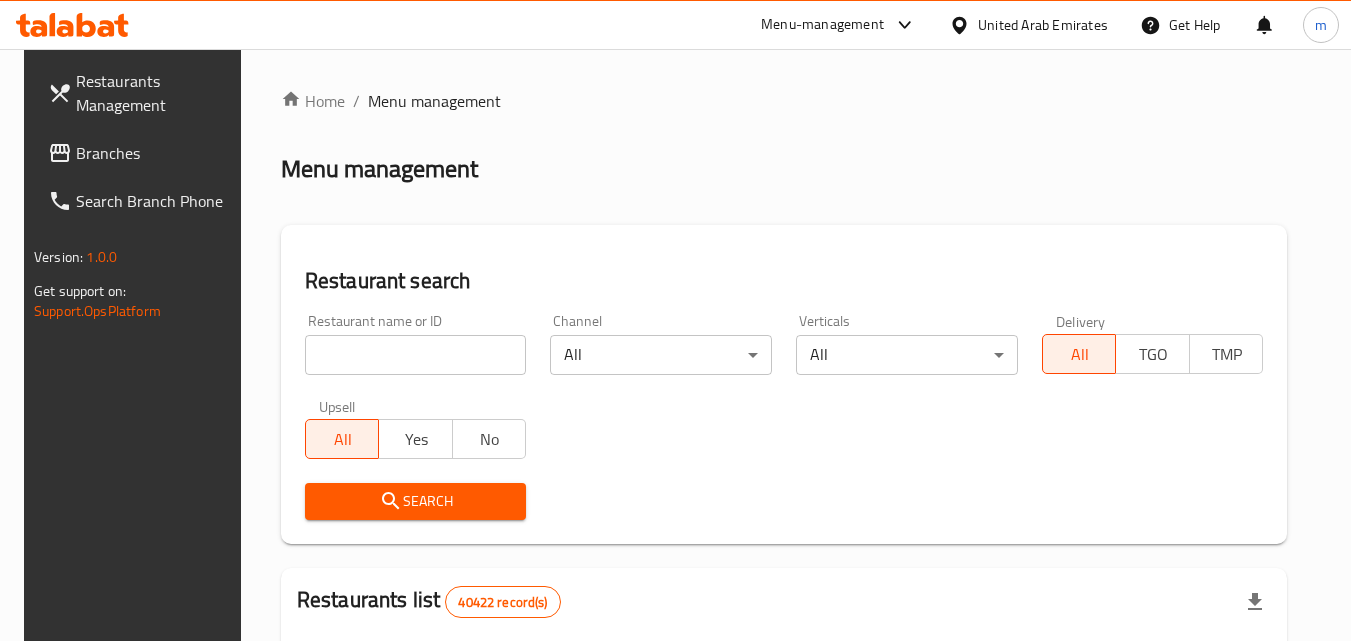 click at bounding box center (416, 355) 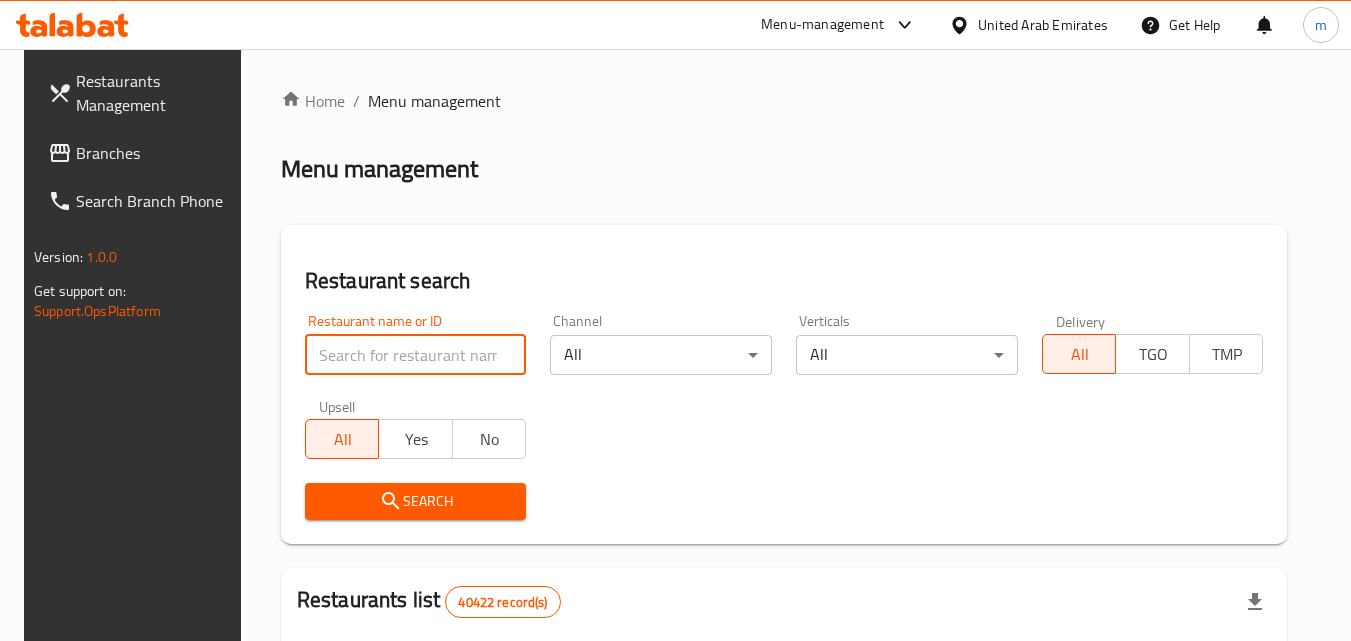 paste on "662906" 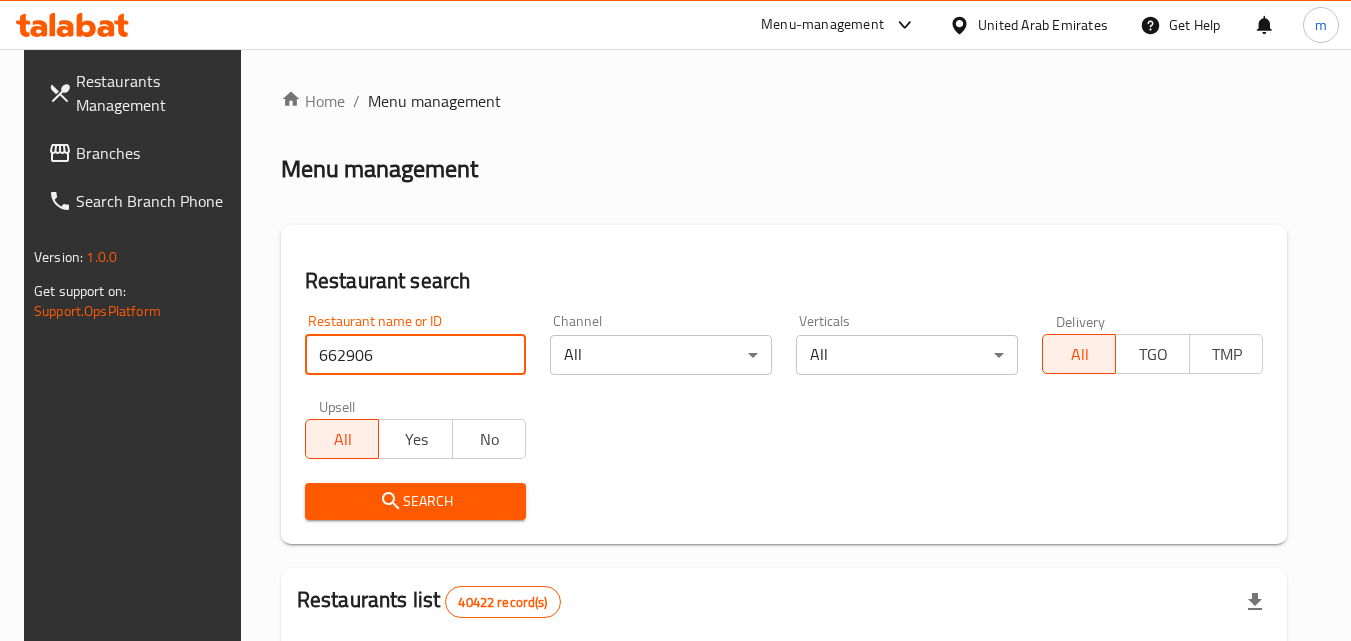 type on "662906" 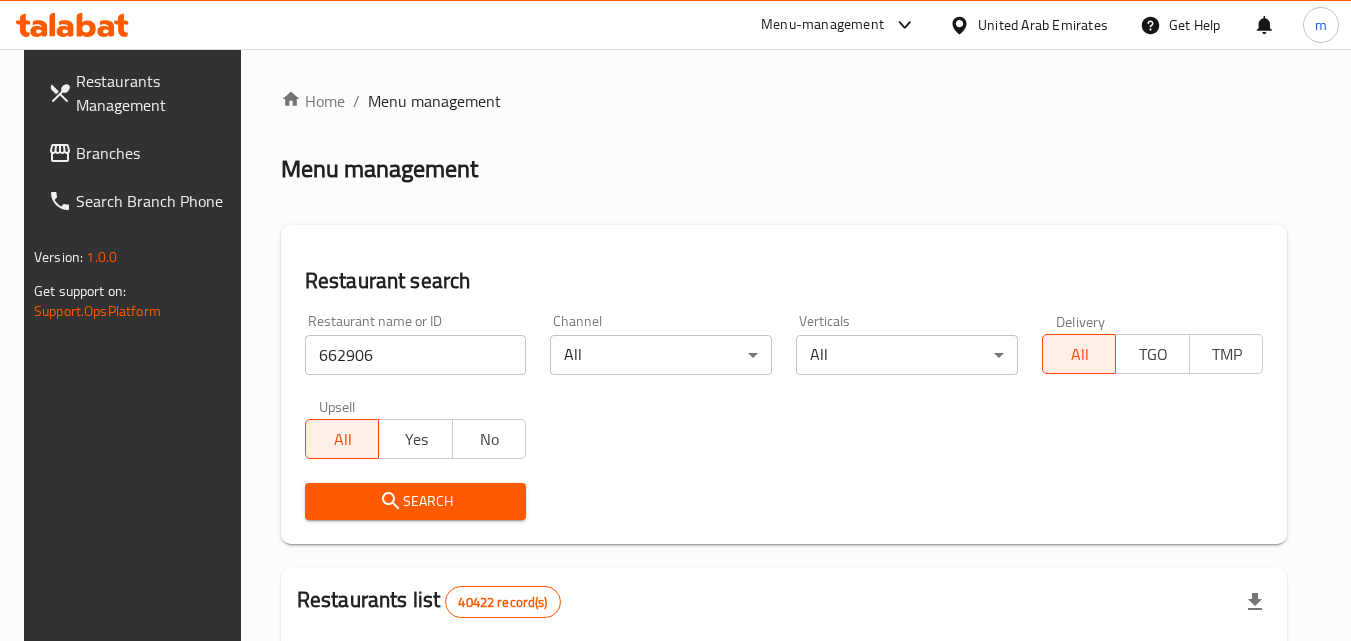 click on "Search" at bounding box center (416, 501) 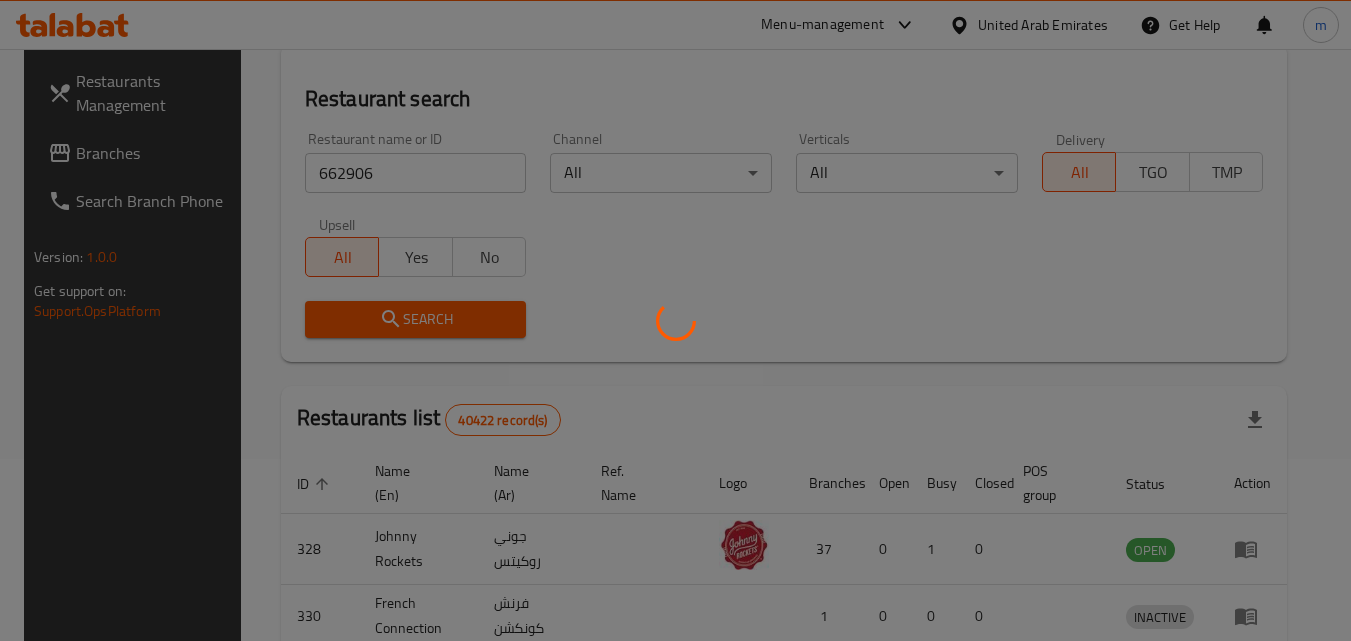 scroll, scrollTop: 251, scrollLeft: 0, axis: vertical 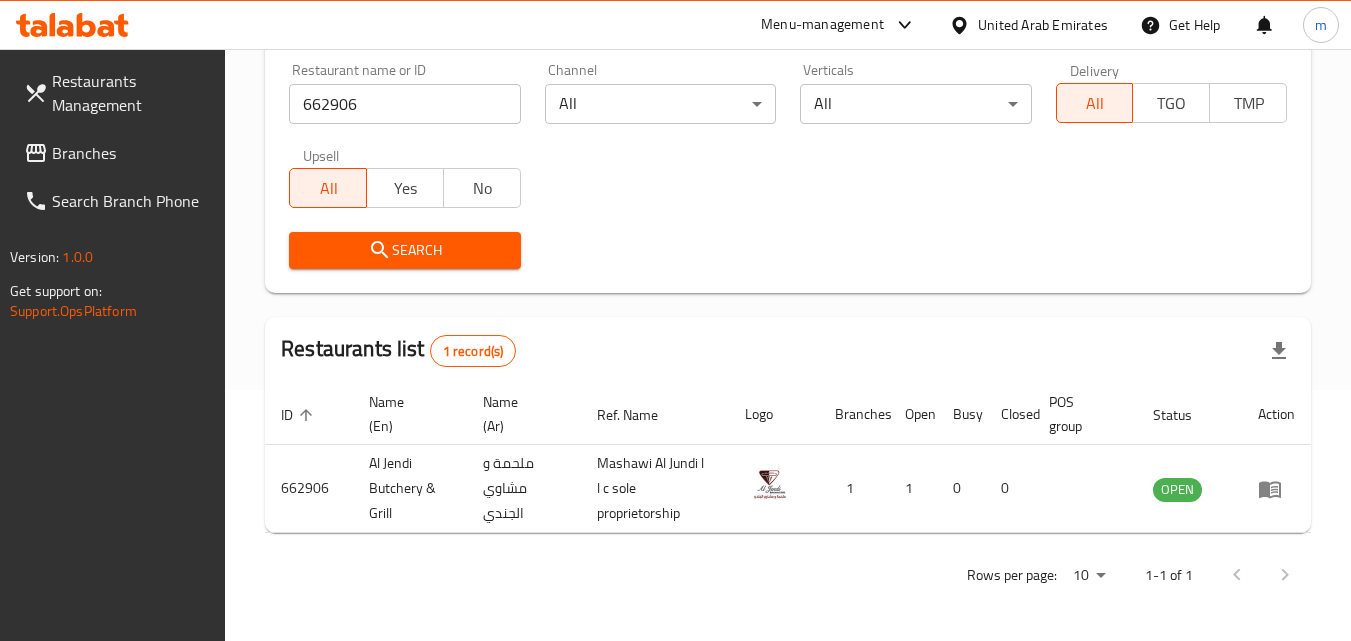 click on "United Arab Emirates" at bounding box center [1043, 25] 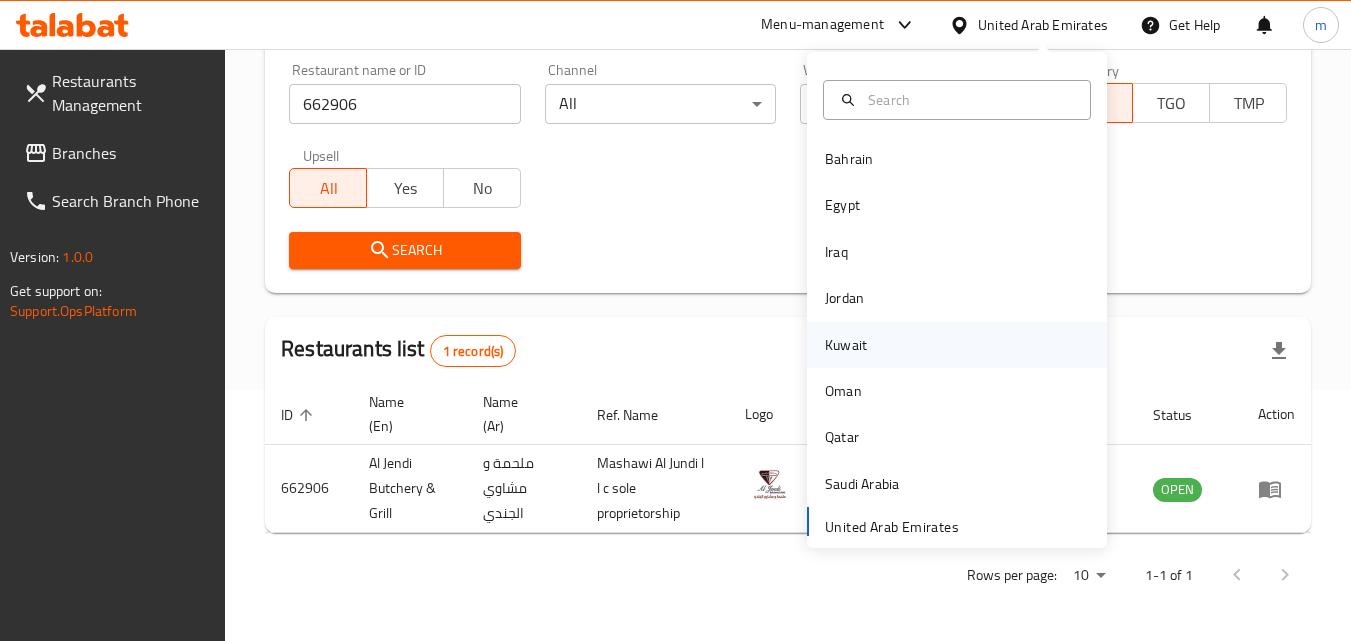 click on "Kuwait" at bounding box center (846, 345) 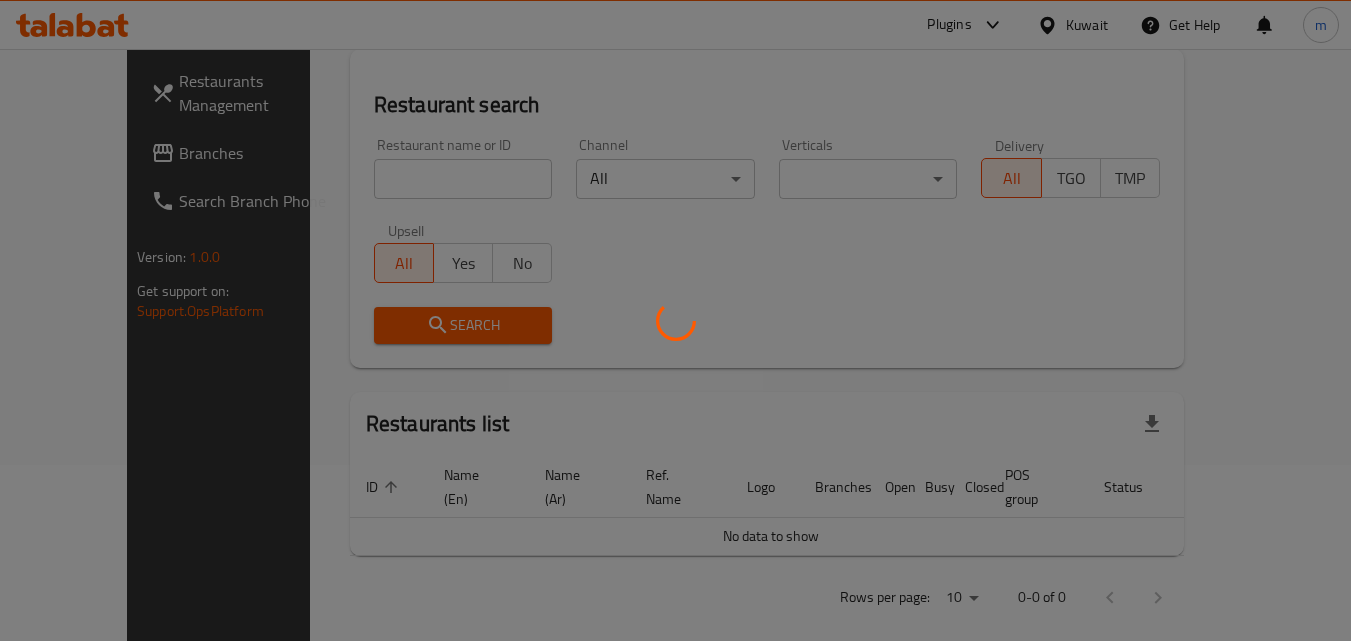 scroll, scrollTop: 251, scrollLeft: 0, axis: vertical 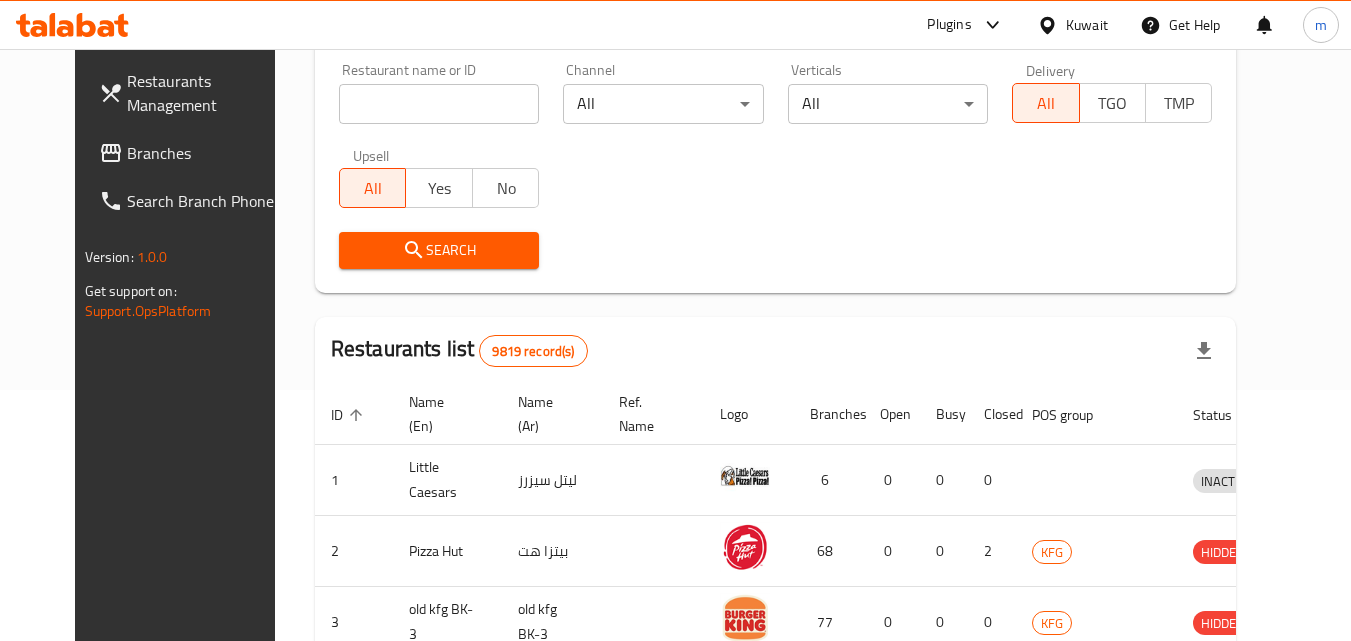 click on "Branches" at bounding box center [206, 153] 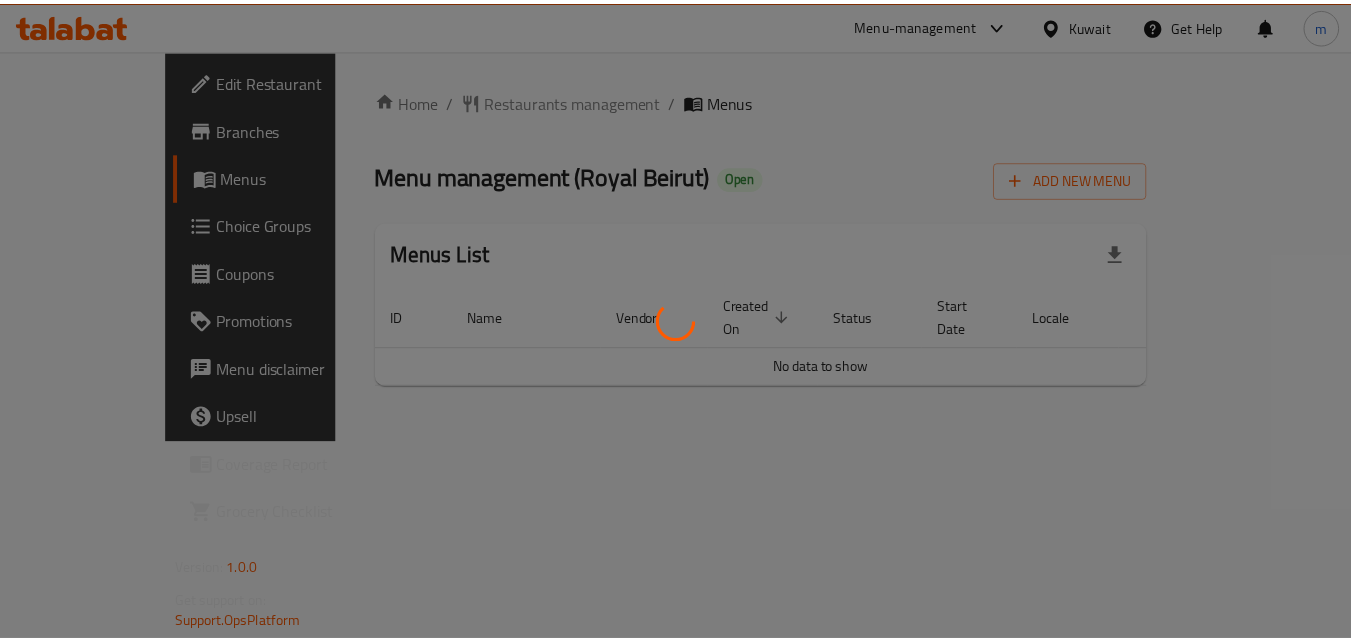 scroll, scrollTop: 0, scrollLeft: 0, axis: both 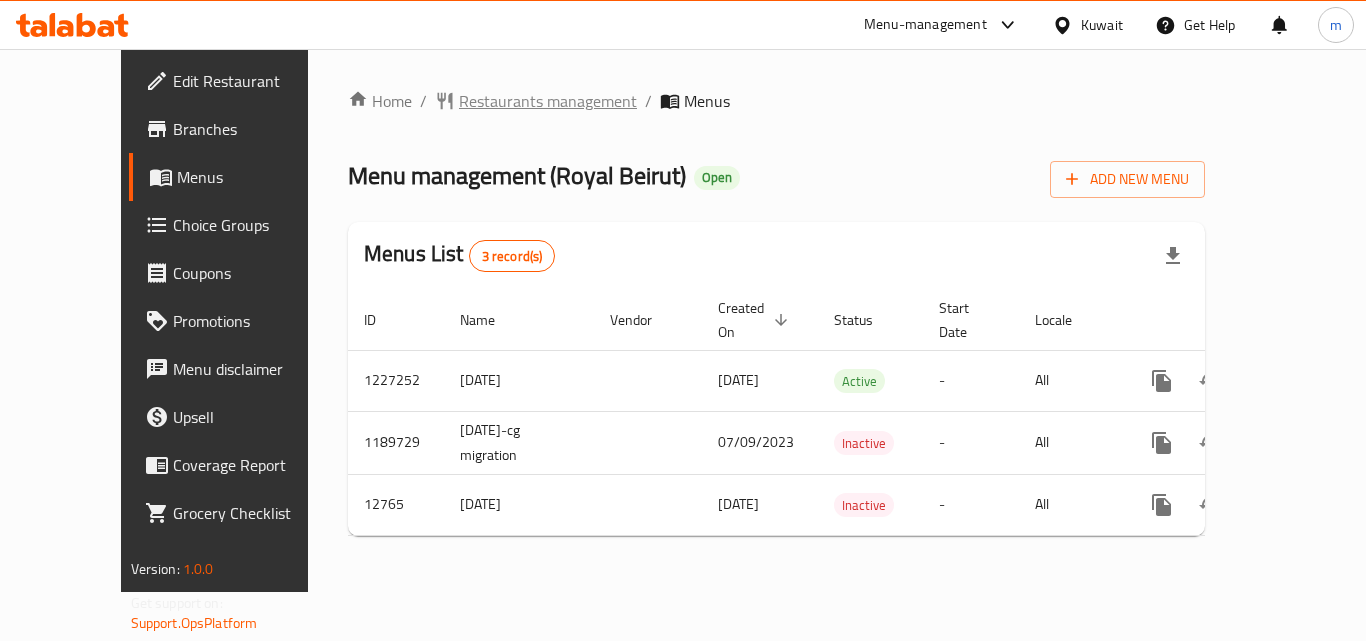 click on "Restaurants management" at bounding box center (548, 101) 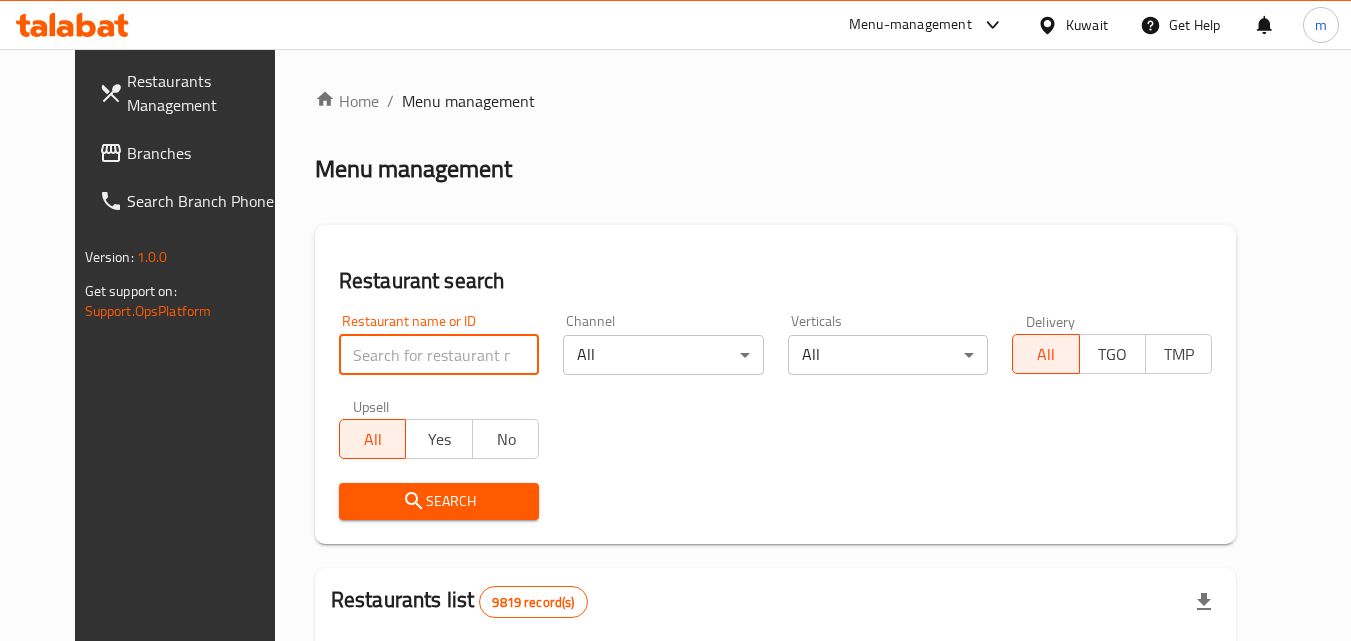 click at bounding box center (439, 355) 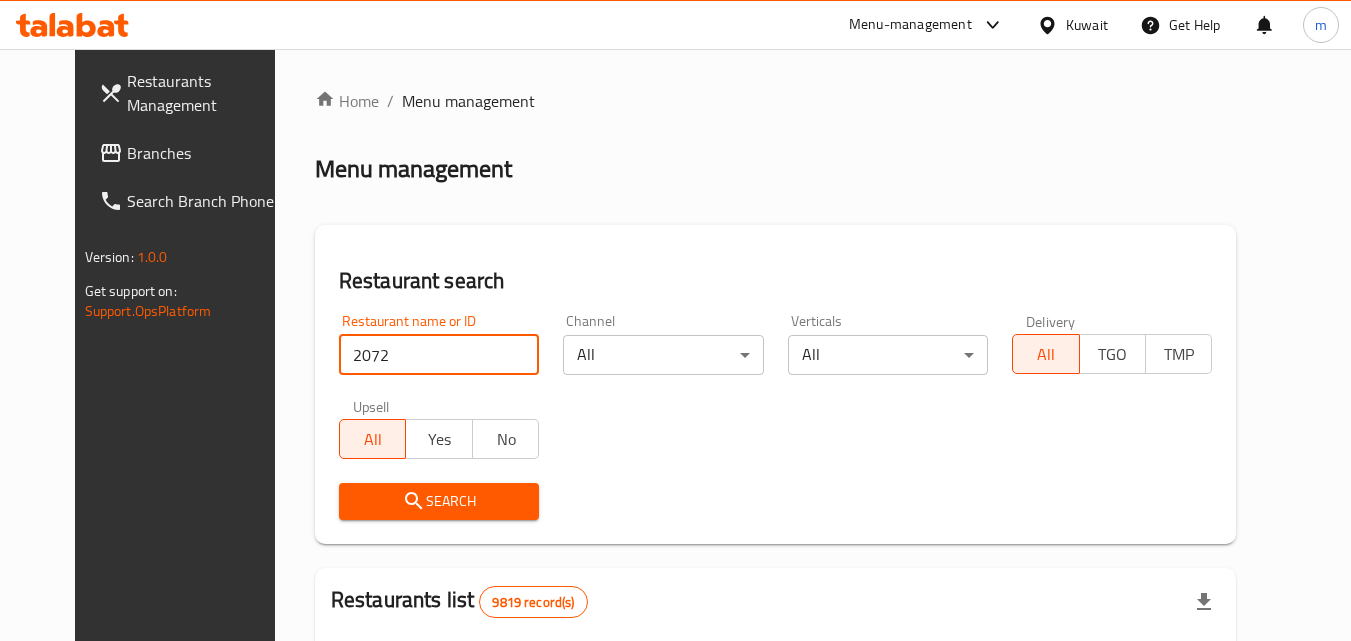 type on "2072" 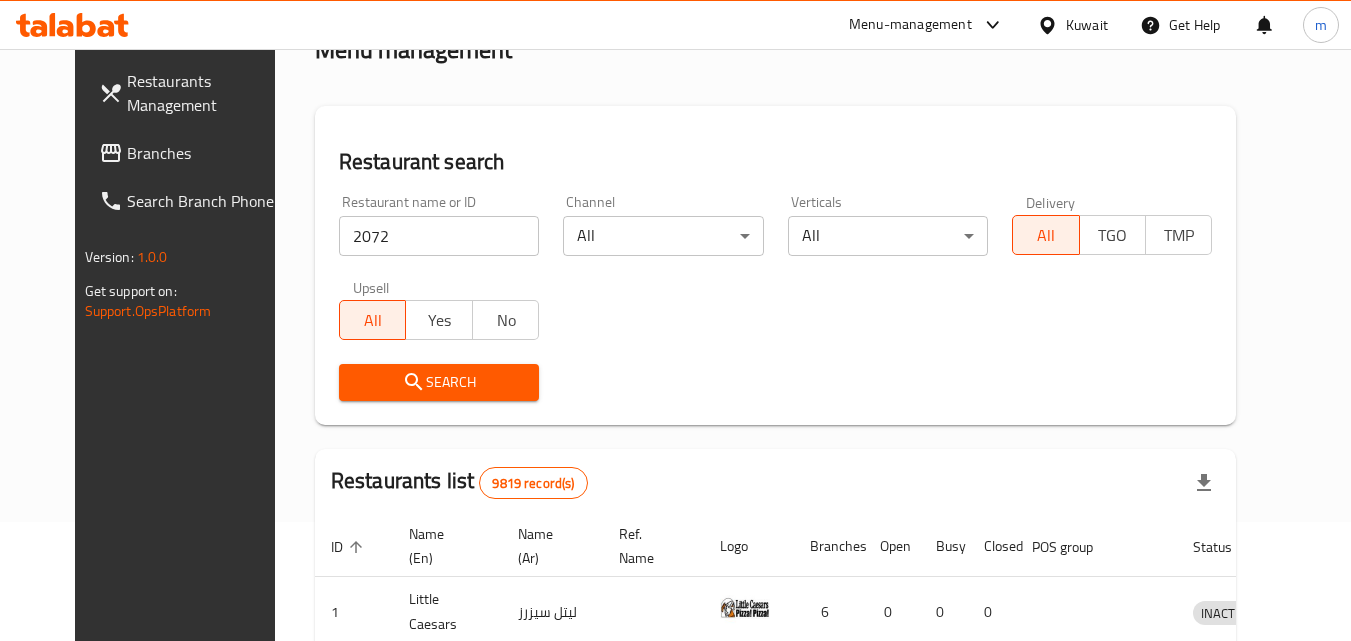 scroll, scrollTop: 300, scrollLeft: 0, axis: vertical 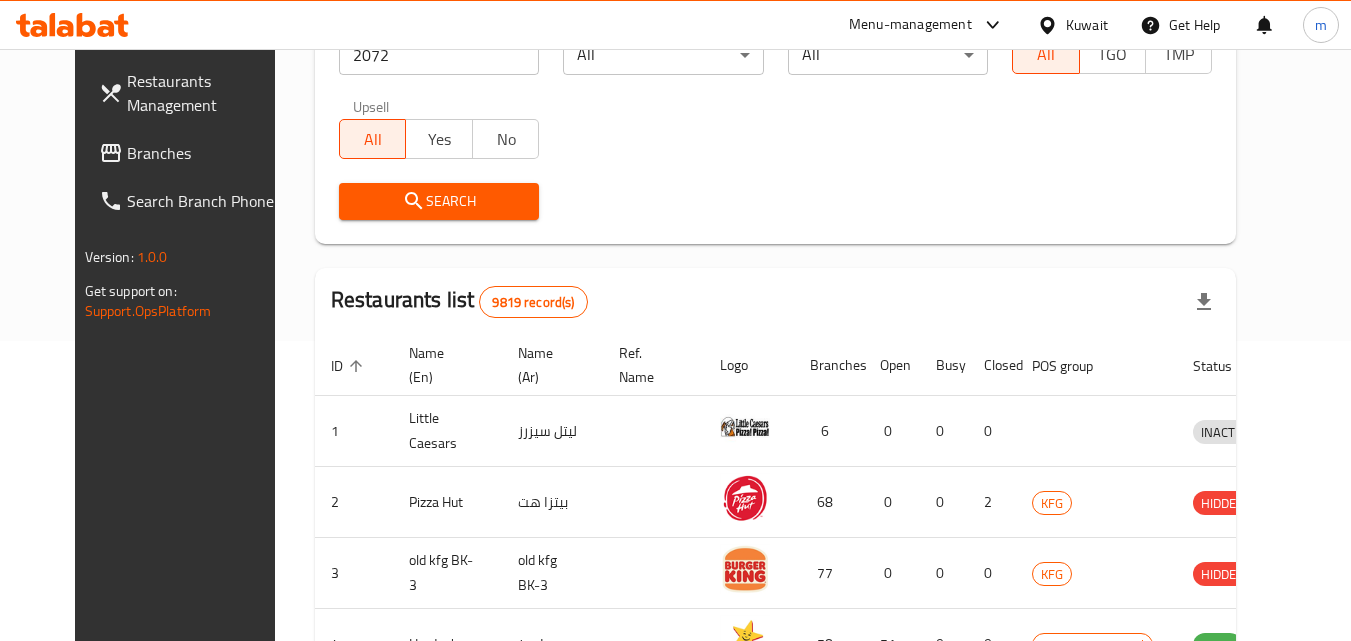 click on "Search" at bounding box center (439, 201) 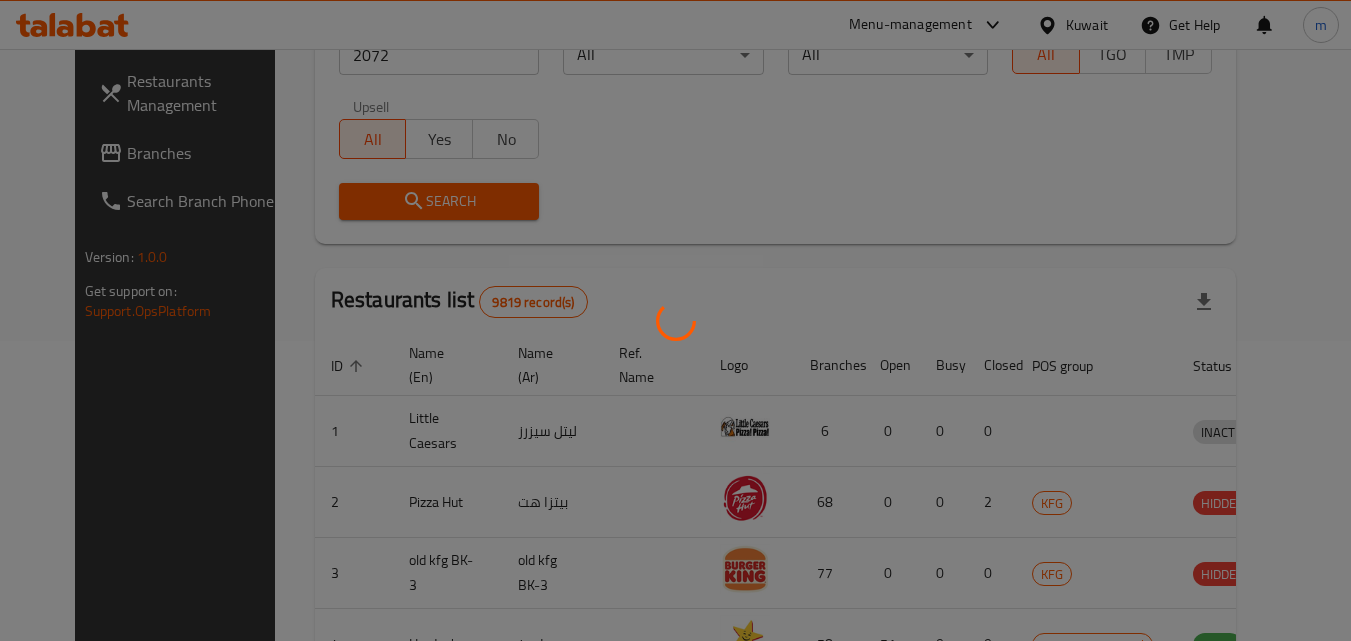 scroll, scrollTop: 234, scrollLeft: 0, axis: vertical 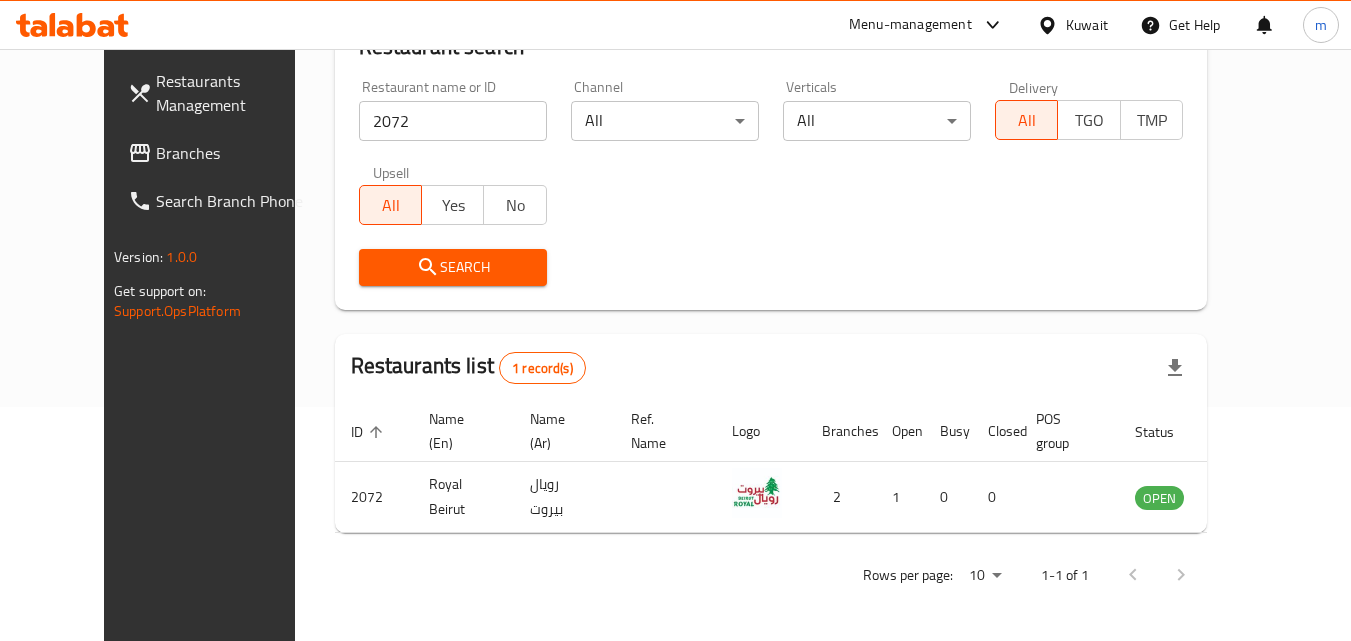 click on "Kuwait" at bounding box center [1087, 25] 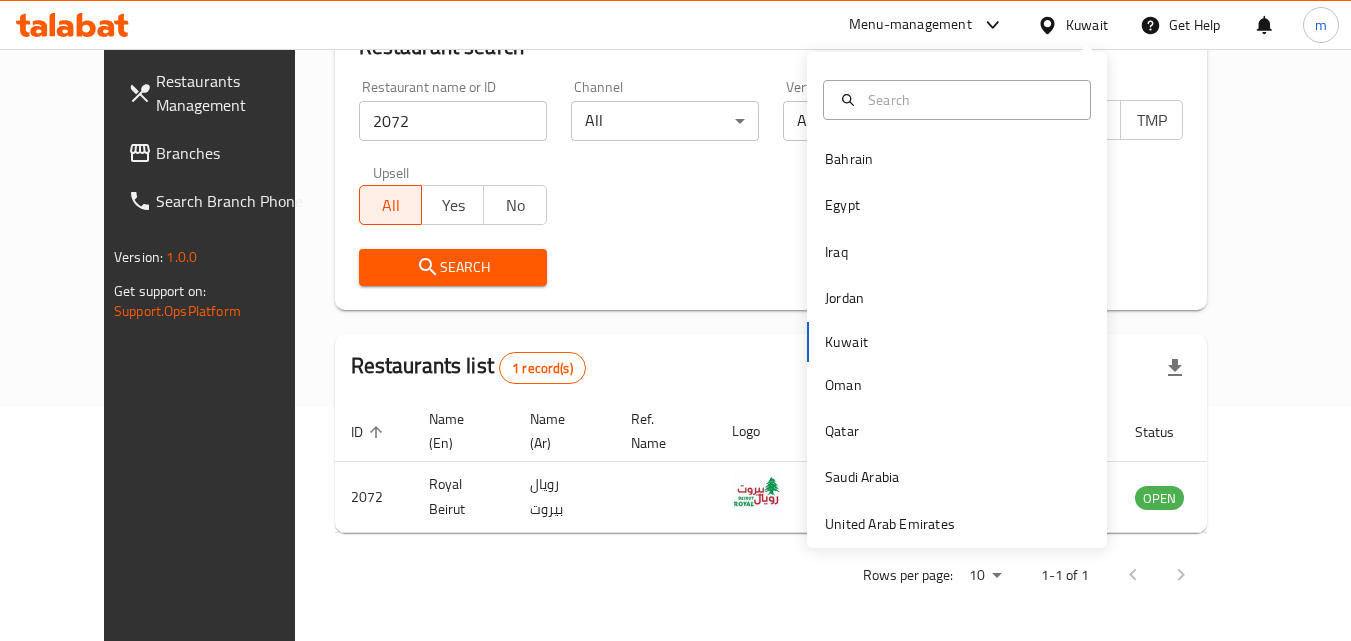 click on "Branches" at bounding box center (235, 153) 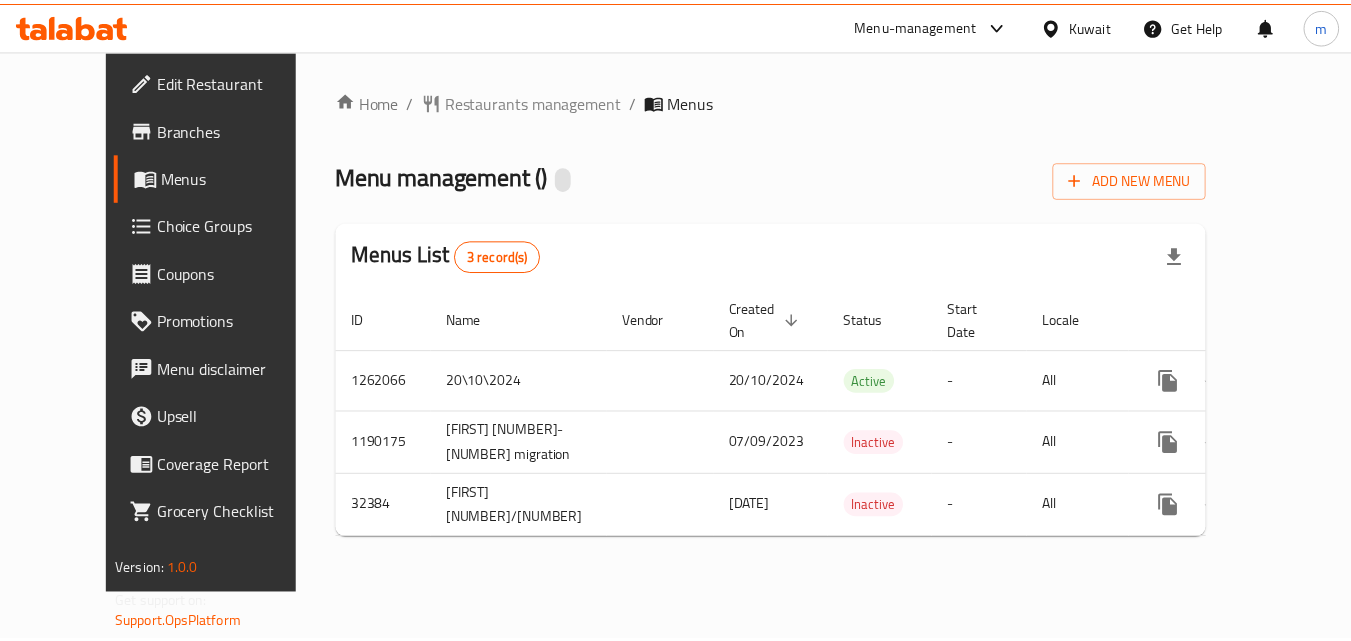 scroll, scrollTop: 0, scrollLeft: 0, axis: both 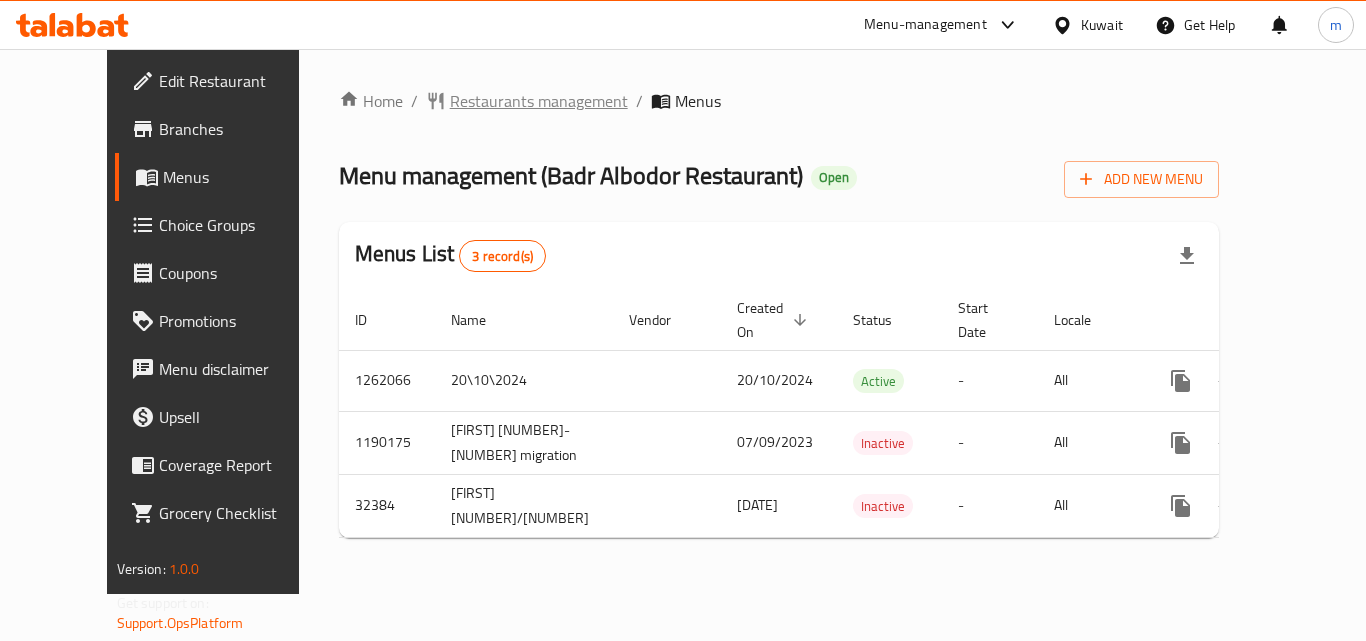 click on "Restaurants management" at bounding box center [539, 101] 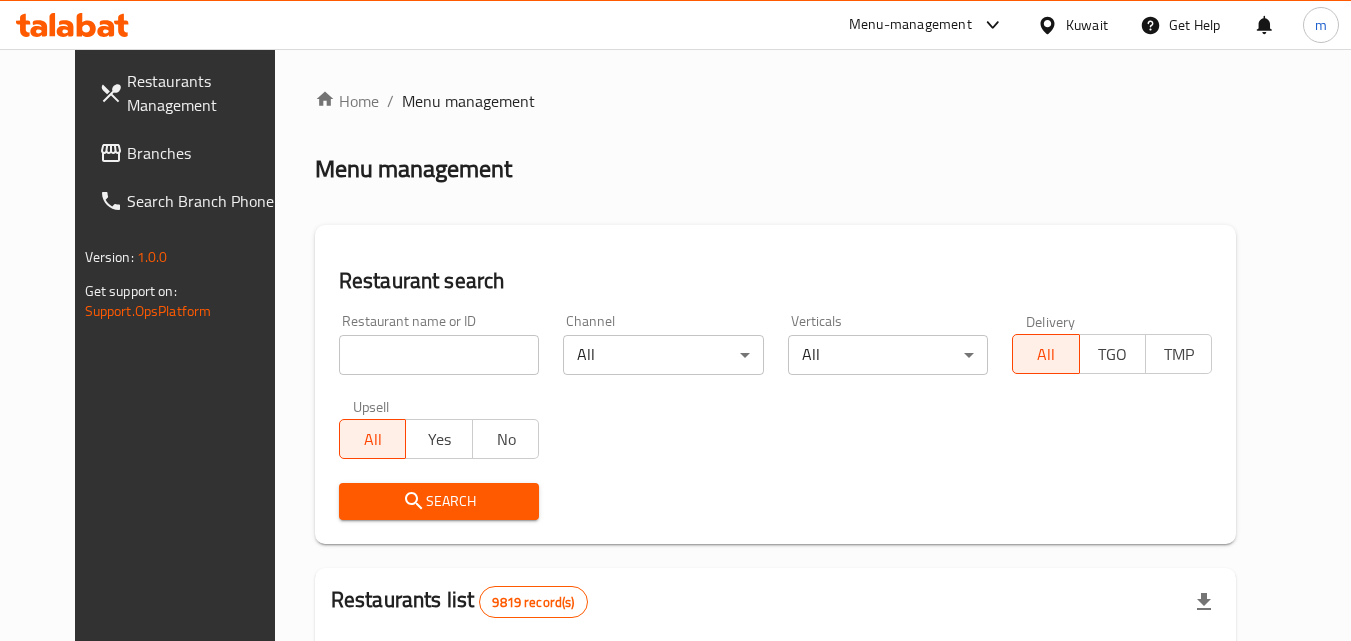 click at bounding box center [439, 355] 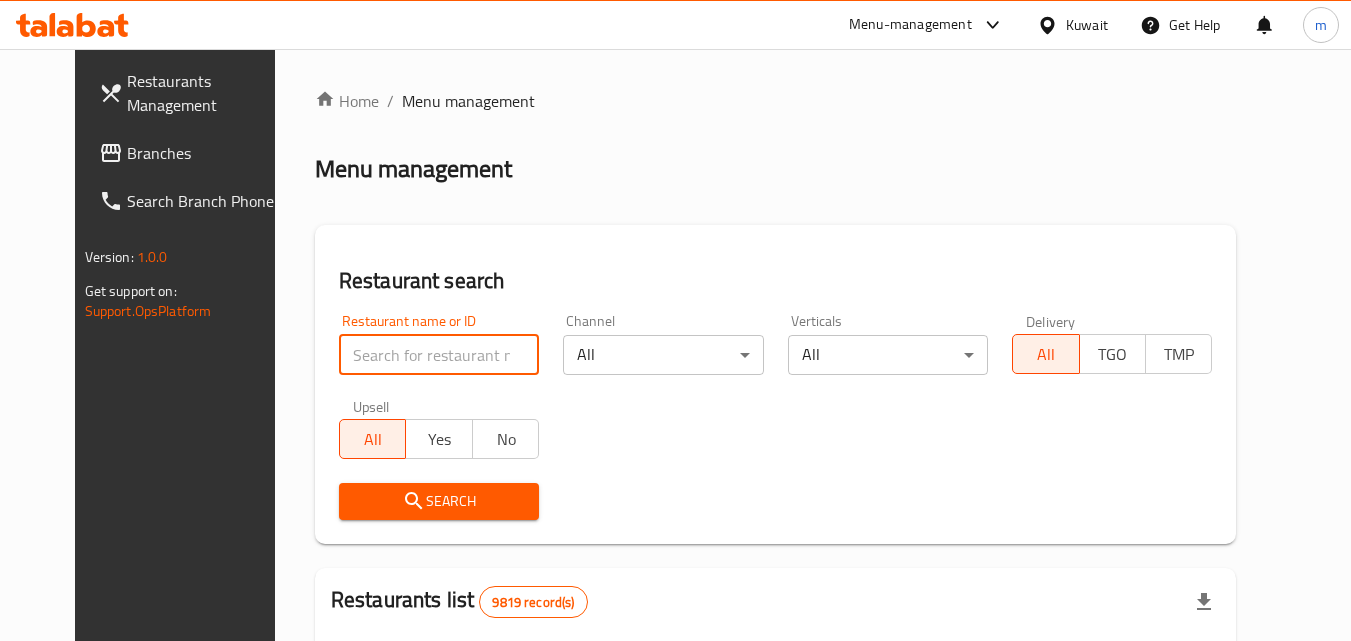 paste on "16588" 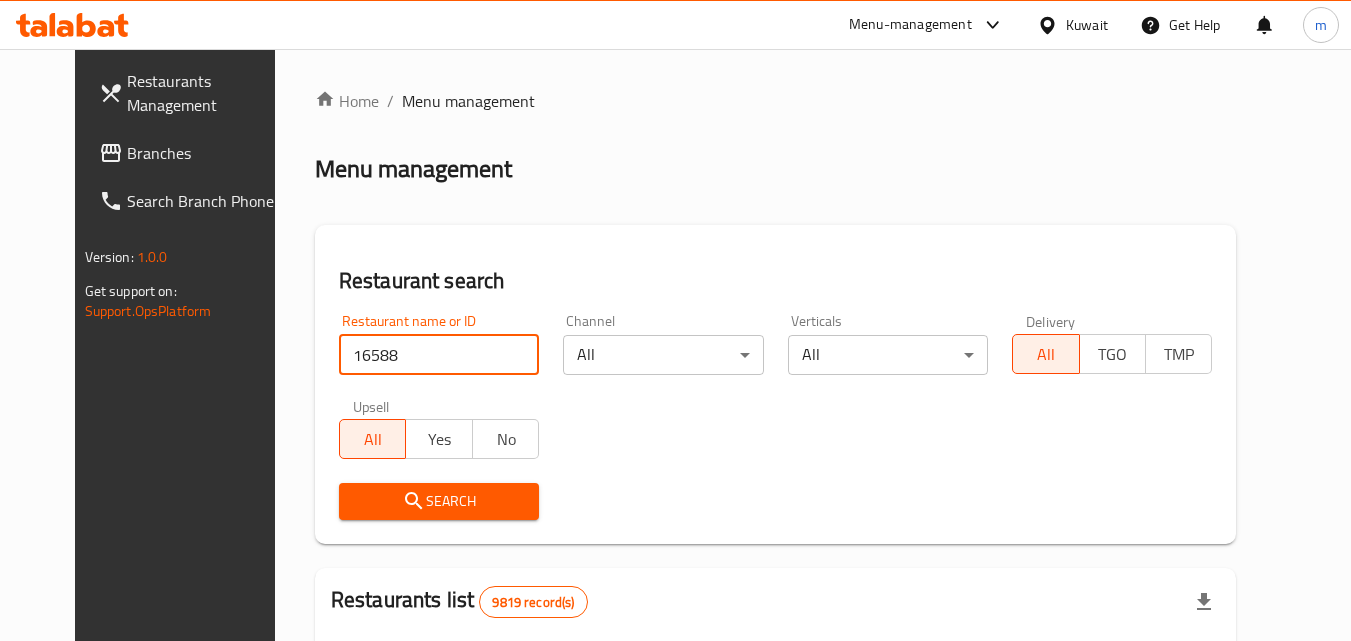 type on "16588" 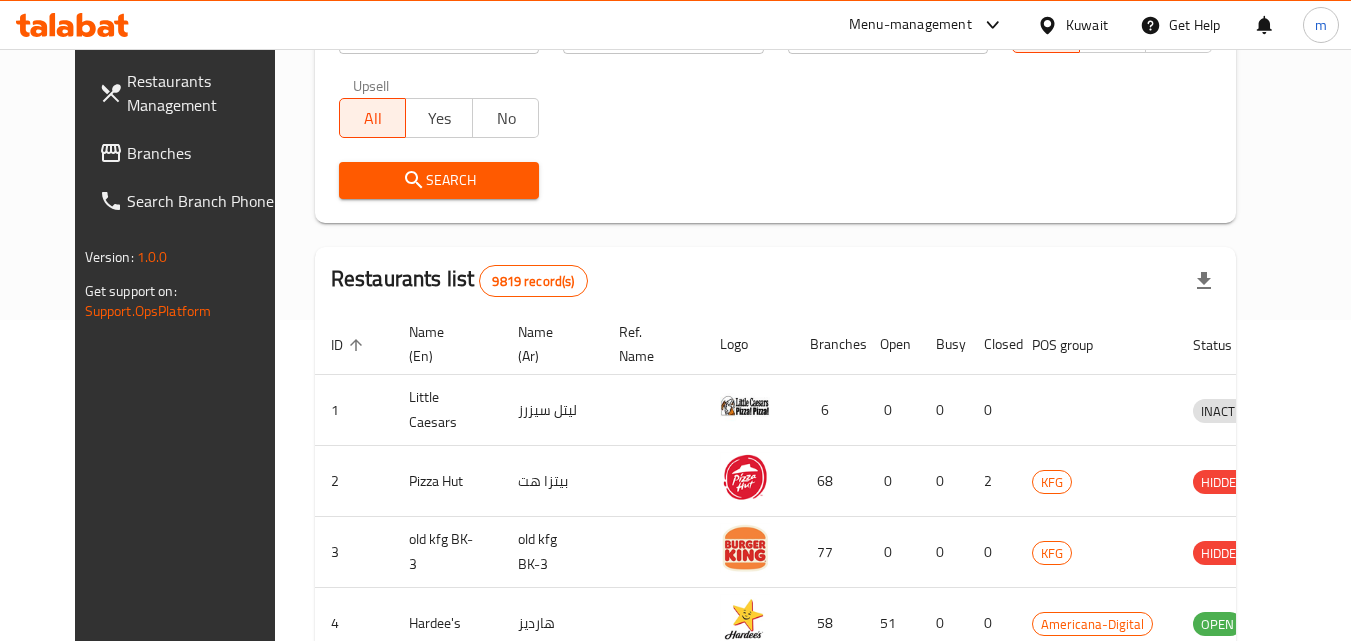 scroll, scrollTop: 400, scrollLeft: 0, axis: vertical 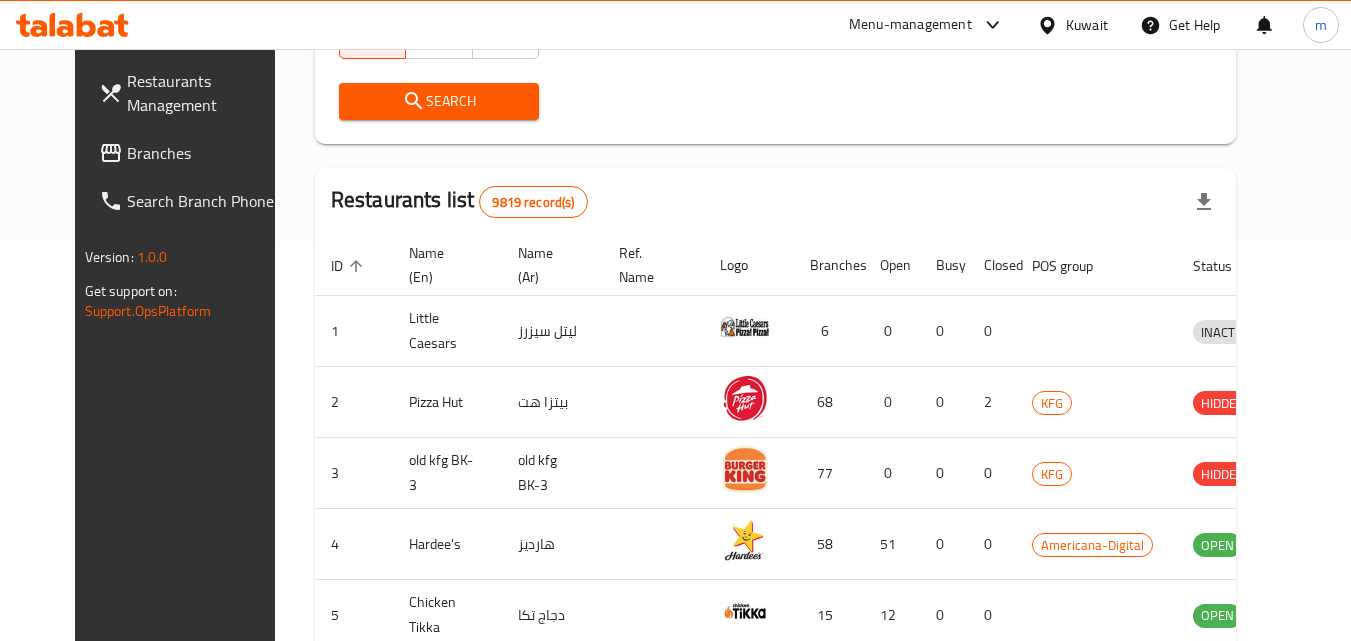 click on "Search" at bounding box center [439, 101] 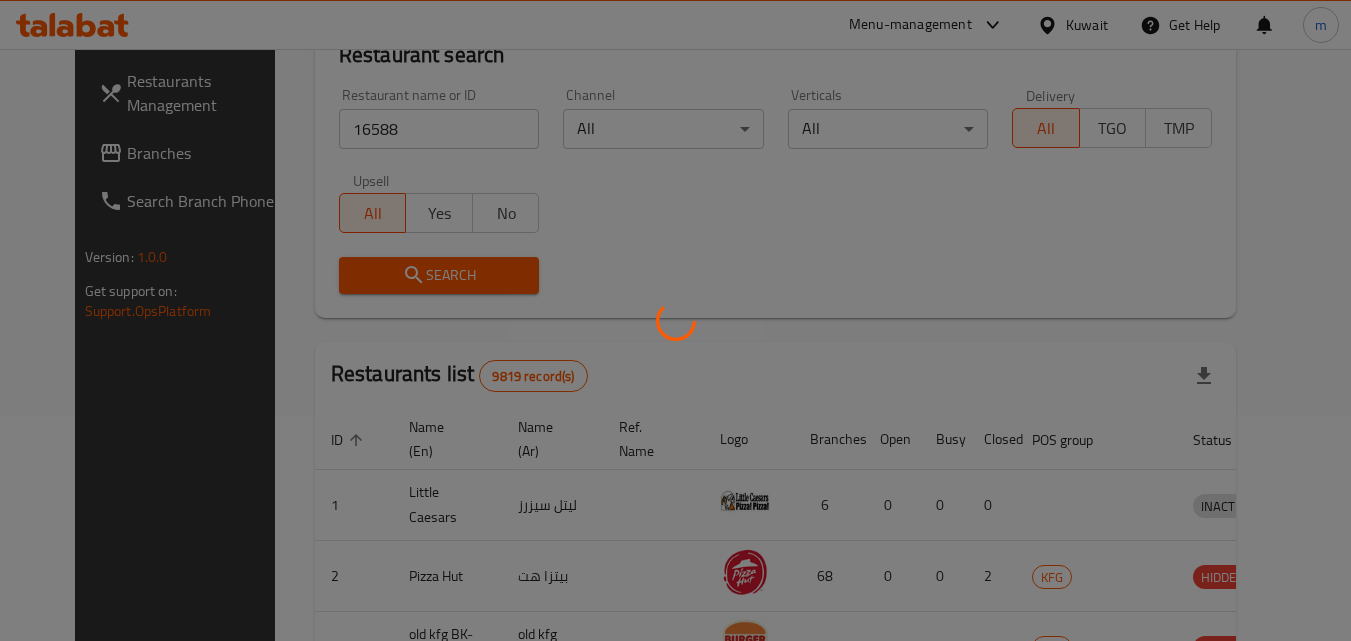scroll, scrollTop: 234, scrollLeft: 0, axis: vertical 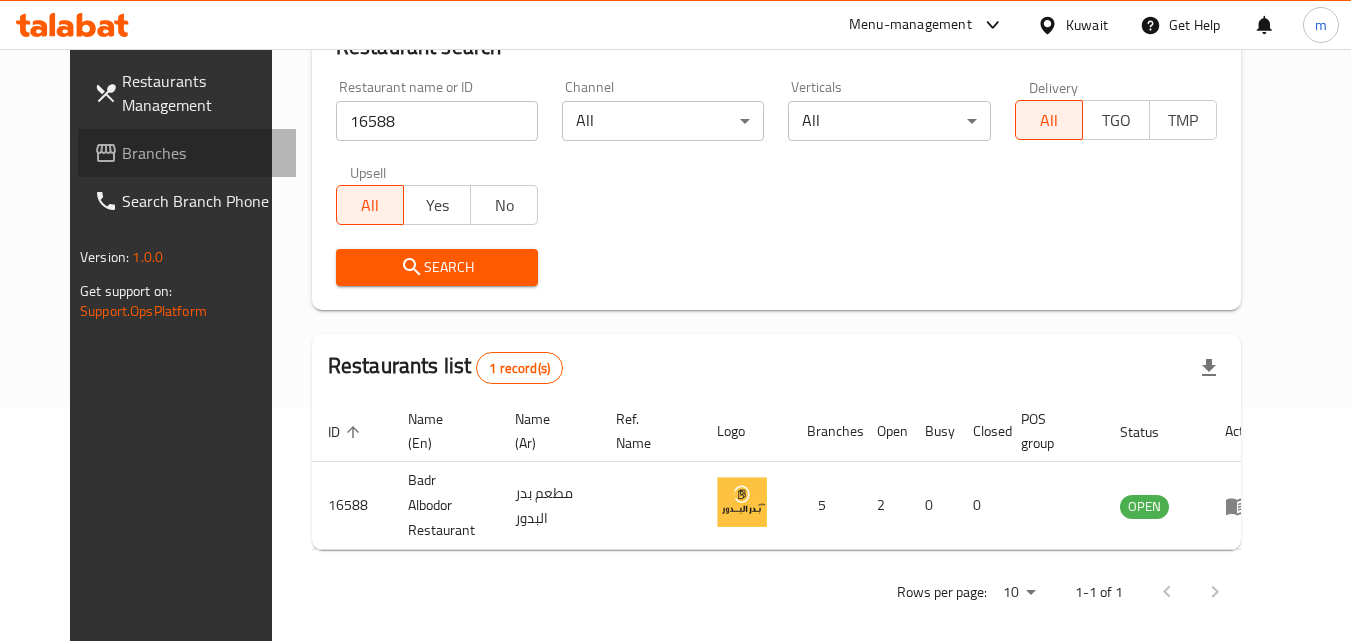 click on "Branches" at bounding box center (201, 153) 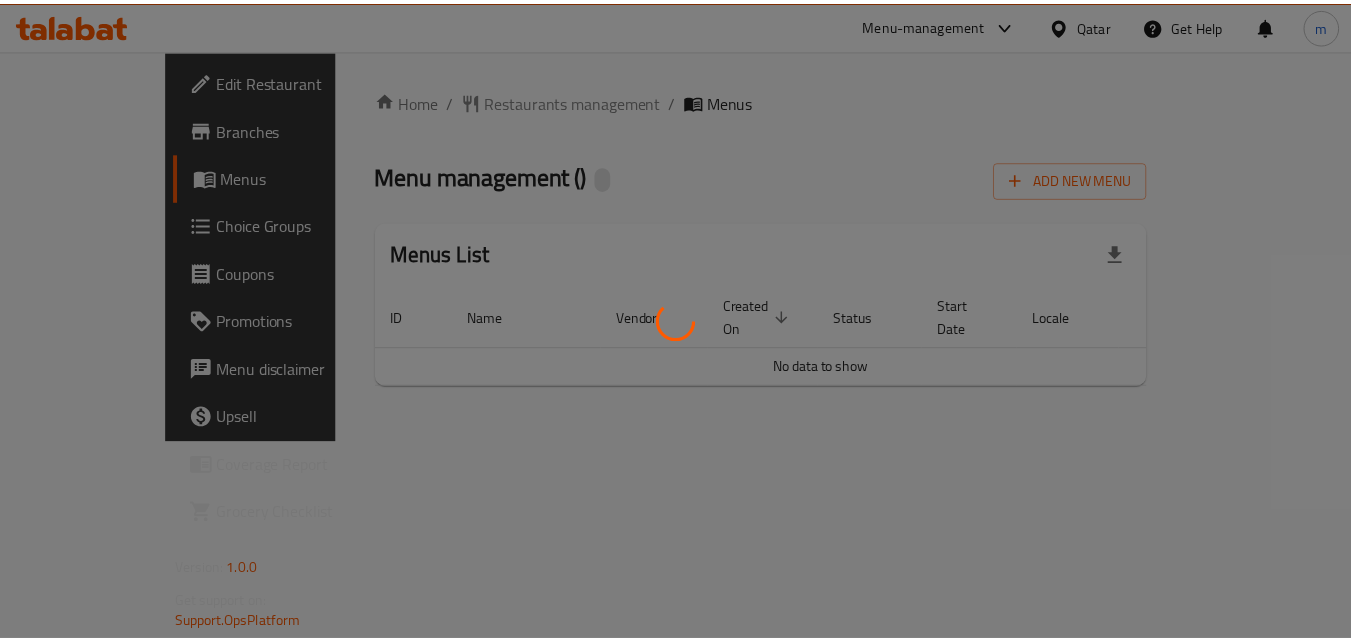 scroll, scrollTop: 0, scrollLeft: 0, axis: both 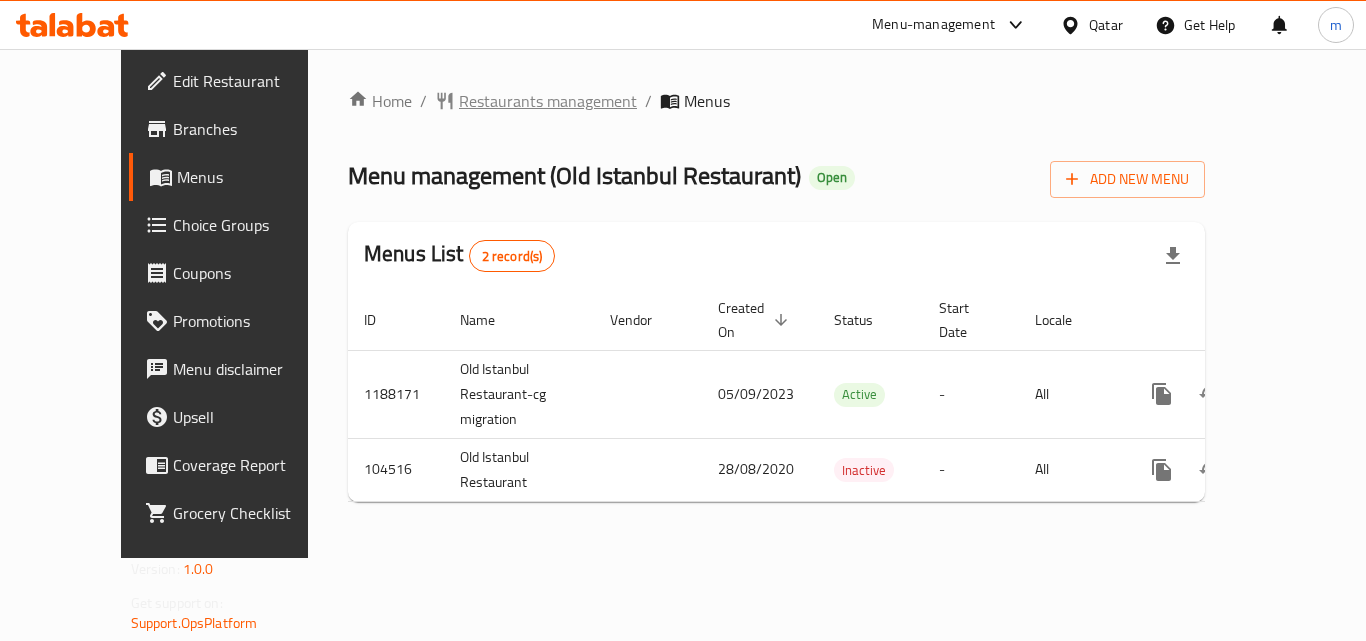 click on "Restaurants management" at bounding box center [548, 101] 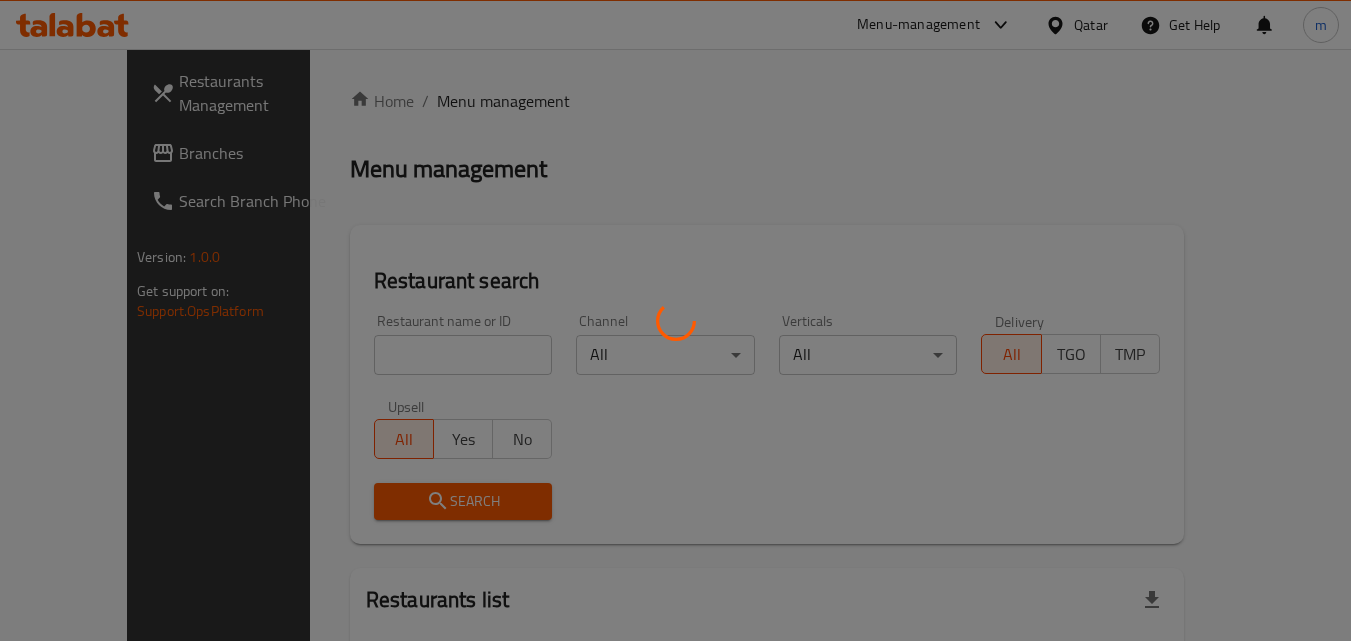 click at bounding box center [675, 320] 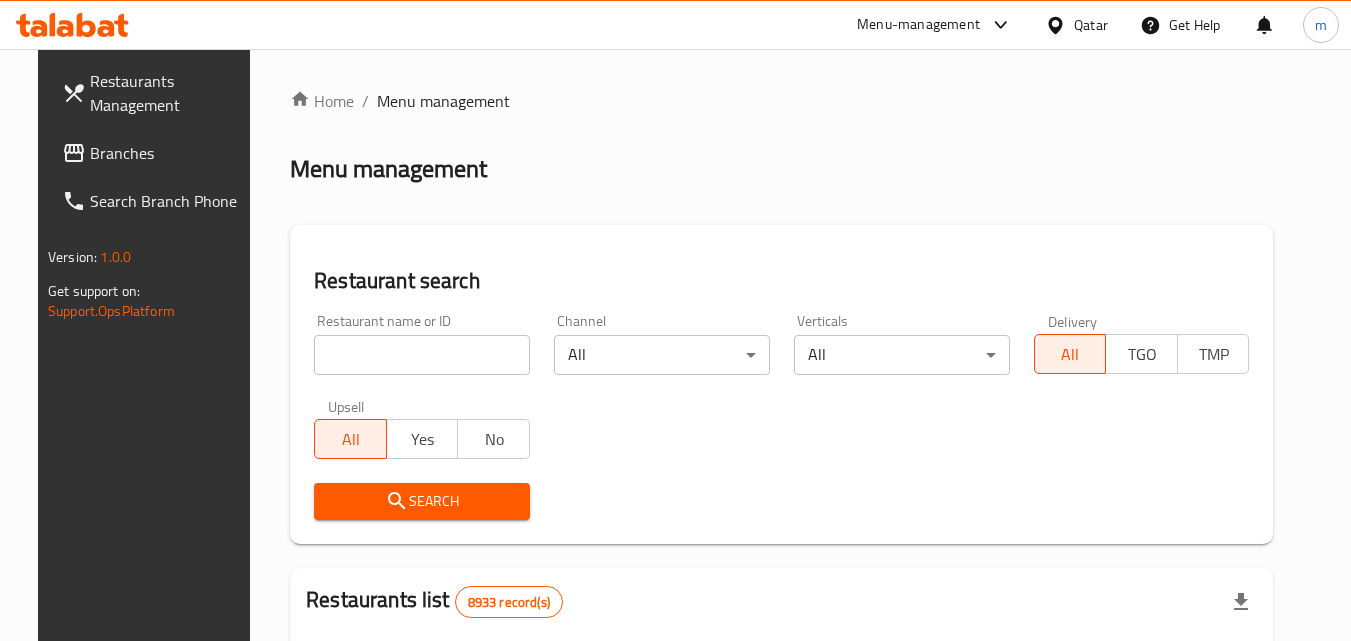 click at bounding box center [422, 355] 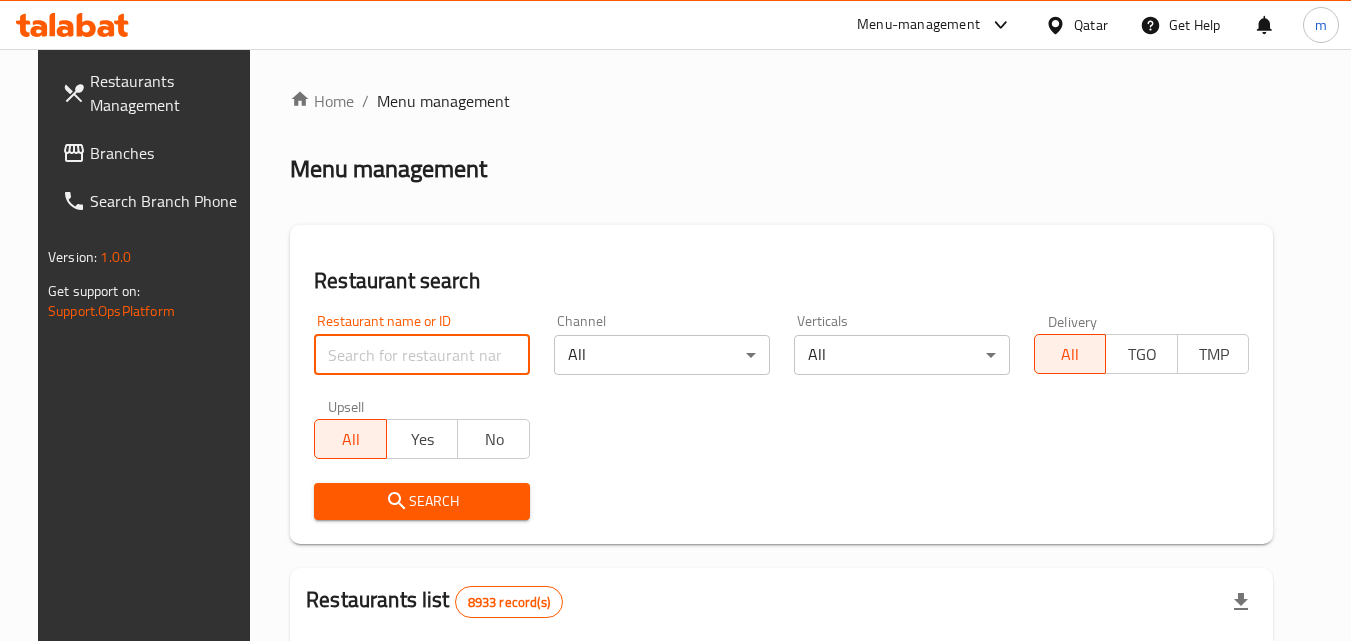 click at bounding box center (422, 355) 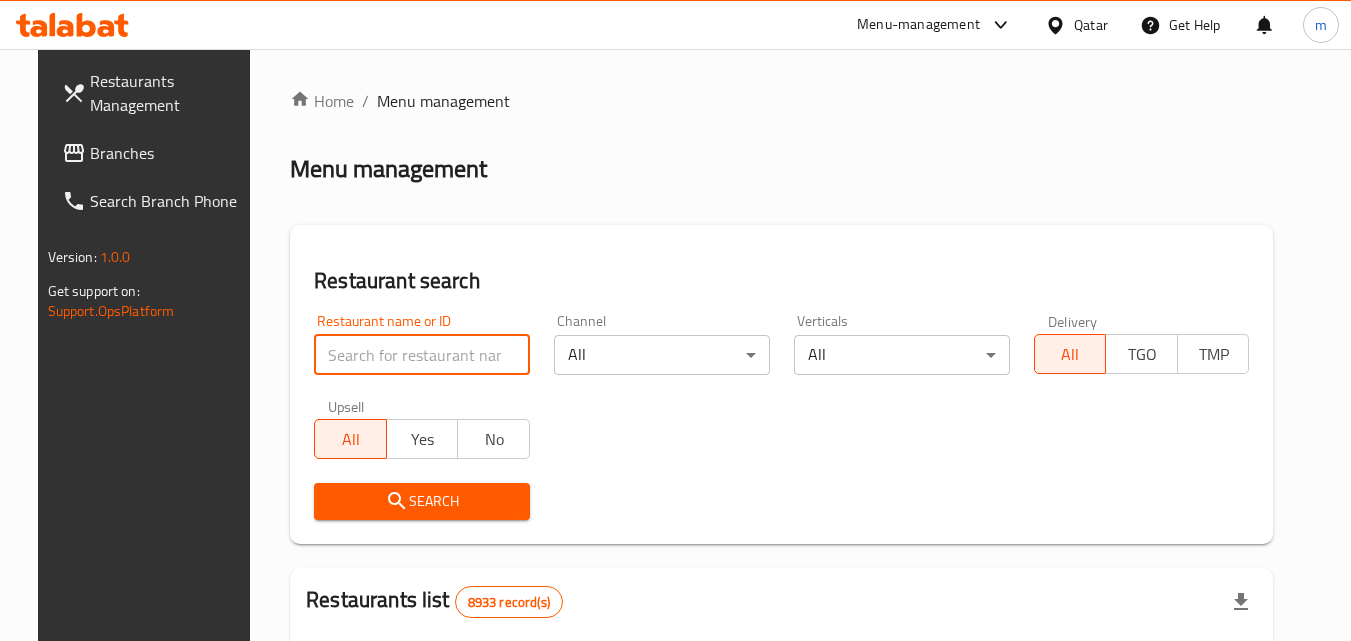 paste on "602885" 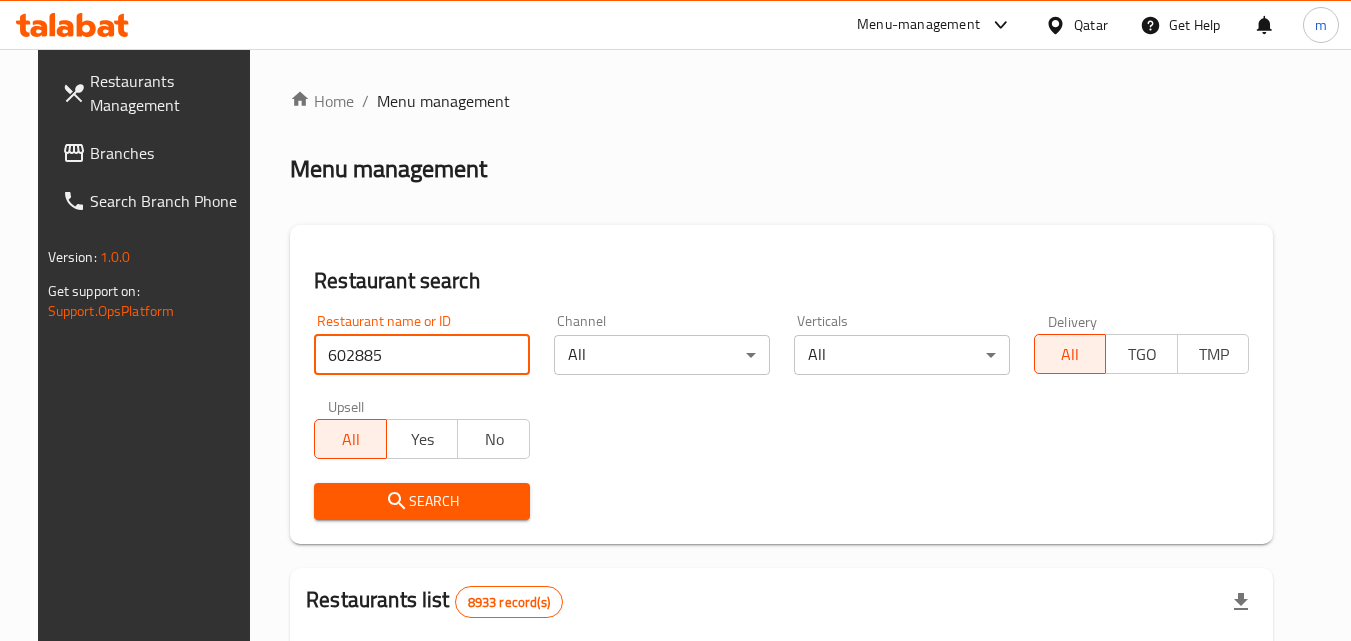 type on "602885" 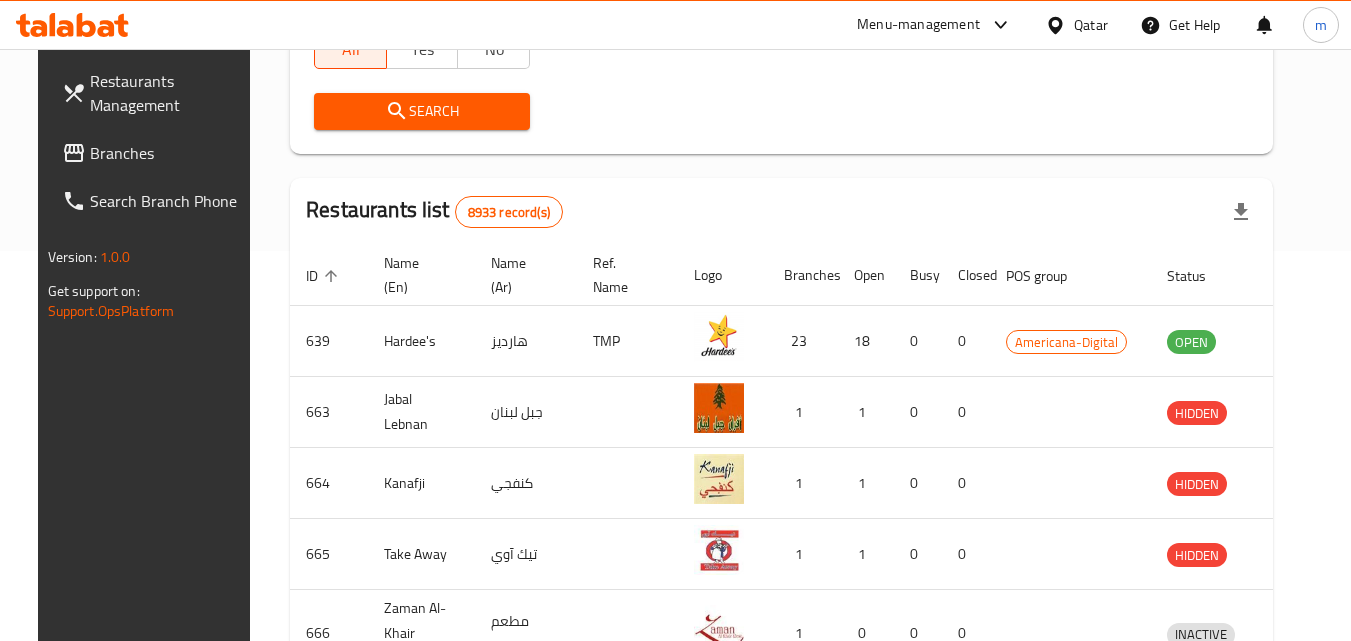 scroll, scrollTop: 300, scrollLeft: 0, axis: vertical 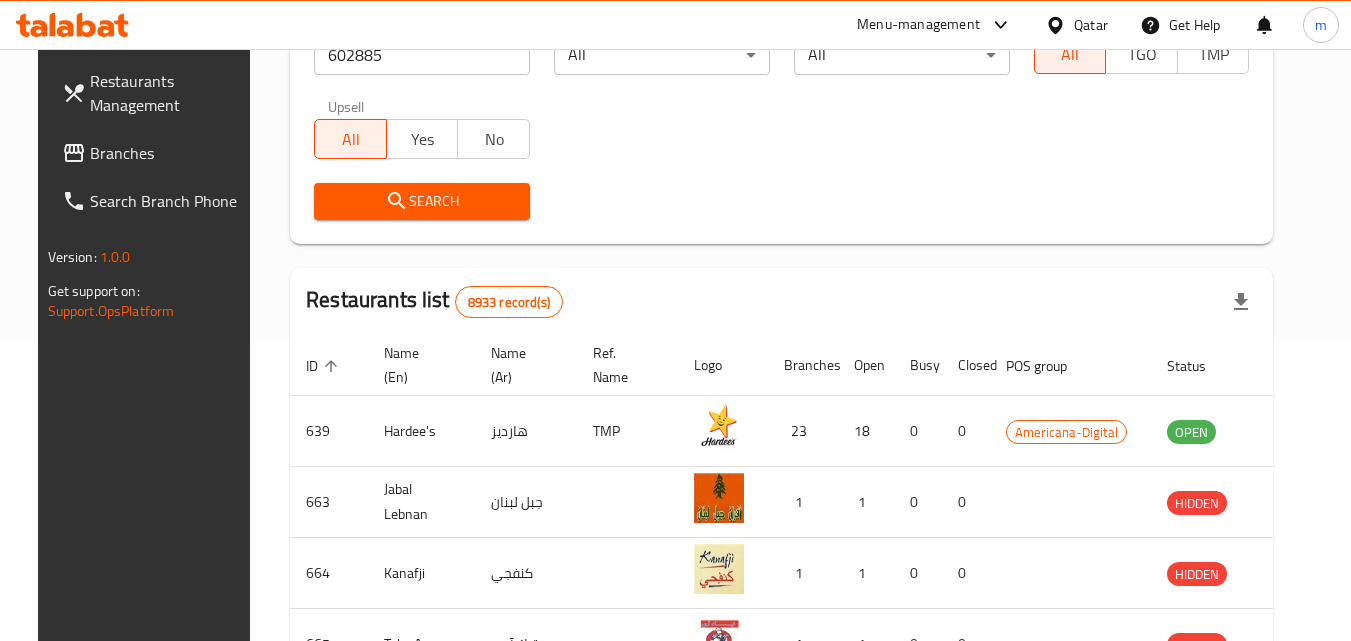 click on "Search" at bounding box center [422, 201] 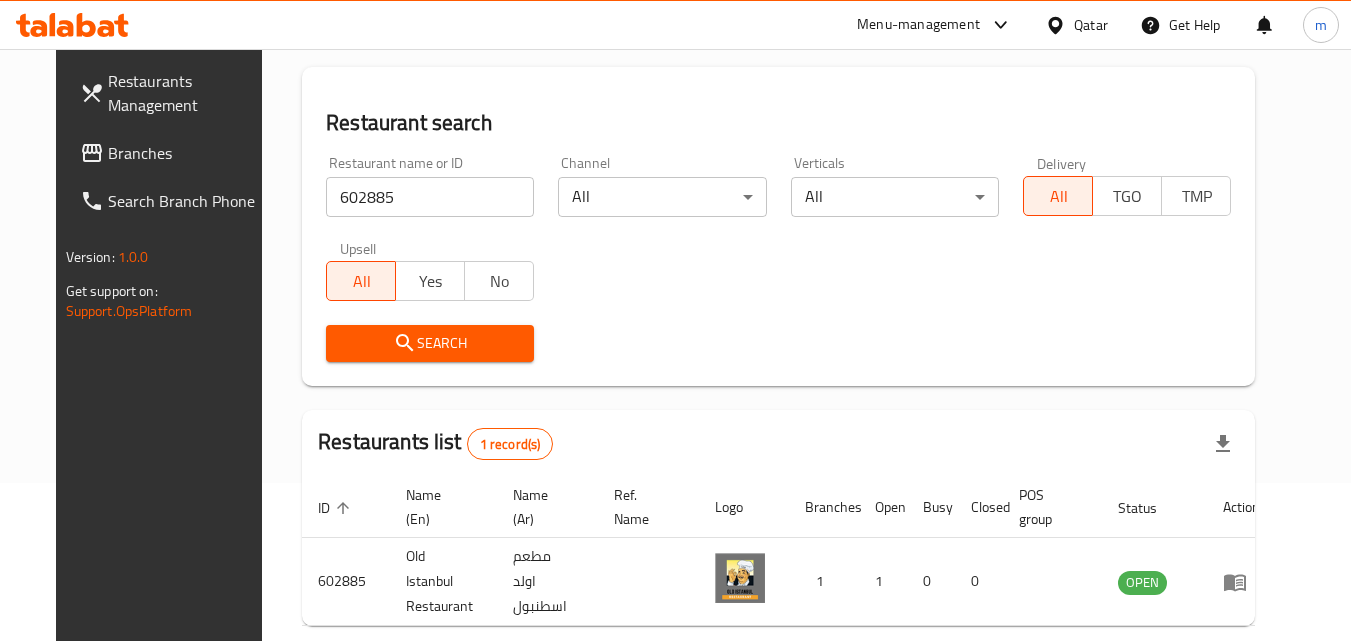 scroll, scrollTop: 234, scrollLeft: 0, axis: vertical 